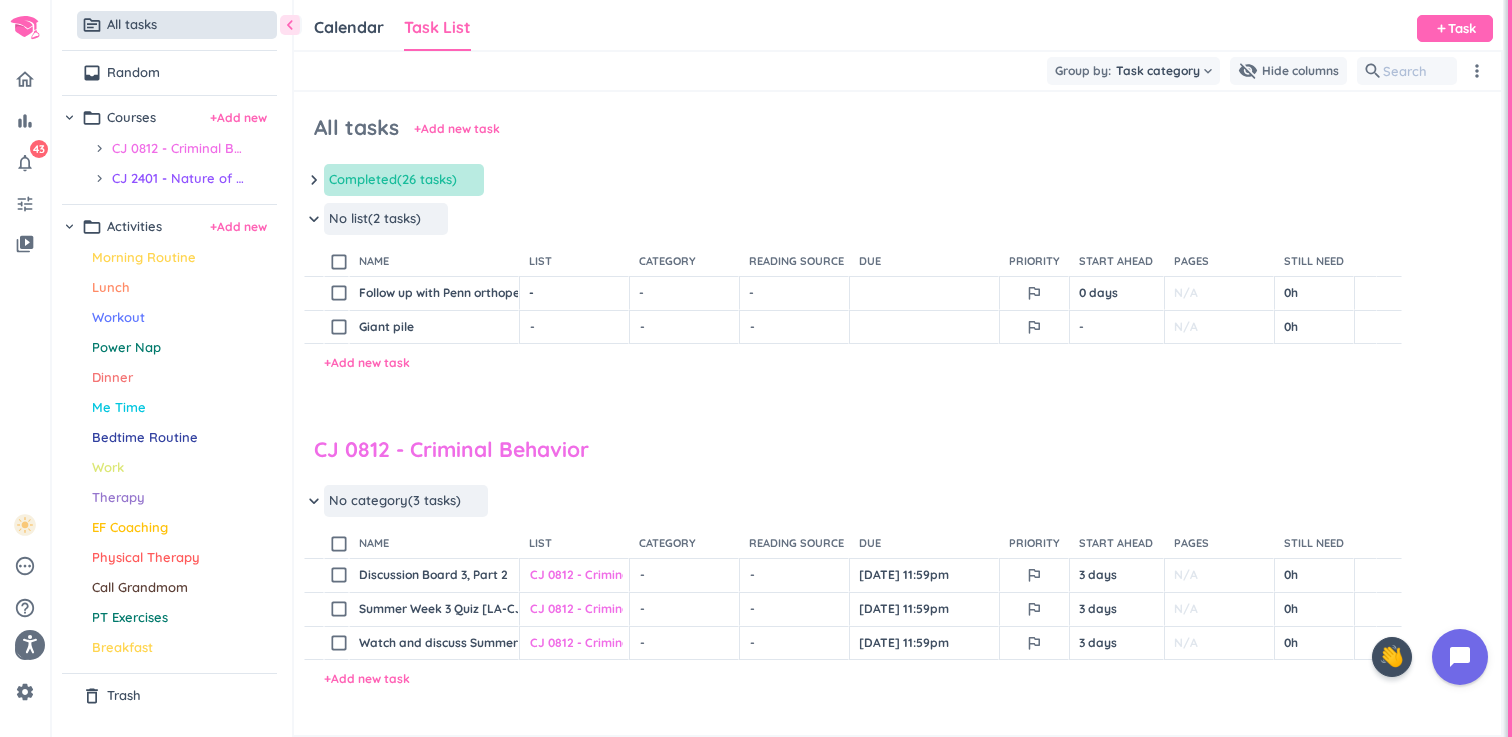 scroll, scrollTop: 0, scrollLeft: 0, axis: both 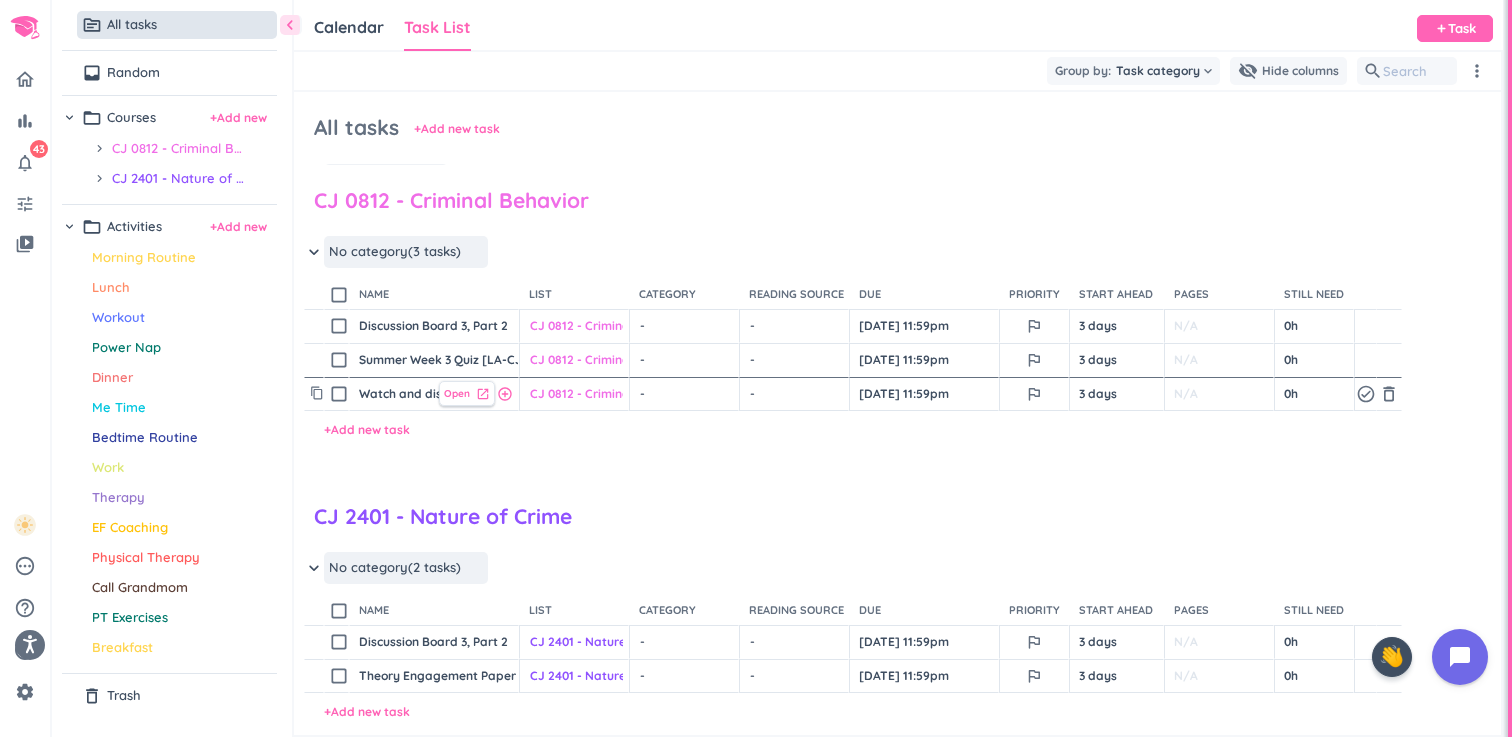 click on "Open" at bounding box center [457, 393] 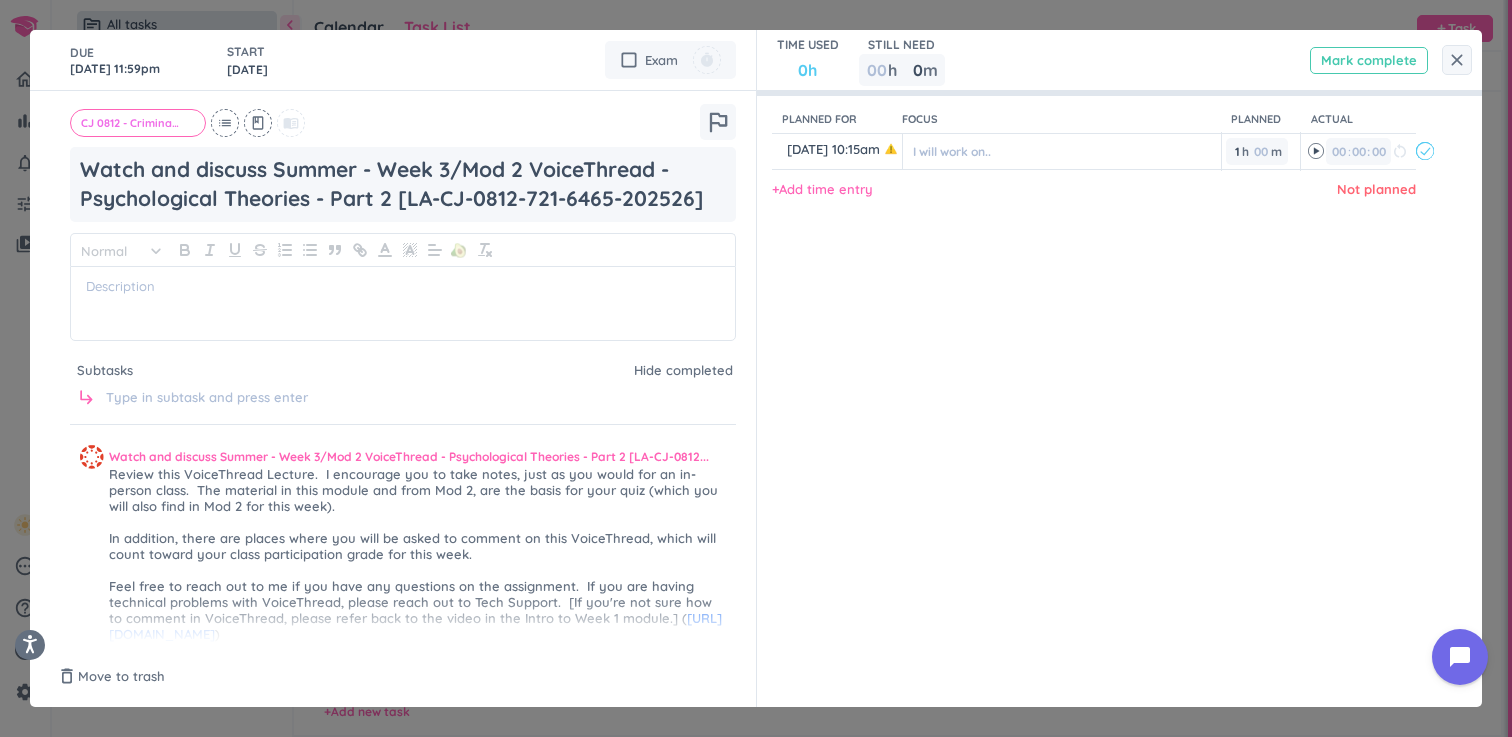 click on "Mark complete" at bounding box center (1369, 60) 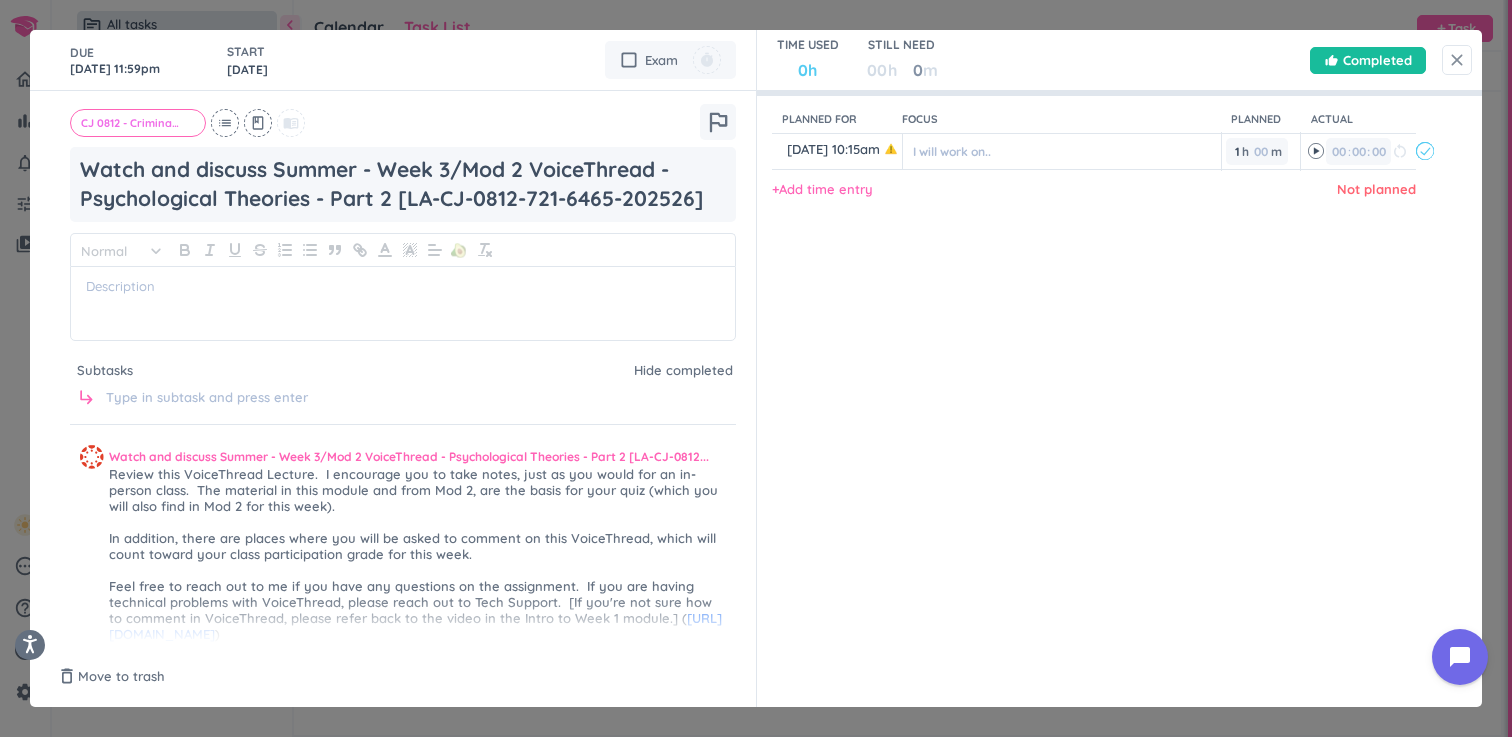click on "close" at bounding box center (1457, 60) 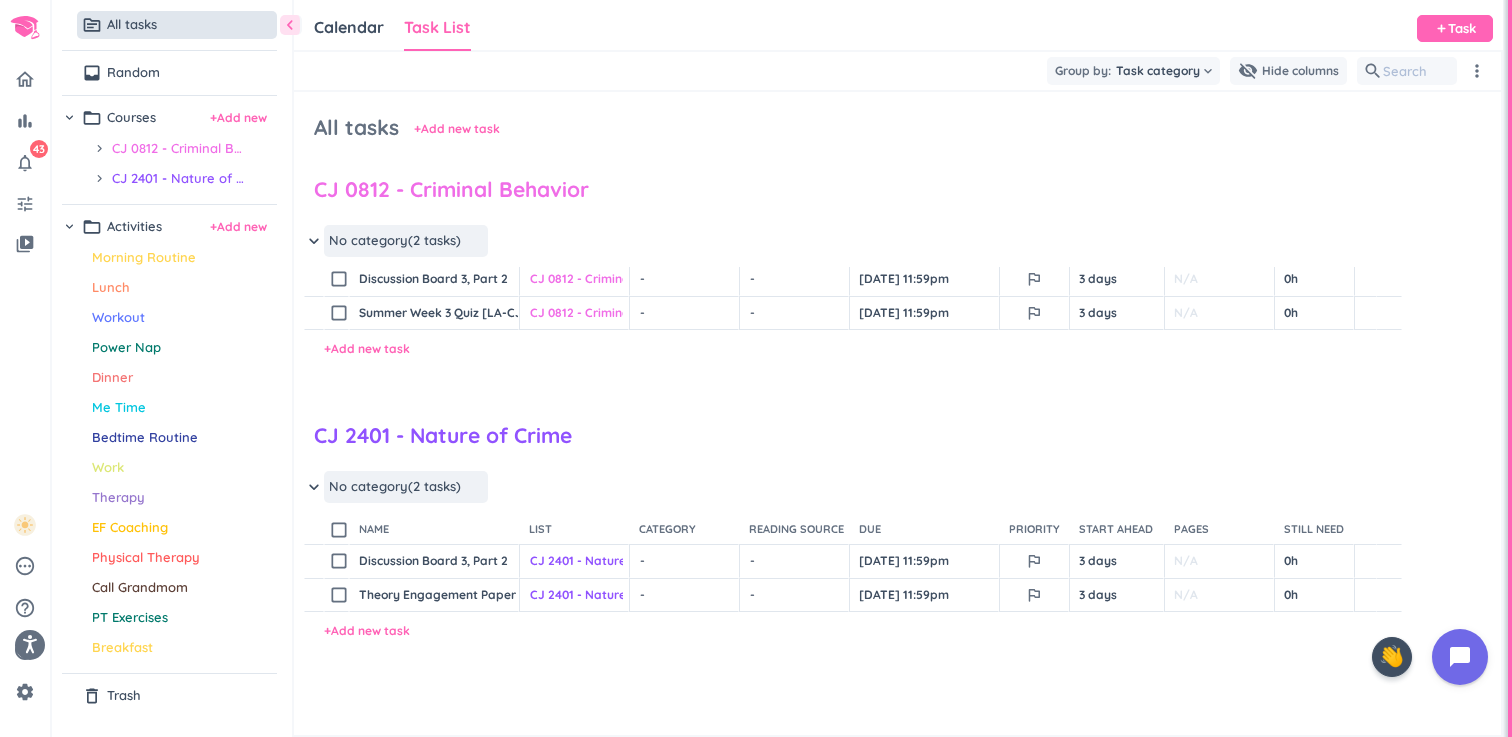 scroll, scrollTop: 351, scrollLeft: 0, axis: vertical 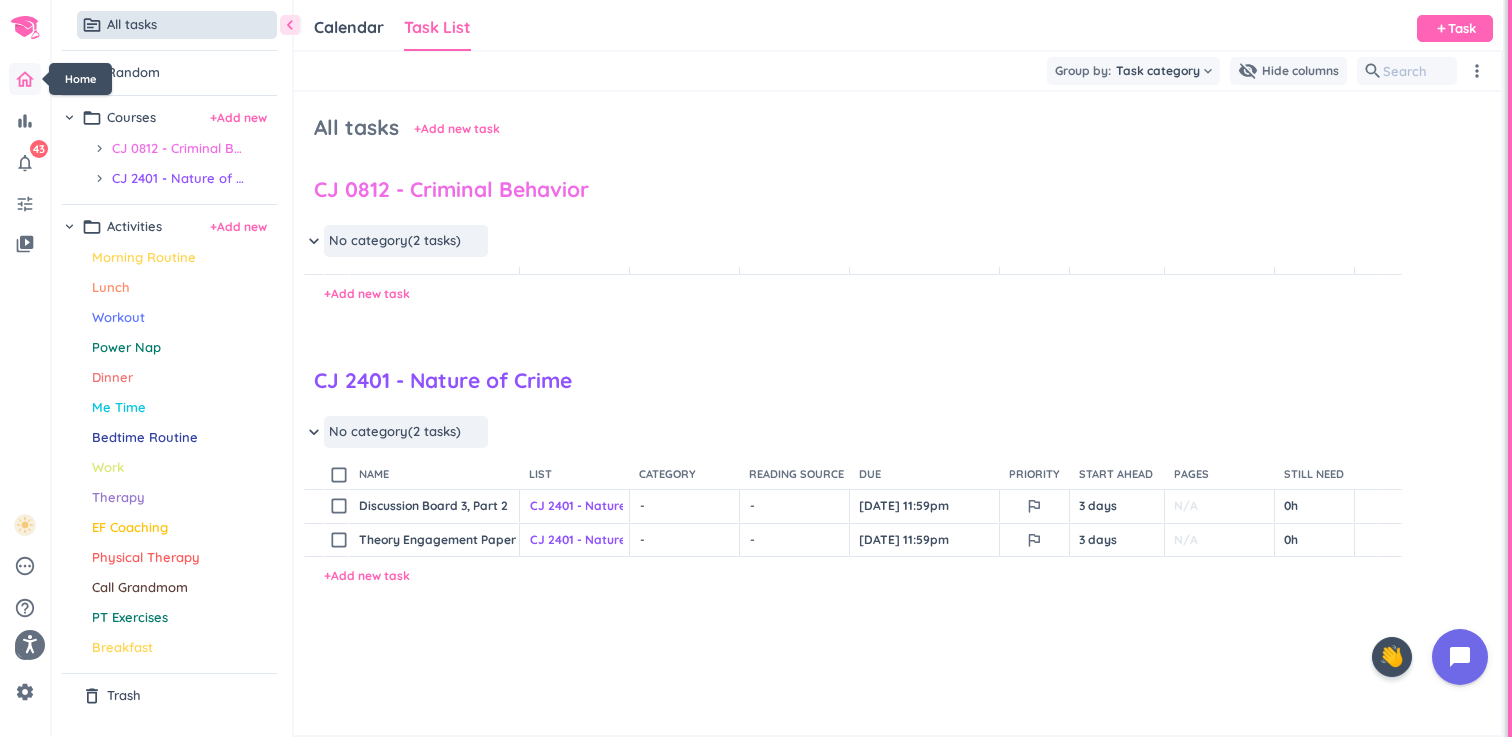 click 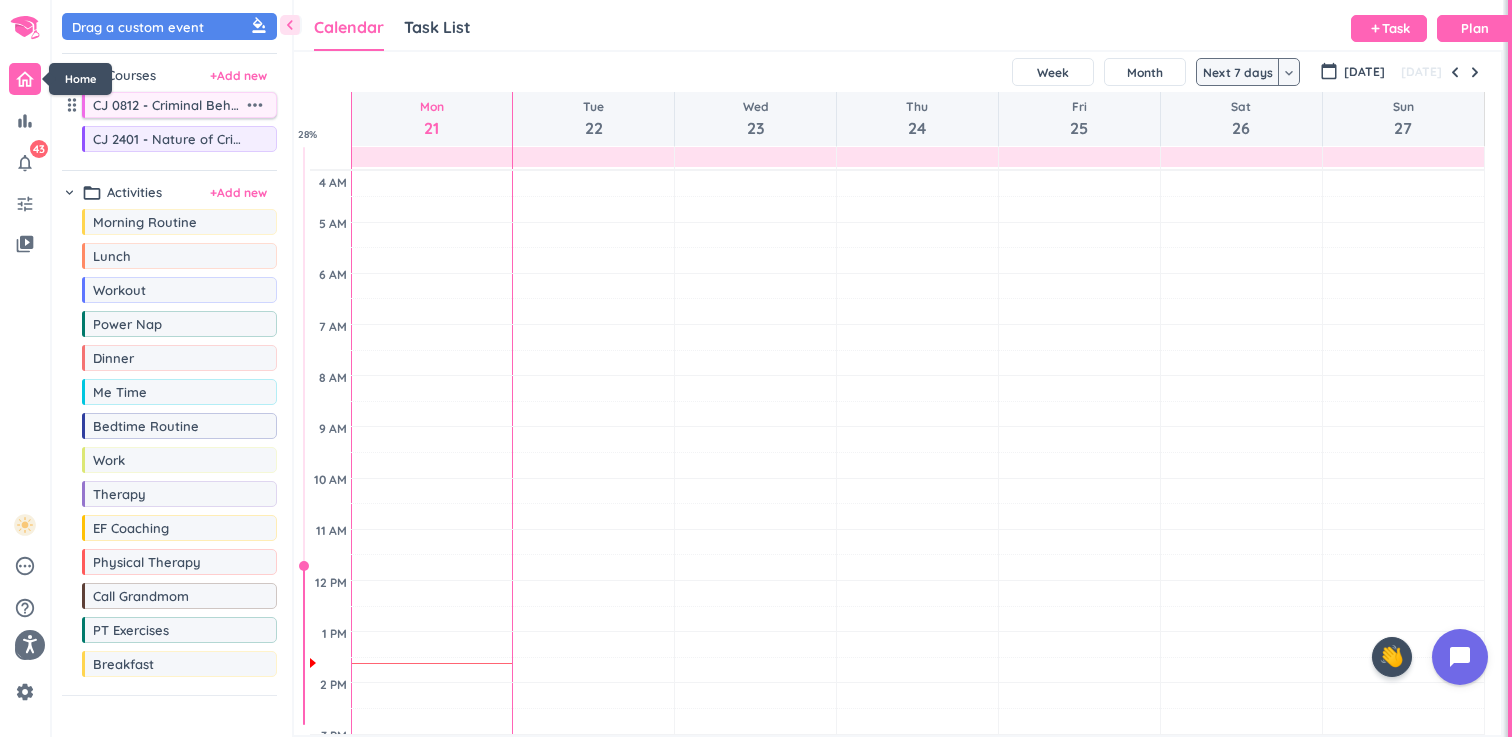 scroll, scrollTop: 1, scrollLeft: 1, axis: both 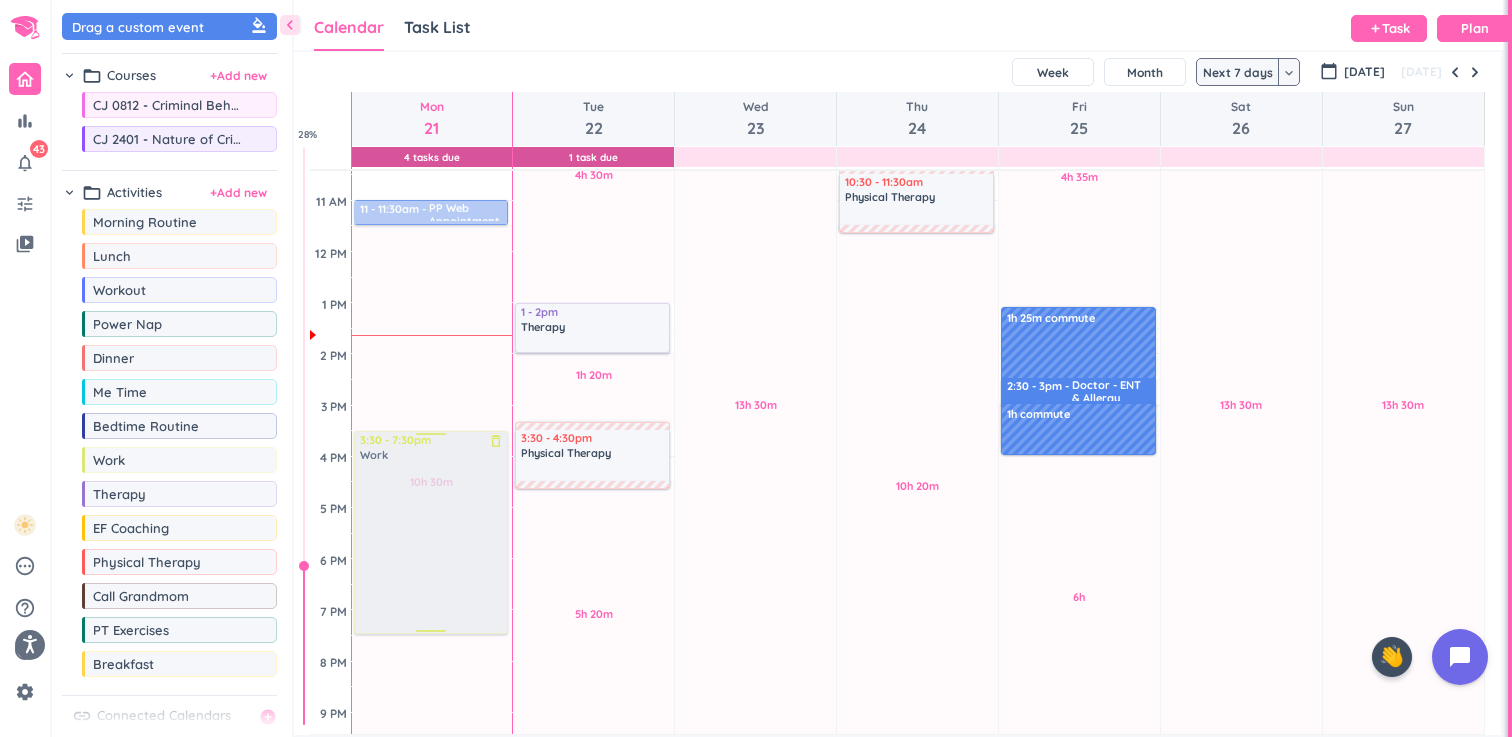 drag, startPoint x: 150, startPoint y: 471, endPoint x: 433, endPoint y: 432, distance: 285.67465 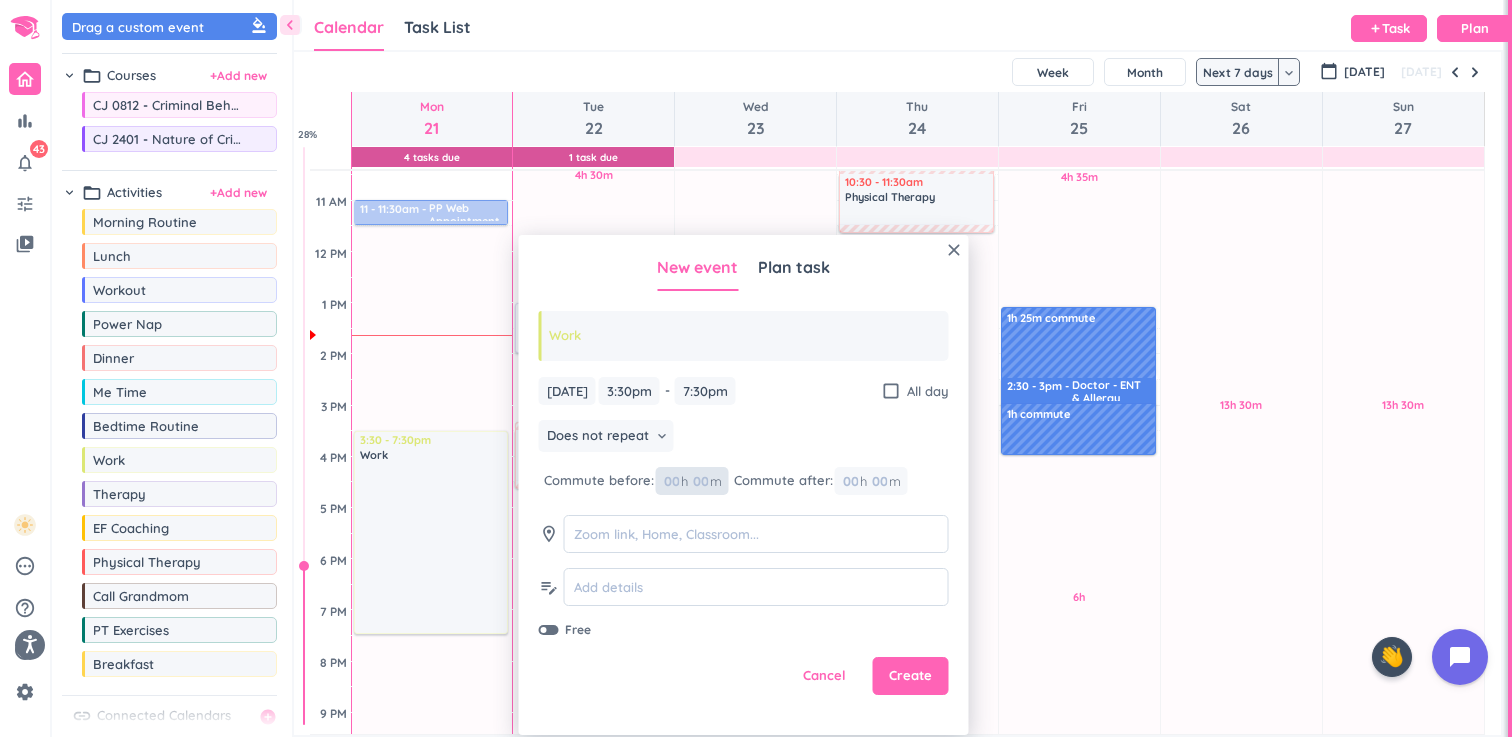 click at bounding box center (700, 481) 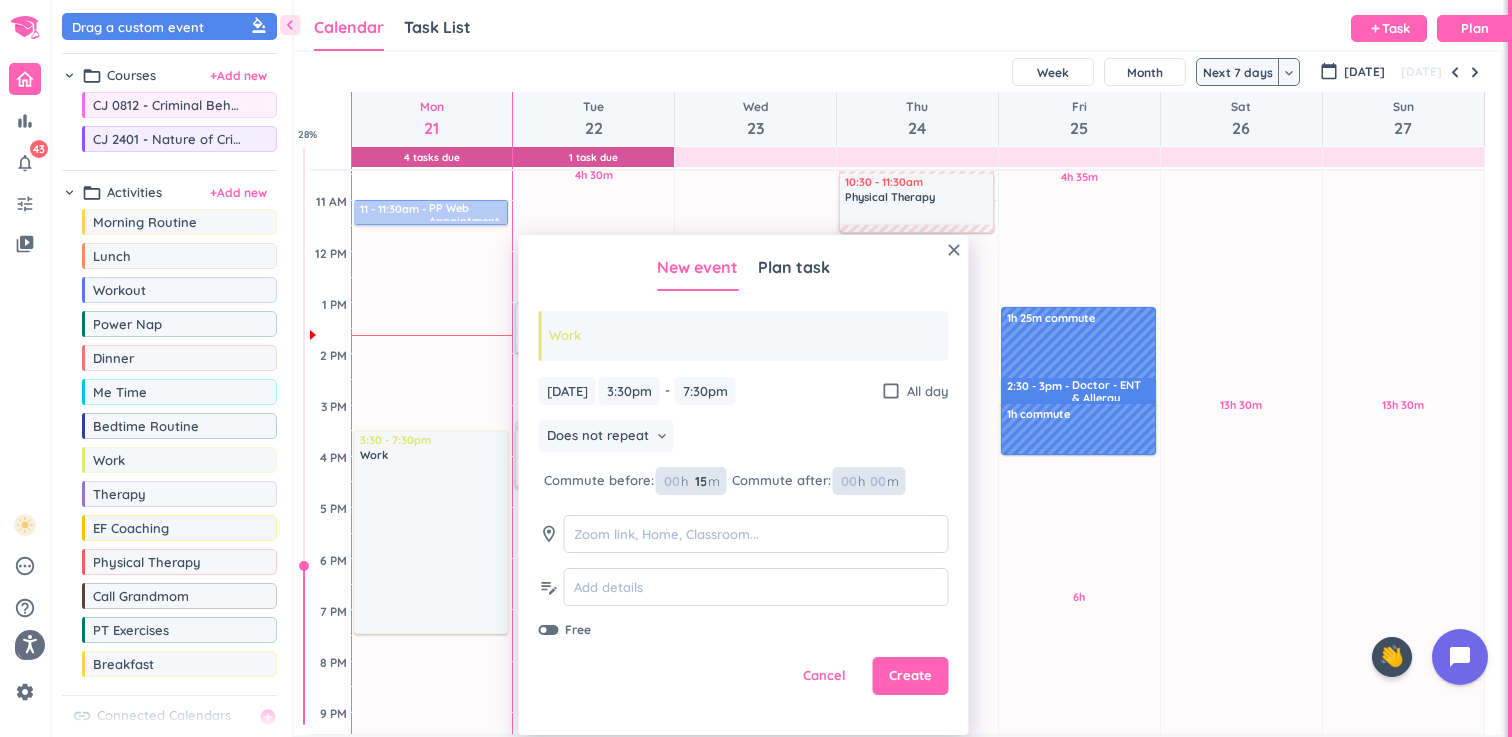 type on "15" 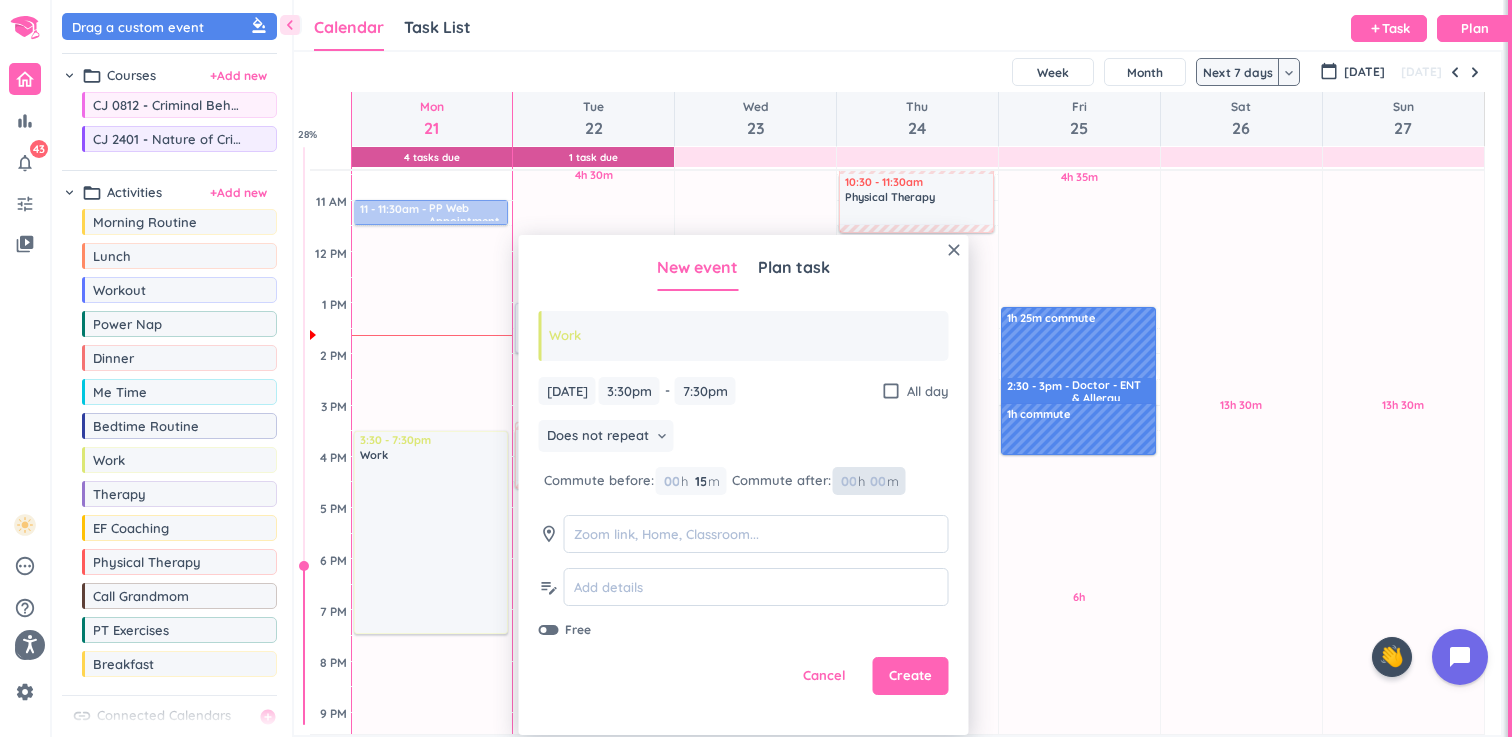 click at bounding box center [877, 481] 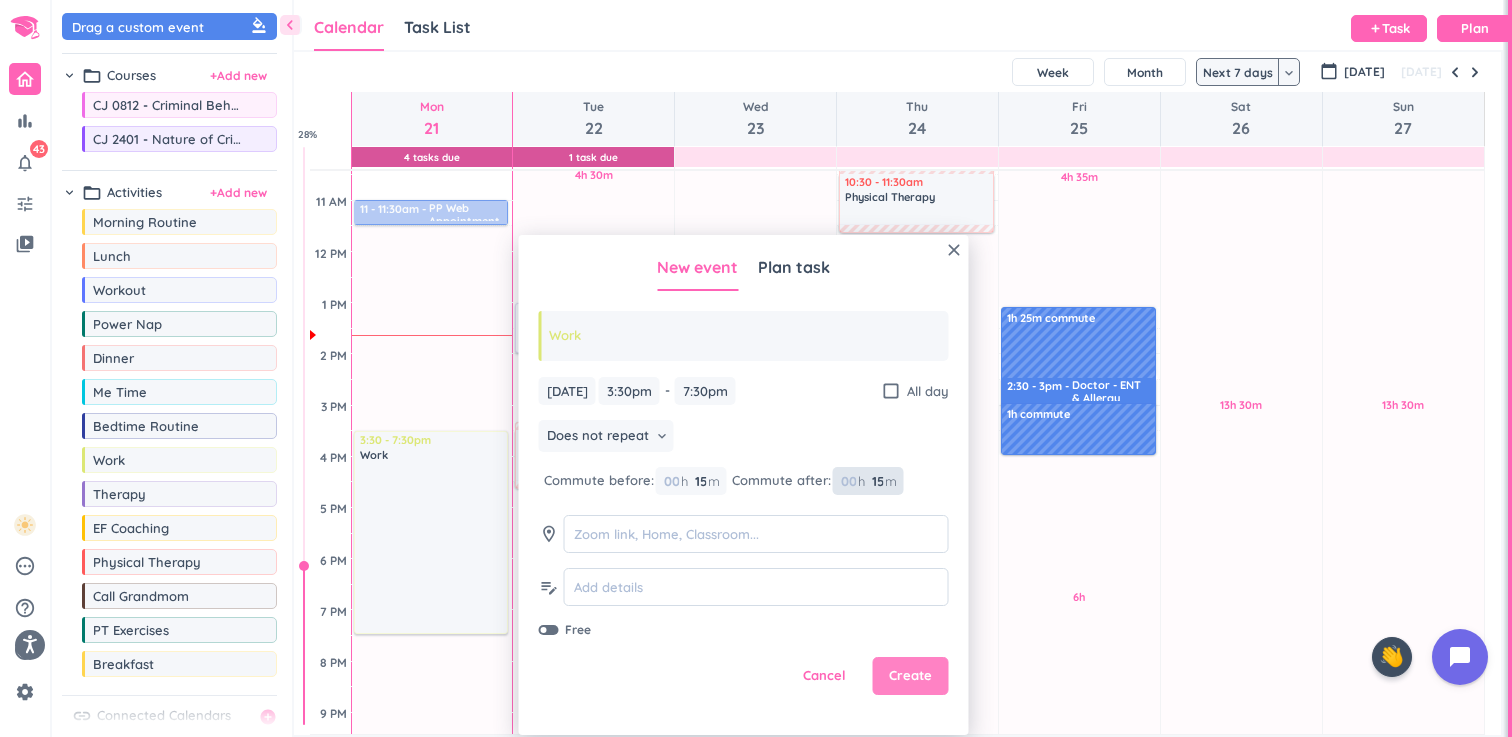 type on "15" 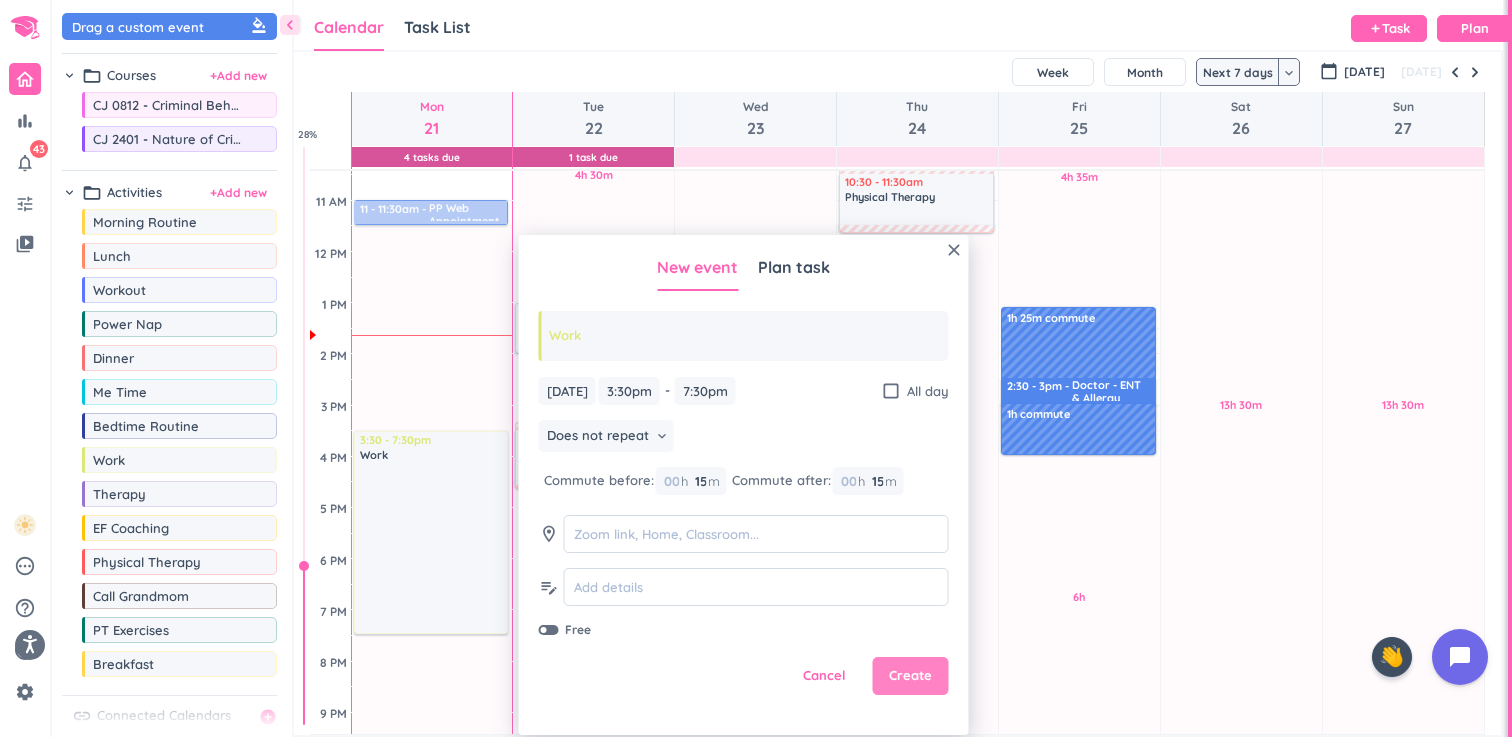 click on "Create" at bounding box center [910, 676] 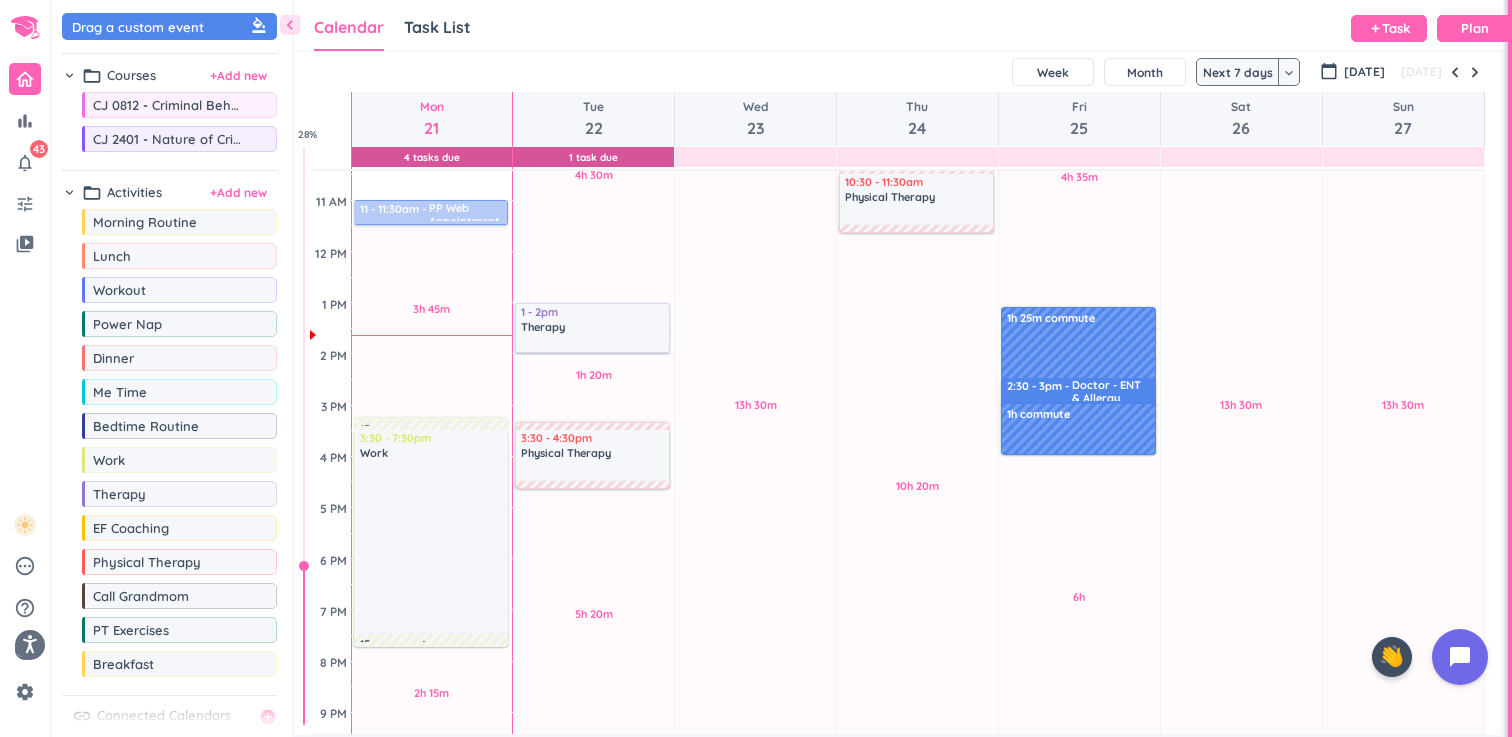 scroll, scrollTop: 373, scrollLeft: 0, axis: vertical 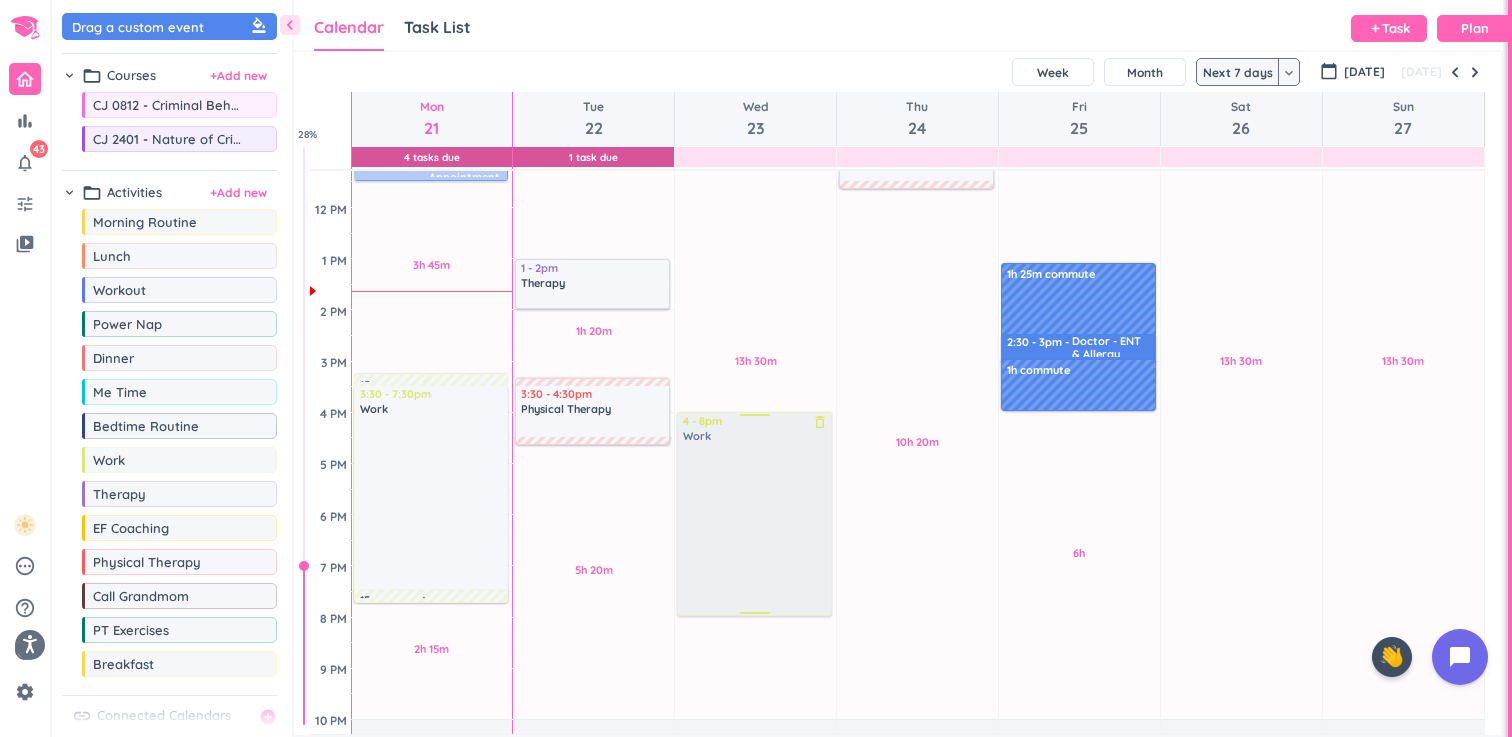 click on "chevron_left Drag a custom event format_color_fill chevron_right folder_open Courses   +  Add new drag_indicator CJ 0812 - Criminal Behavior more_horiz drag_indicator CJ 2401 - Nature of Crime more_horiz chevron_right folder_open Activities   +  Add new drag_indicator Morning Routine more_horiz drag_indicator Lunch more_horiz drag_indicator Workout more_horiz drag_indicator Power Nap more_horiz drag_indicator Dinner more_horiz drag_indicator Me Time more_horiz drag_indicator Bedtime Routine more_horiz drag_indicator Work more_horiz drag_indicator Therapy more_horiz drag_indicator EF Coaching more_horiz drag_indicator Physical Therapy more_horiz drag_indicator Call Grandmom more_horiz drag_indicator PT Exercises more_horiz drag_indicator Breakfast more_horiz link Connected Calendars add_circle Calendar Task List Calendar keyboard_arrow_down add Task Plan 4   Tasks   Due 1   Task   Due SHOVEL [DATE]T00:00:00-04:00 Week Month Next 7 days keyboard_arrow_down Next 7 days keyboard_arrow_down calendar_today Mon" at bounding box center [782, 368] 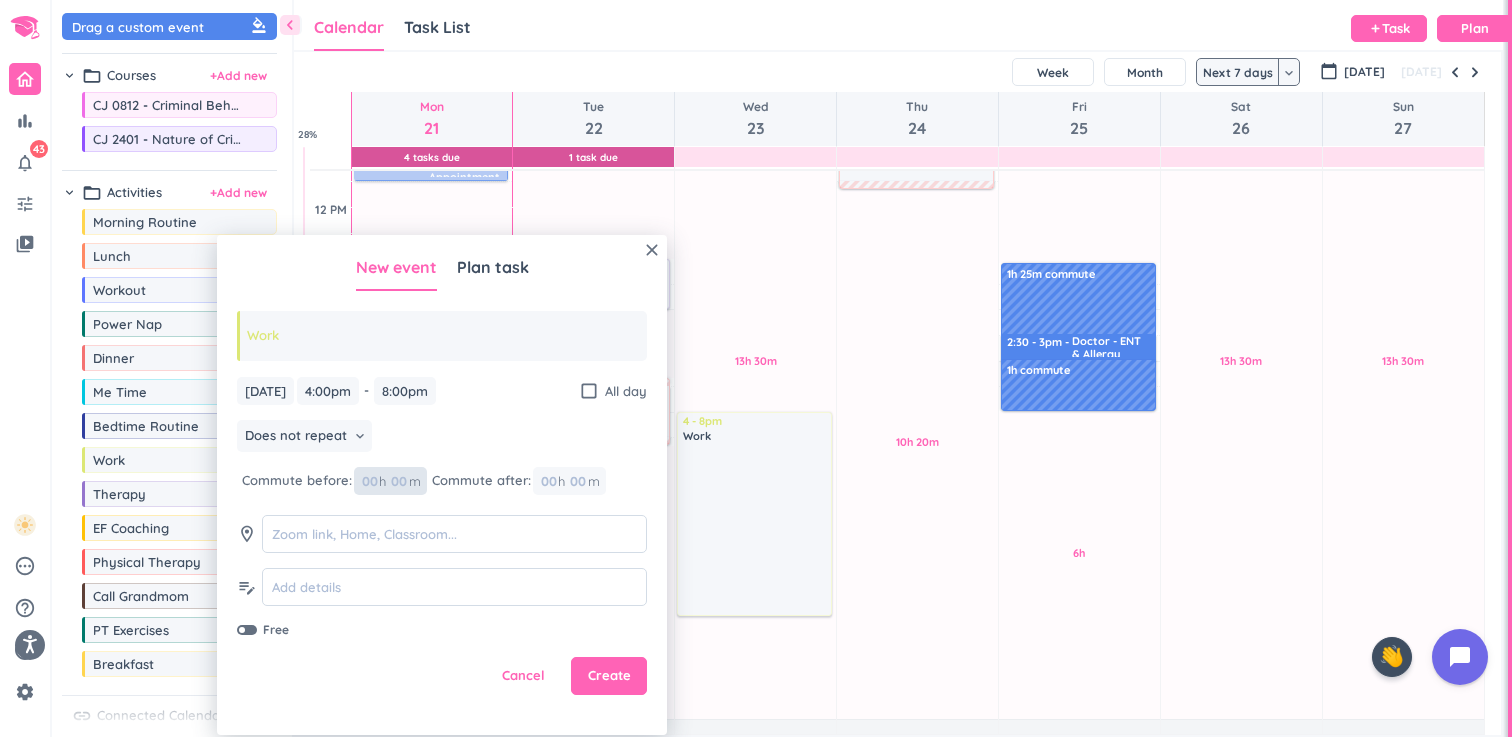 click at bounding box center [398, 481] 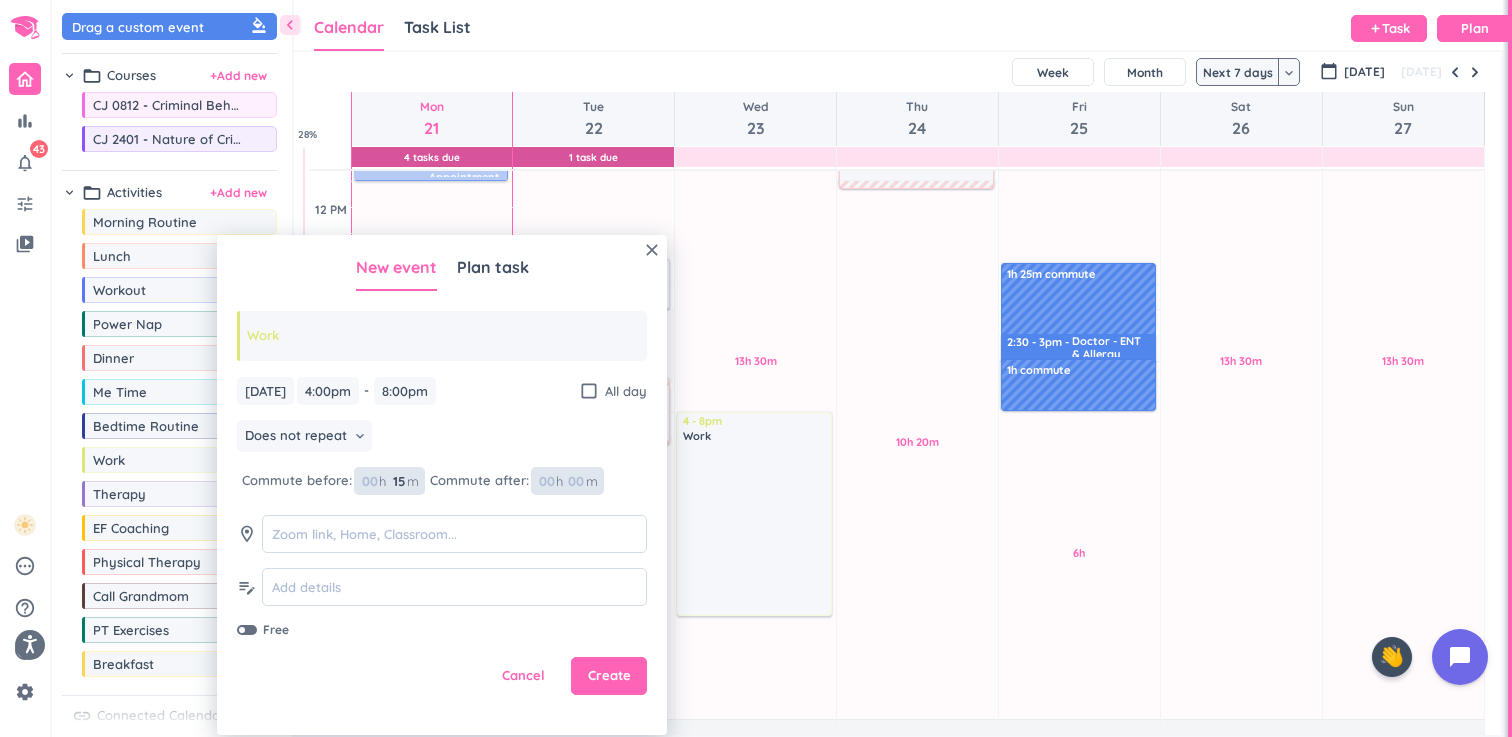 type on "15" 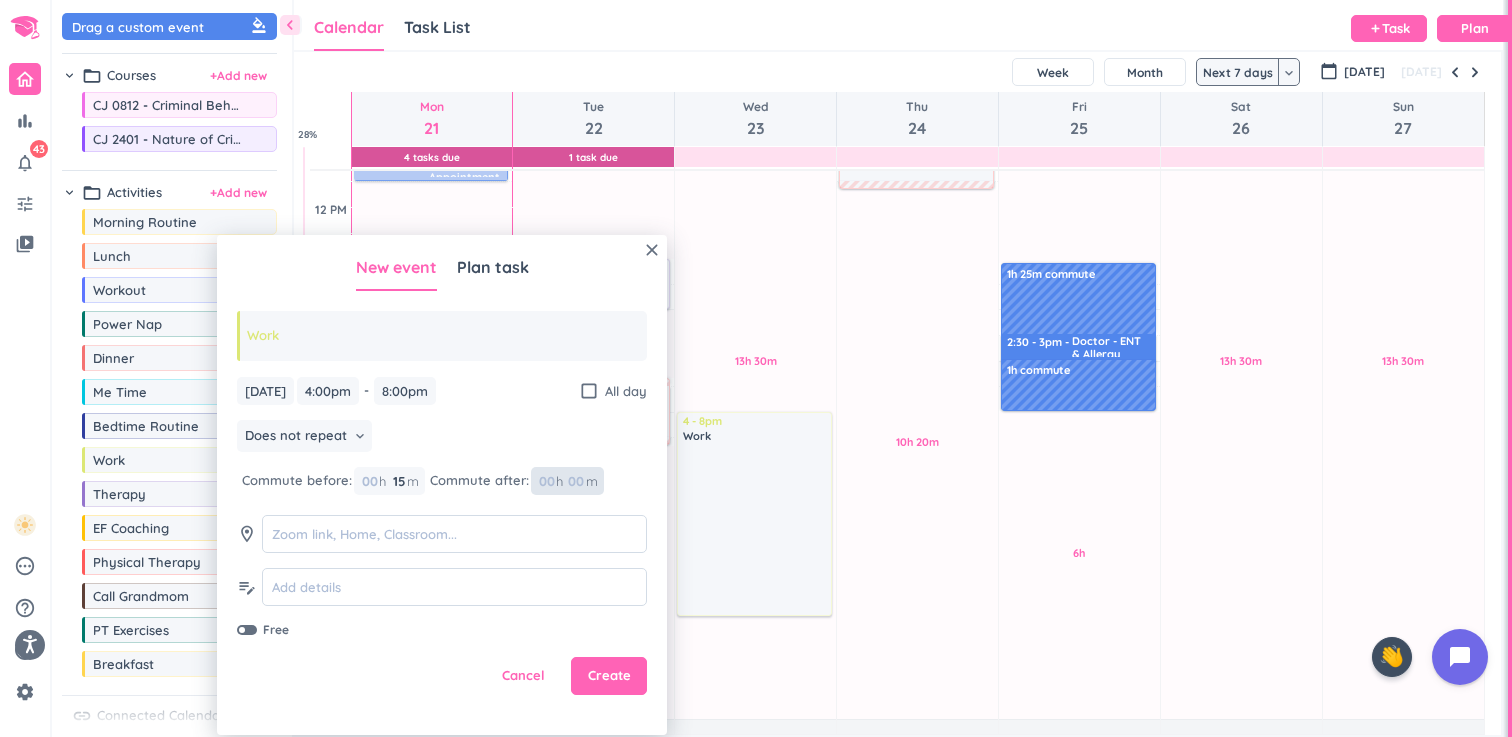 click at bounding box center [575, 481] 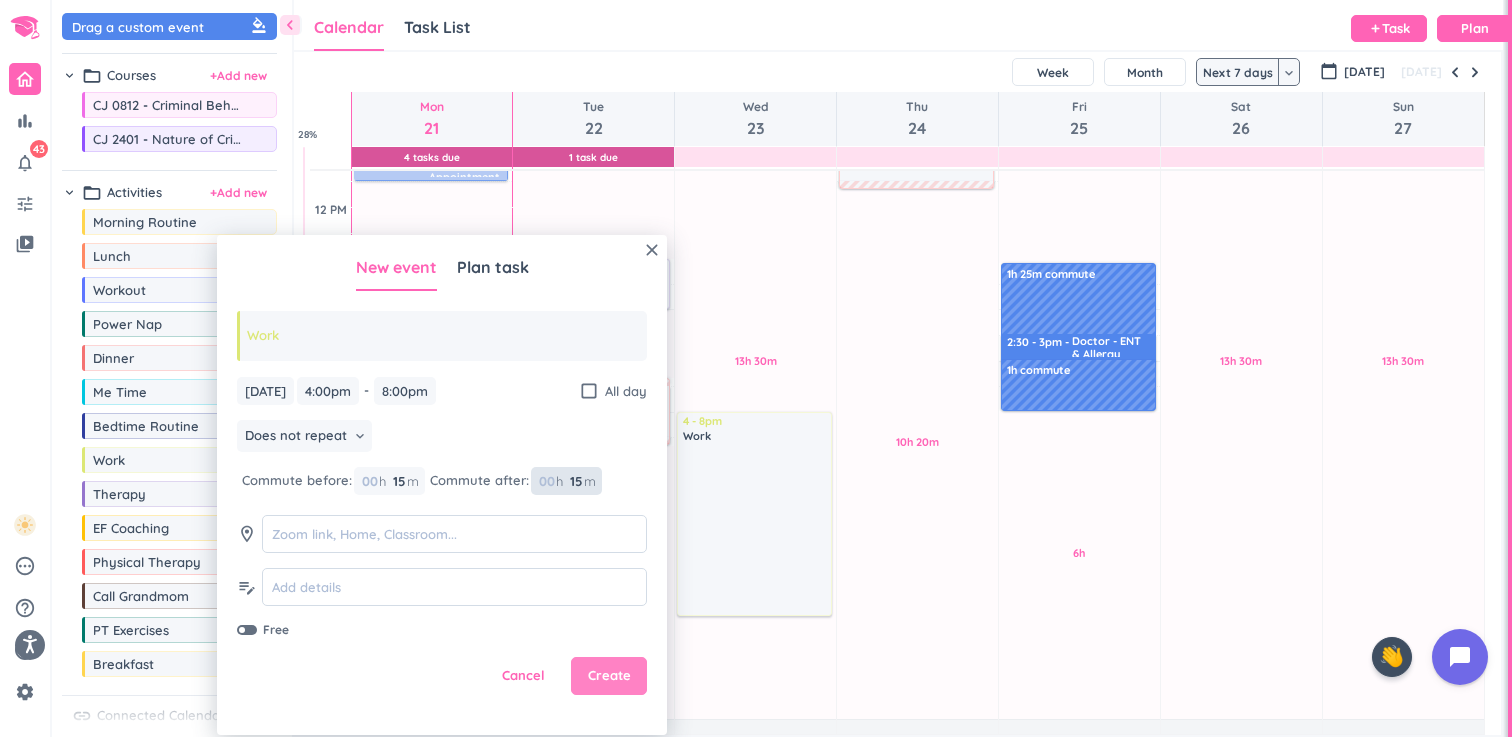 type on "15" 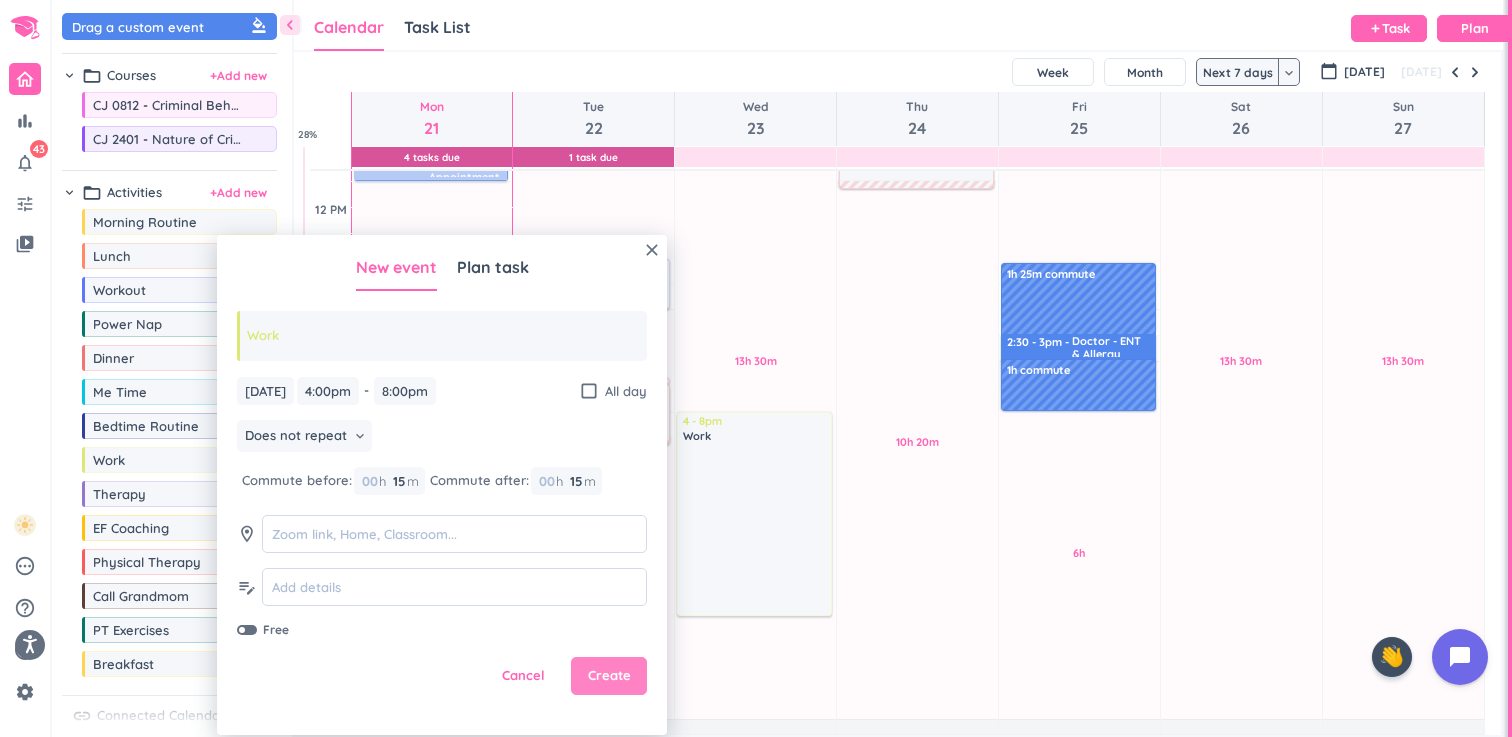 click on "Create" at bounding box center [609, 676] 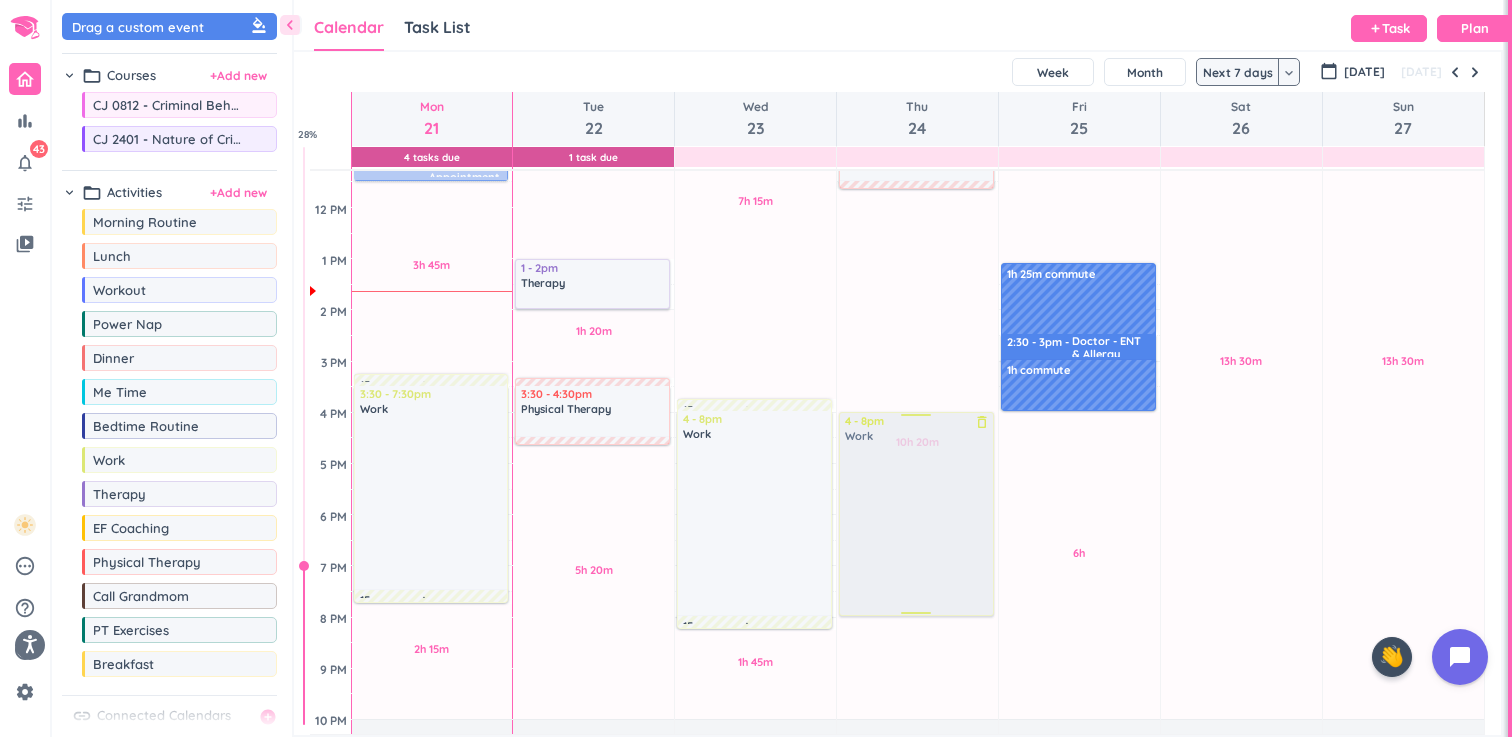 drag, startPoint x: 178, startPoint y: 468, endPoint x: 916, endPoint y: 415, distance: 739.9007 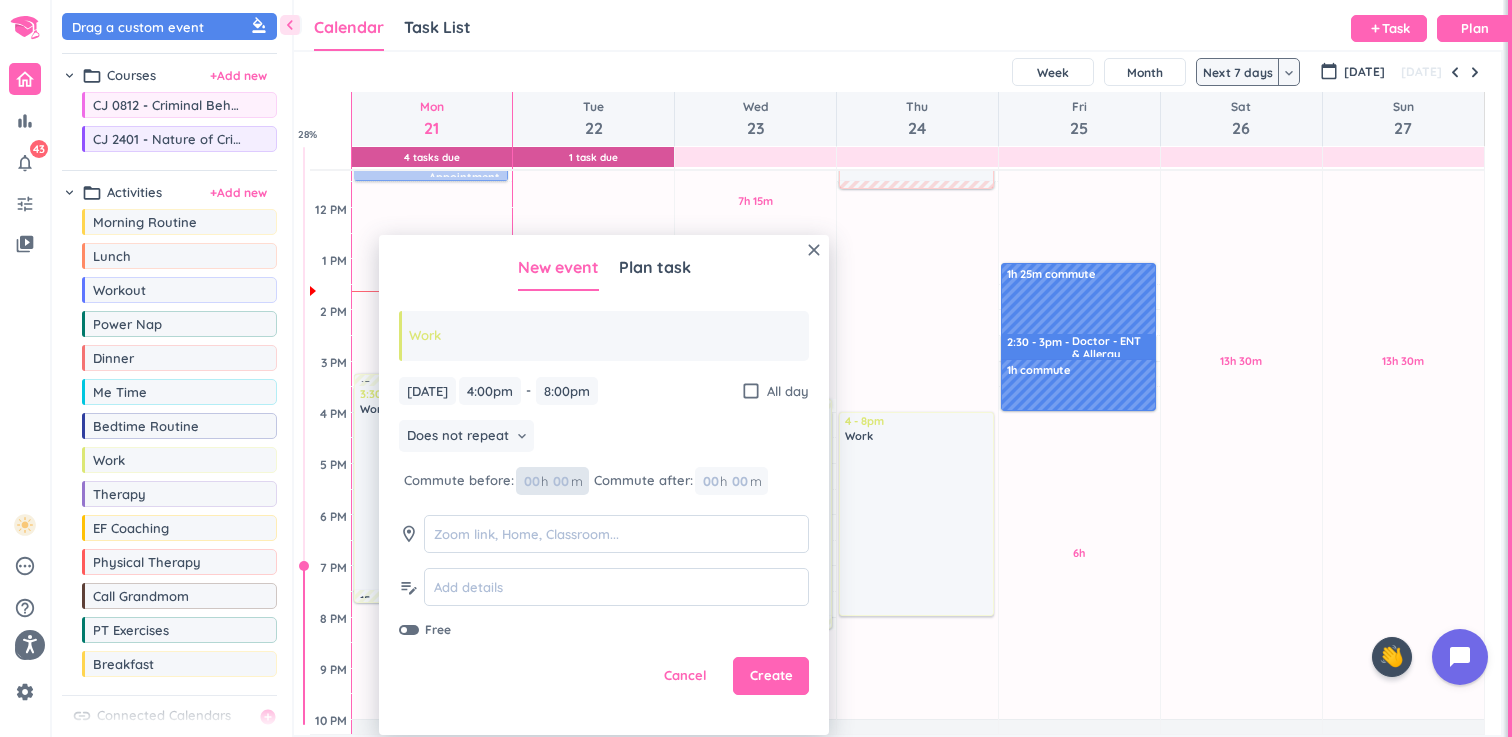 click at bounding box center [560, 481] 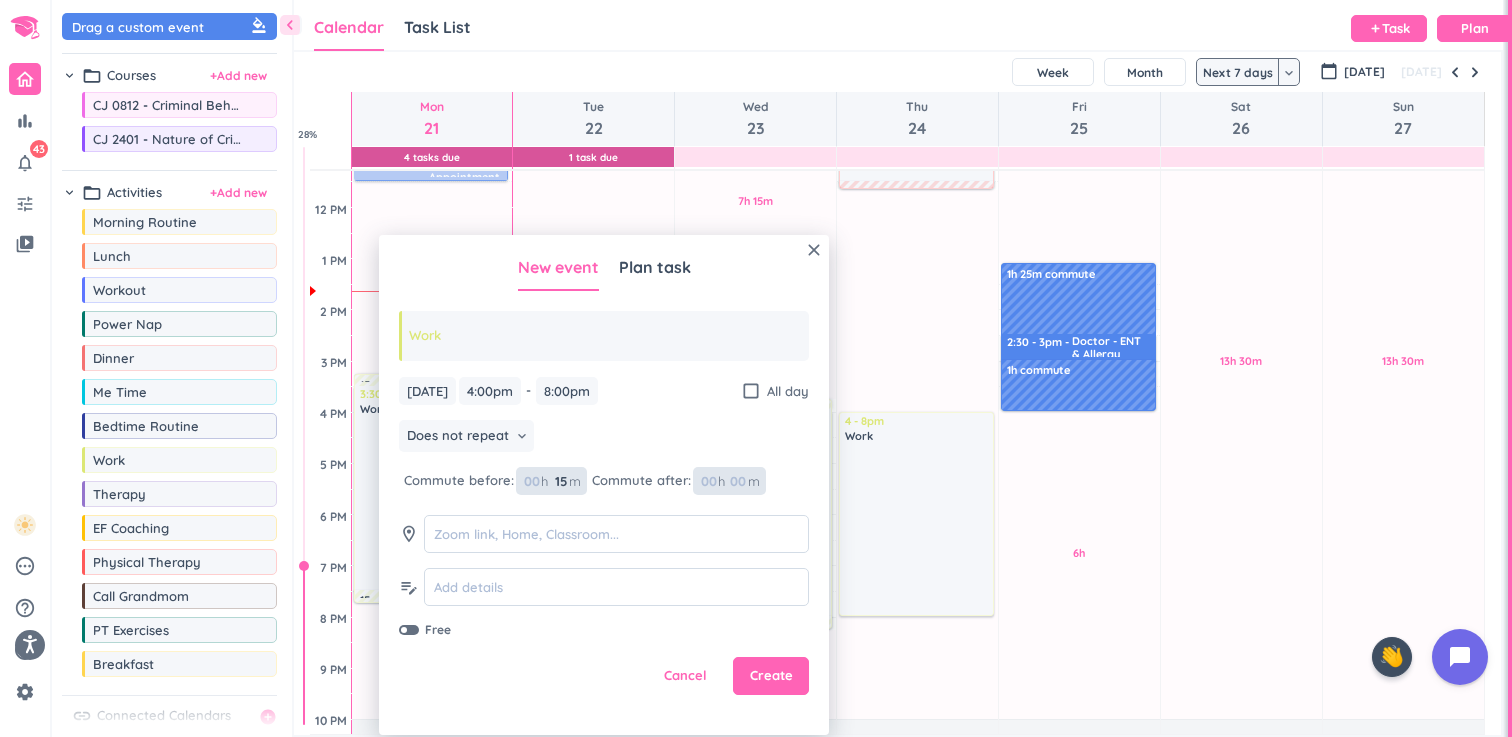 type on "15" 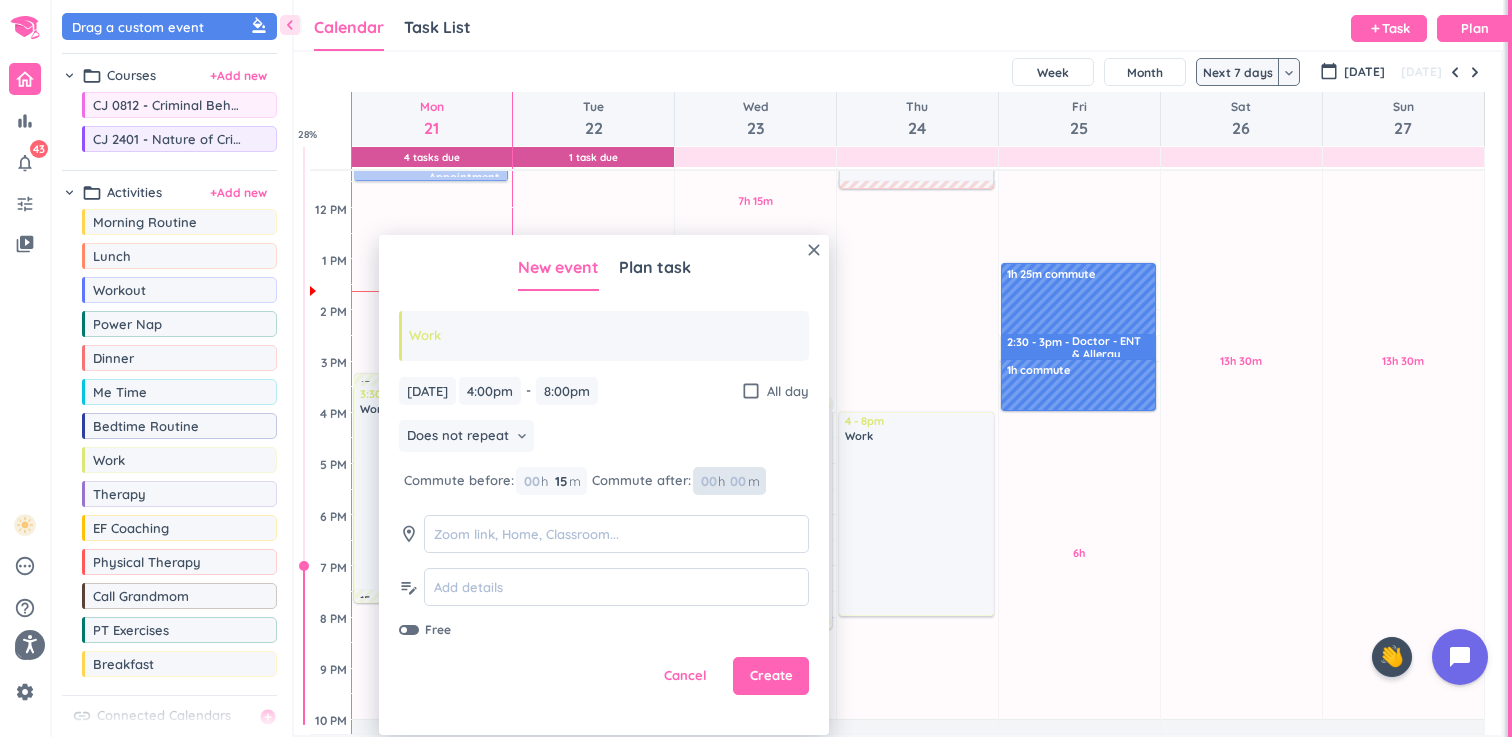 click at bounding box center [737, 481] 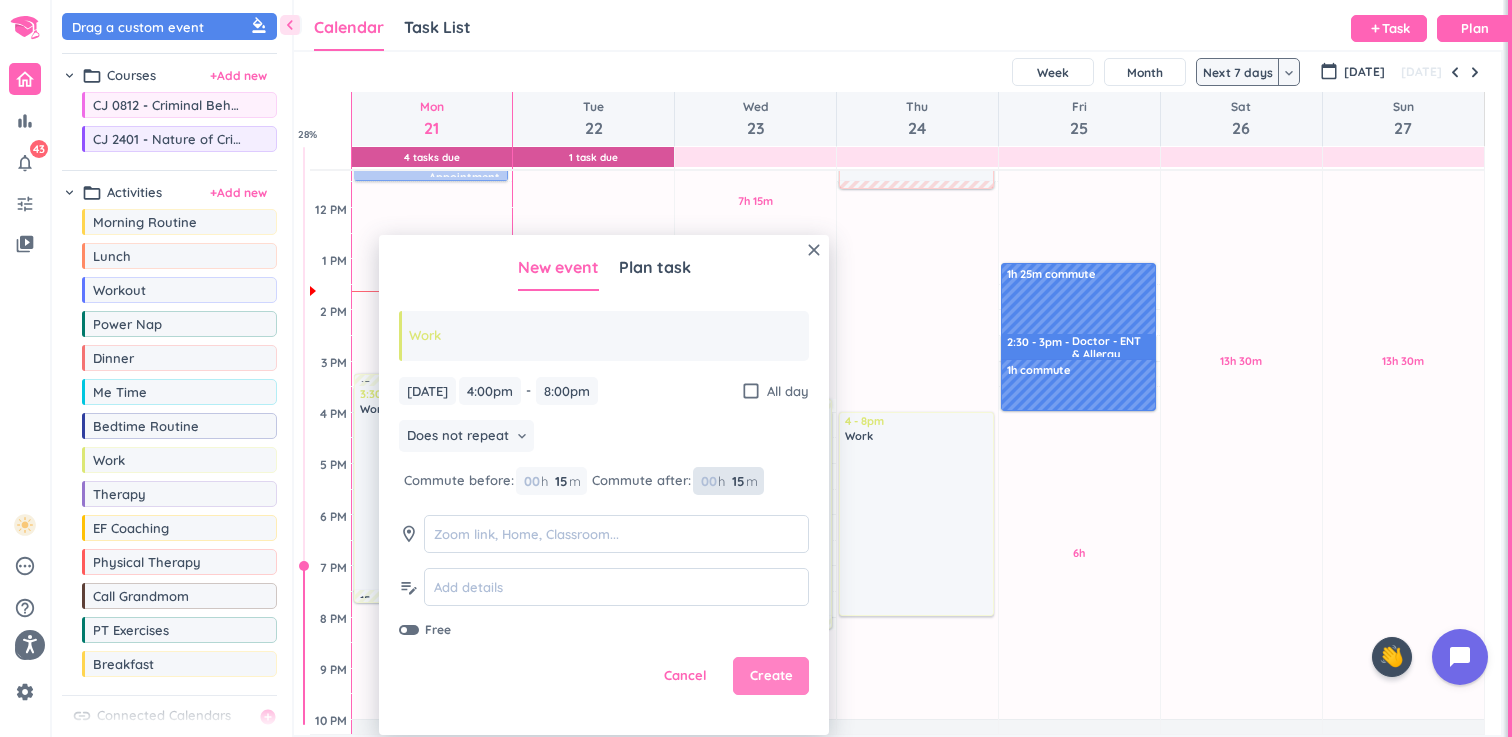 type on "15" 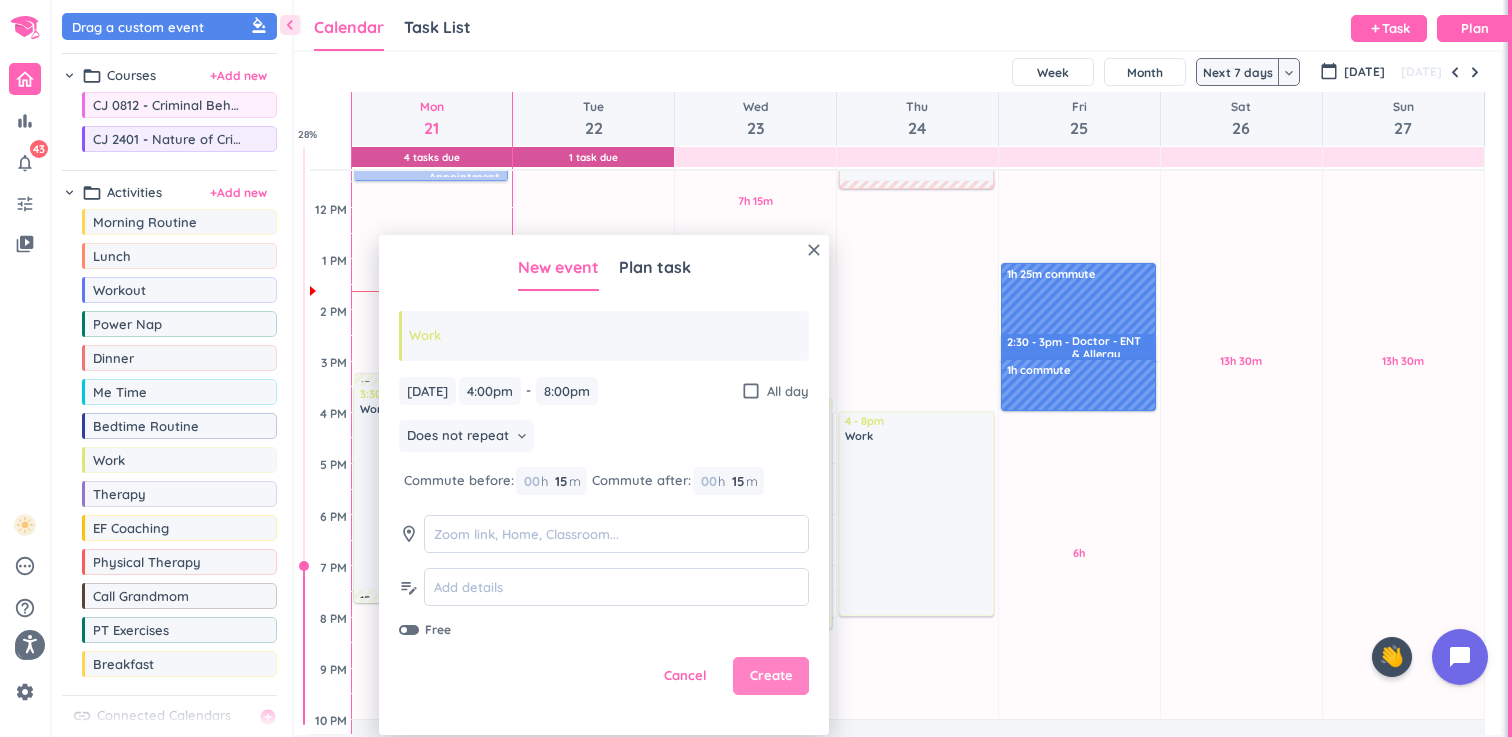 click on "Create" at bounding box center [771, 676] 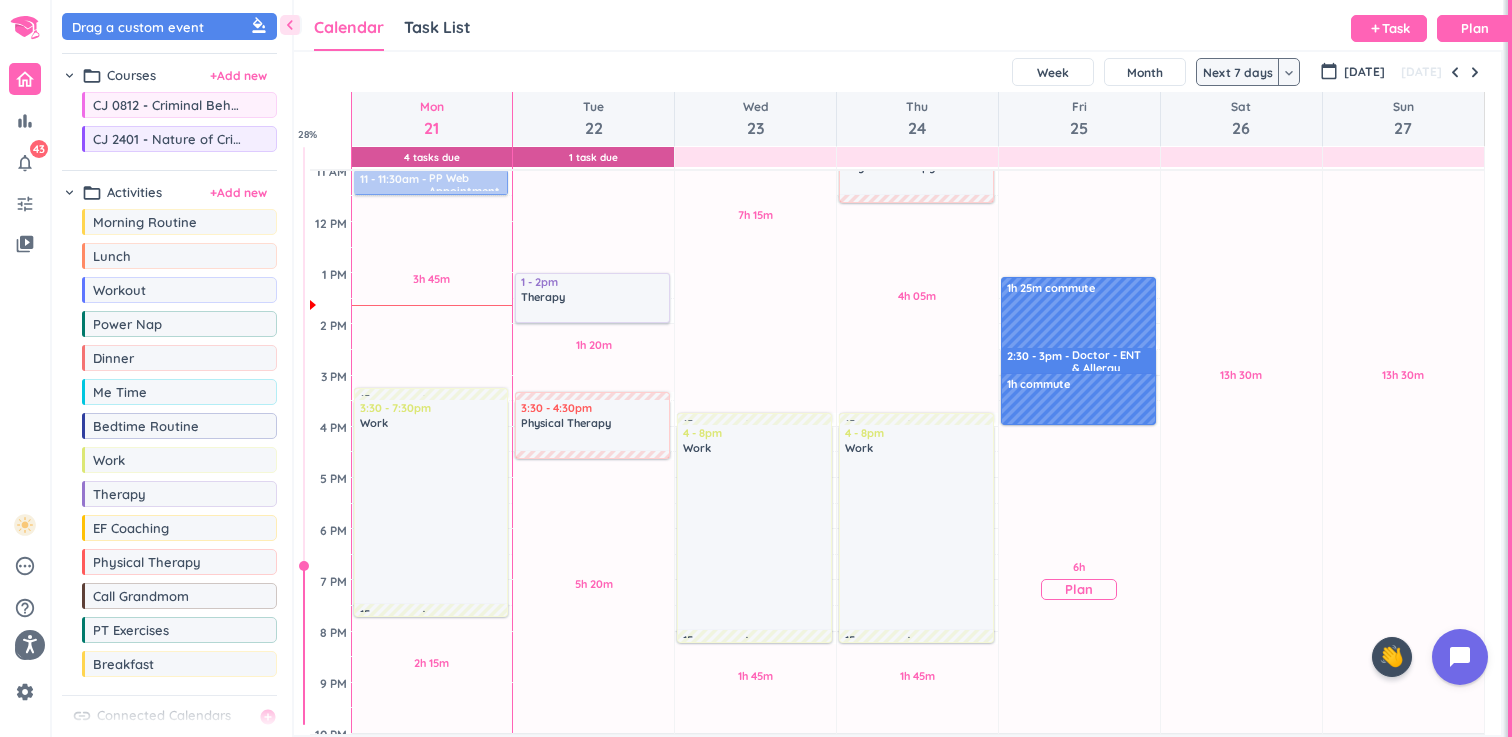 scroll, scrollTop: 365, scrollLeft: 0, axis: vertical 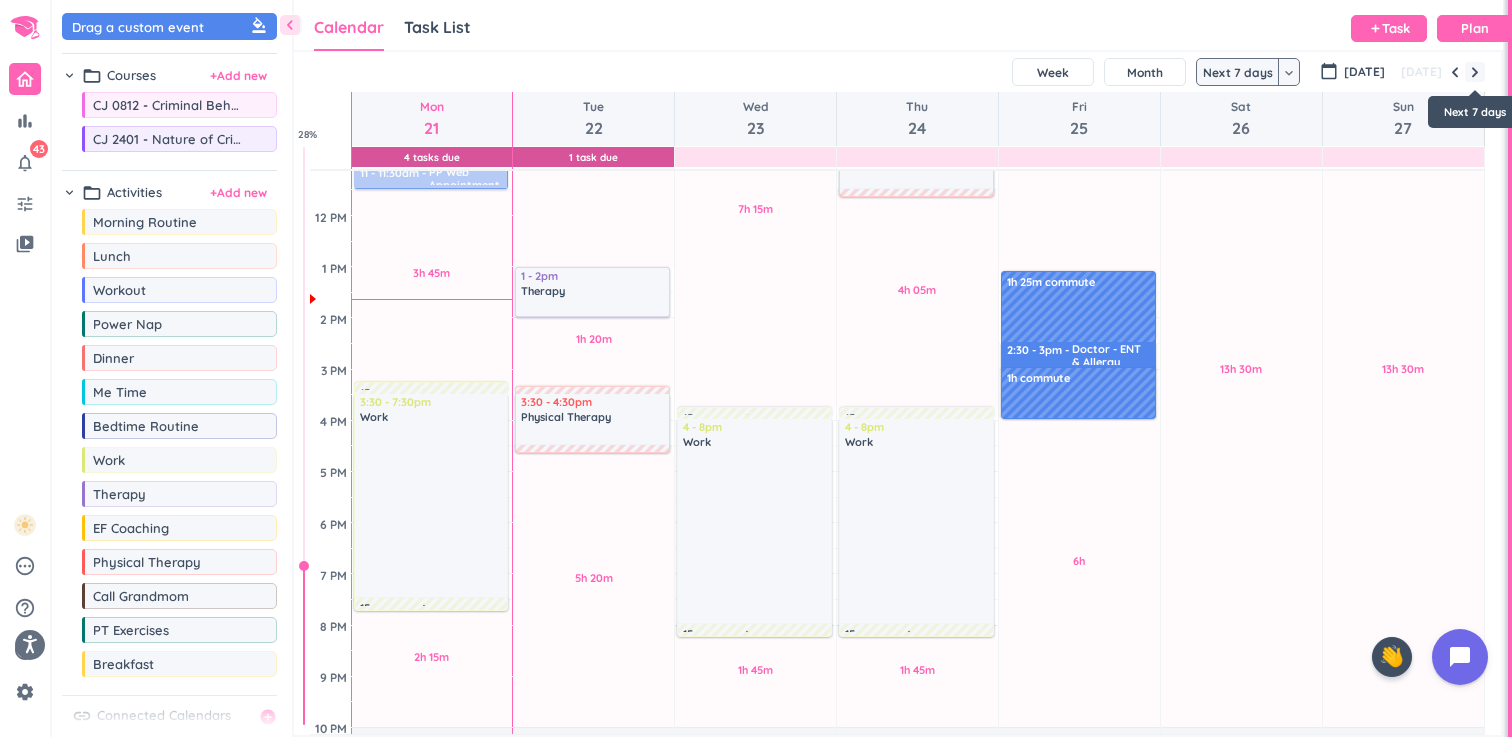 click at bounding box center [1475, 72] 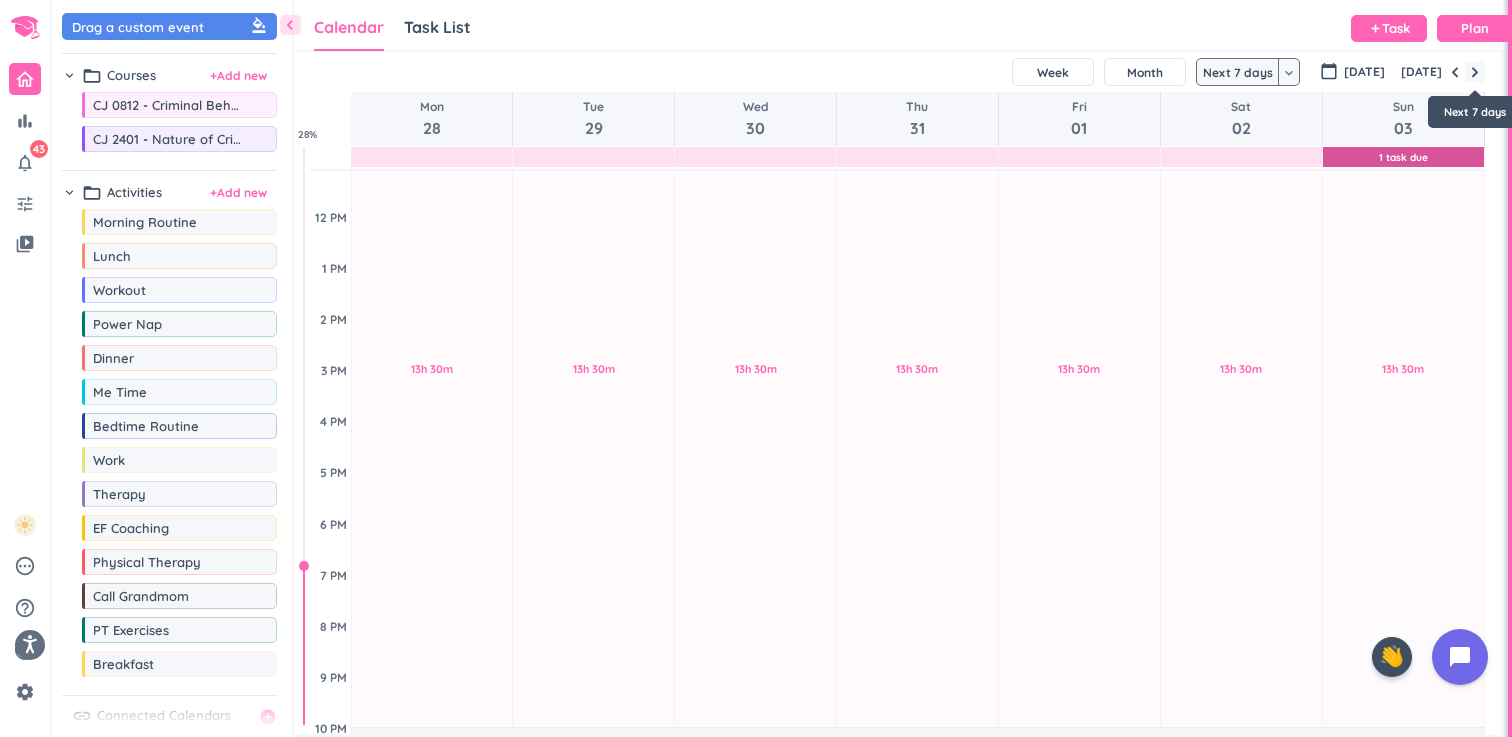 scroll, scrollTop: 257, scrollLeft: 0, axis: vertical 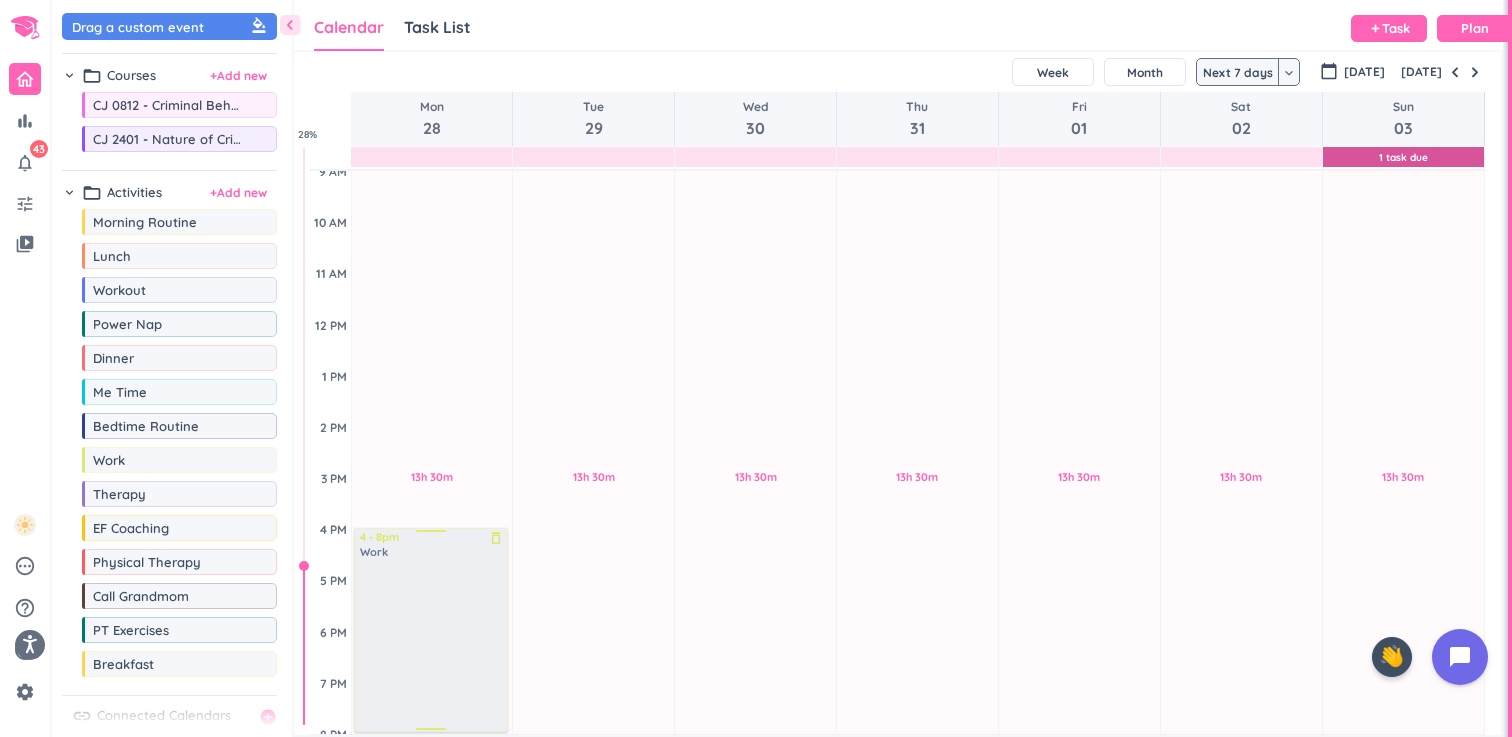 drag, startPoint x: 137, startPoint y: 469, endPoint x: 424, endPoint y: 531, distance: 293.6205 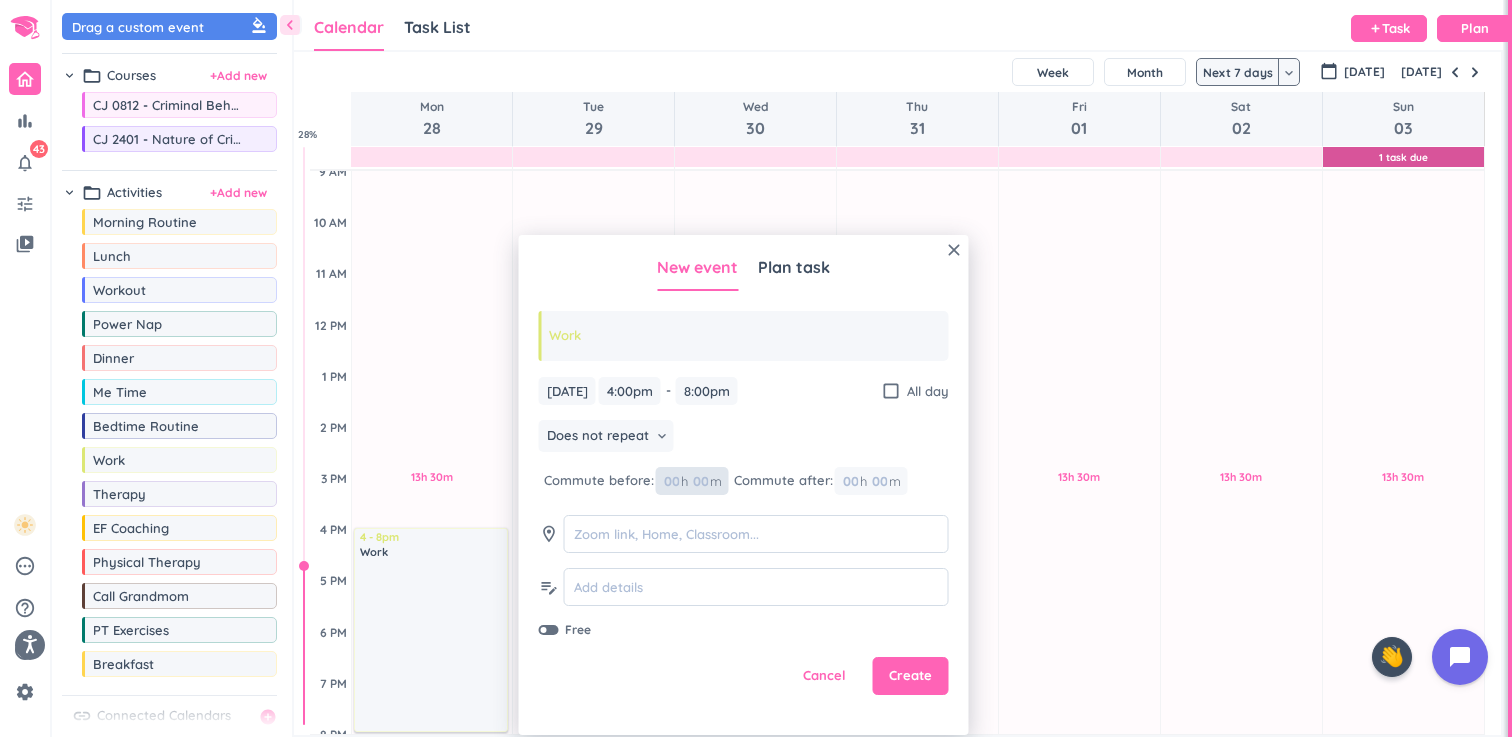 click at bounding box center (700, 481) 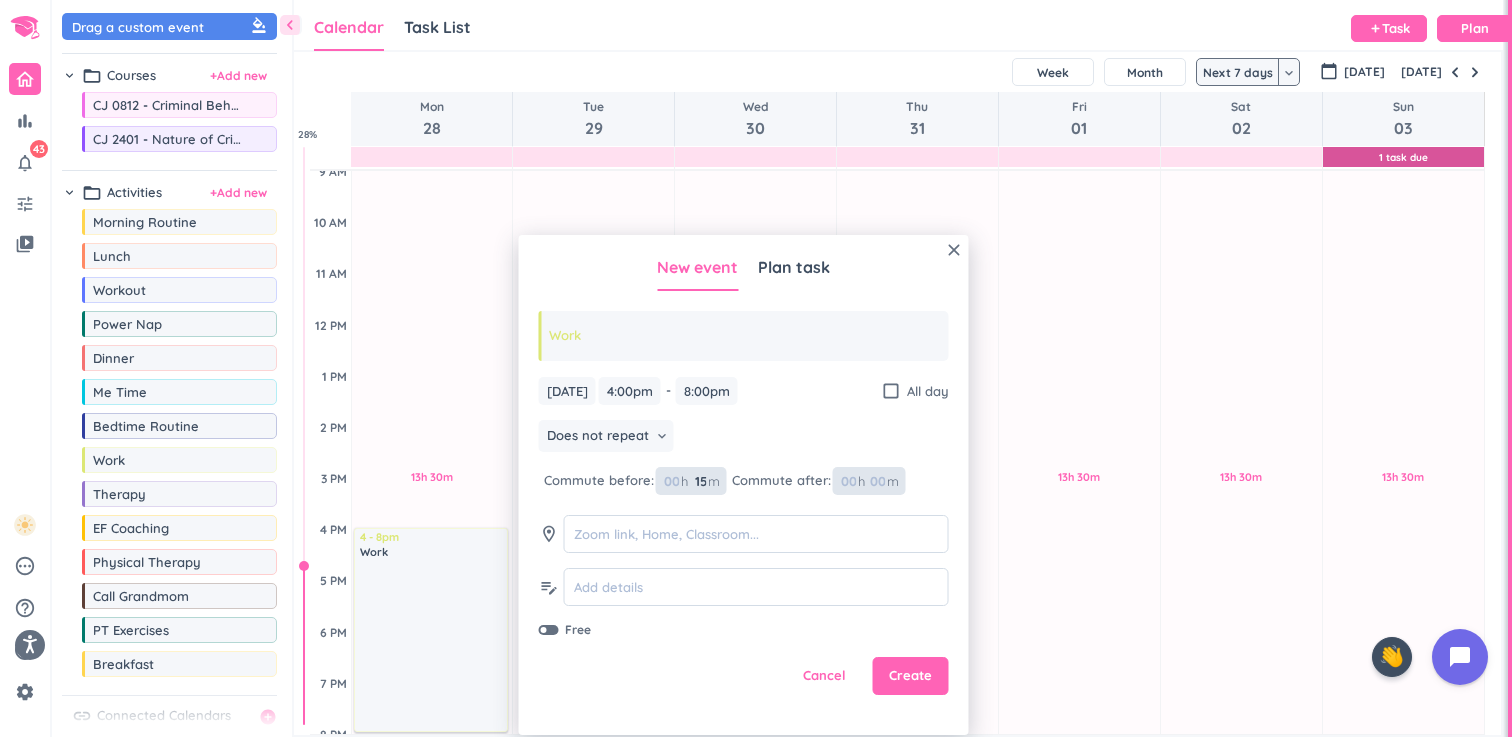type on "15" 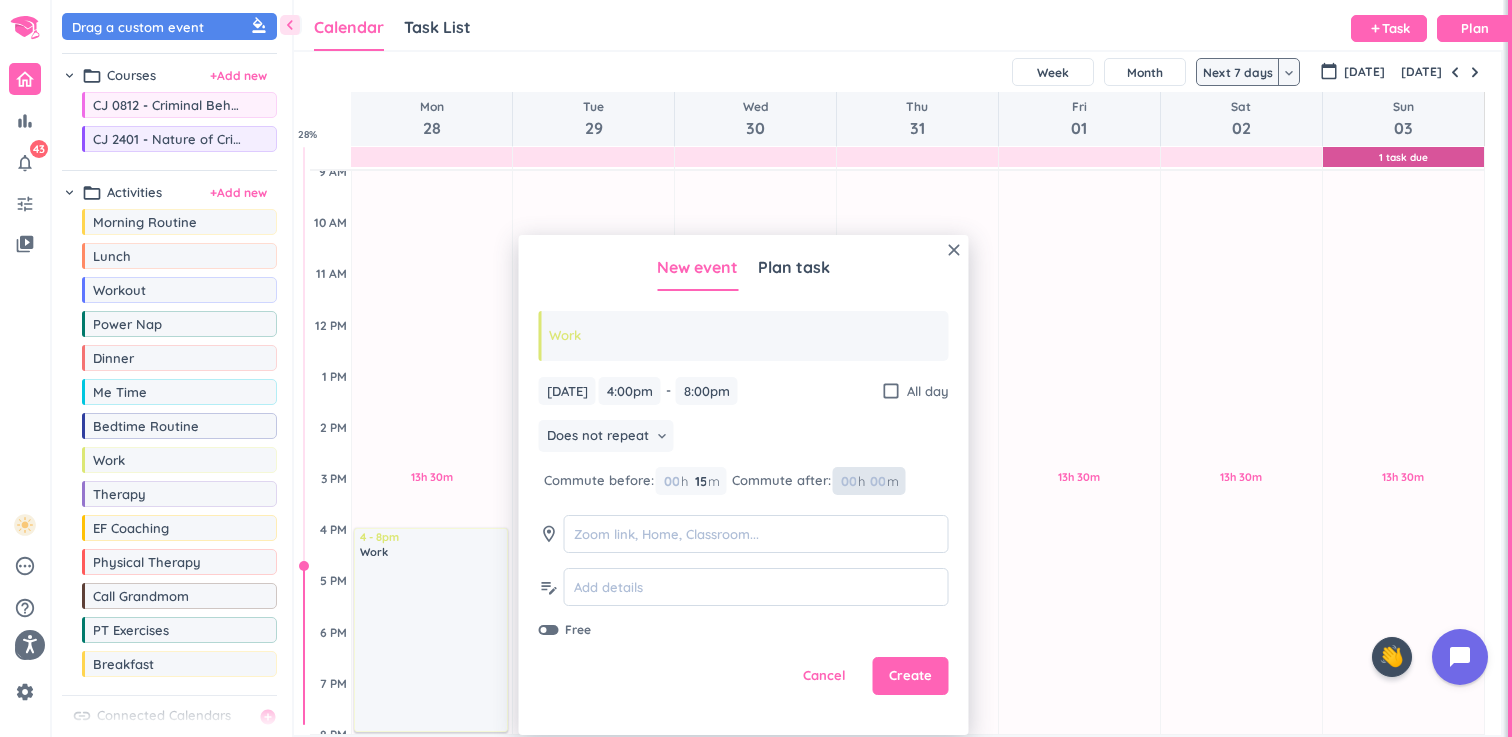 click on "00" at bounding box center [853, 481] 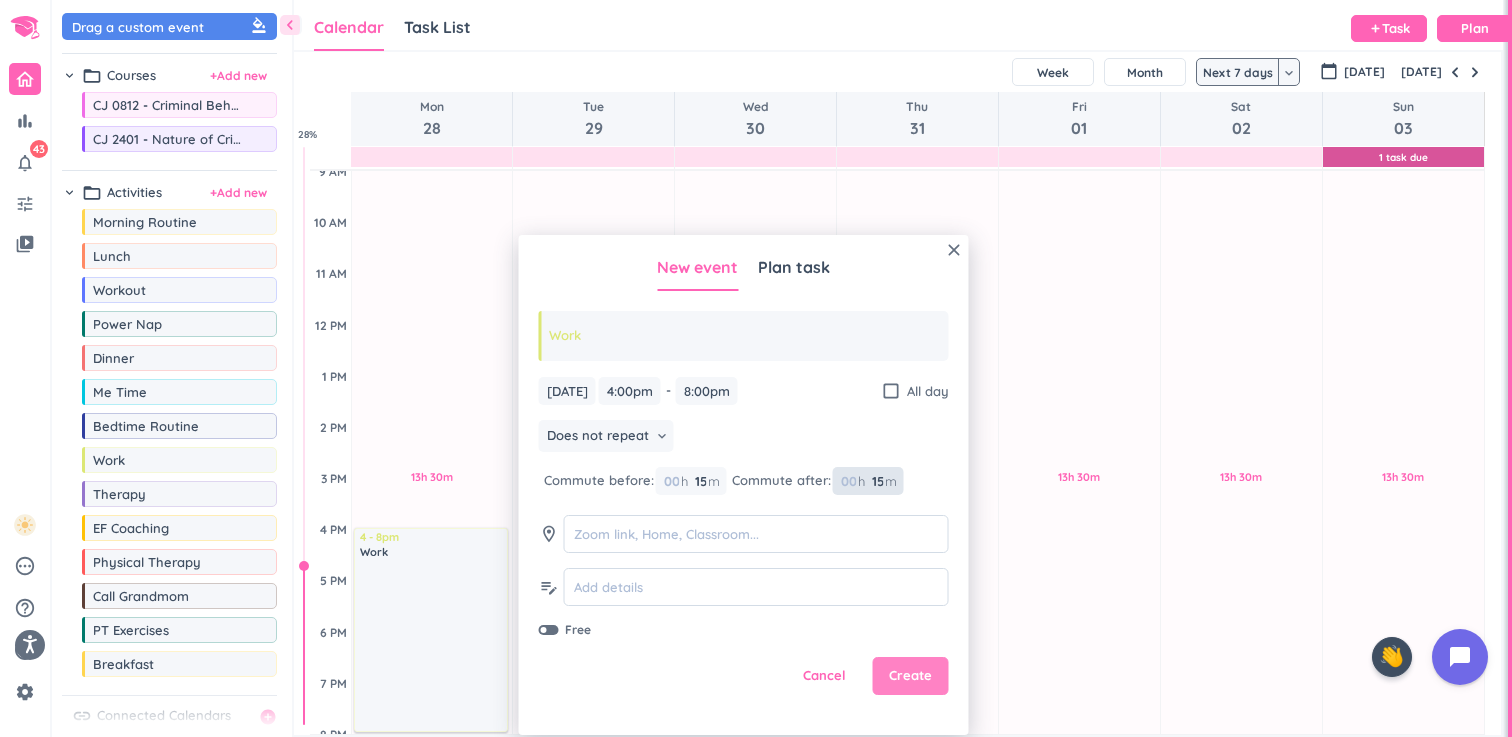 type on "15" 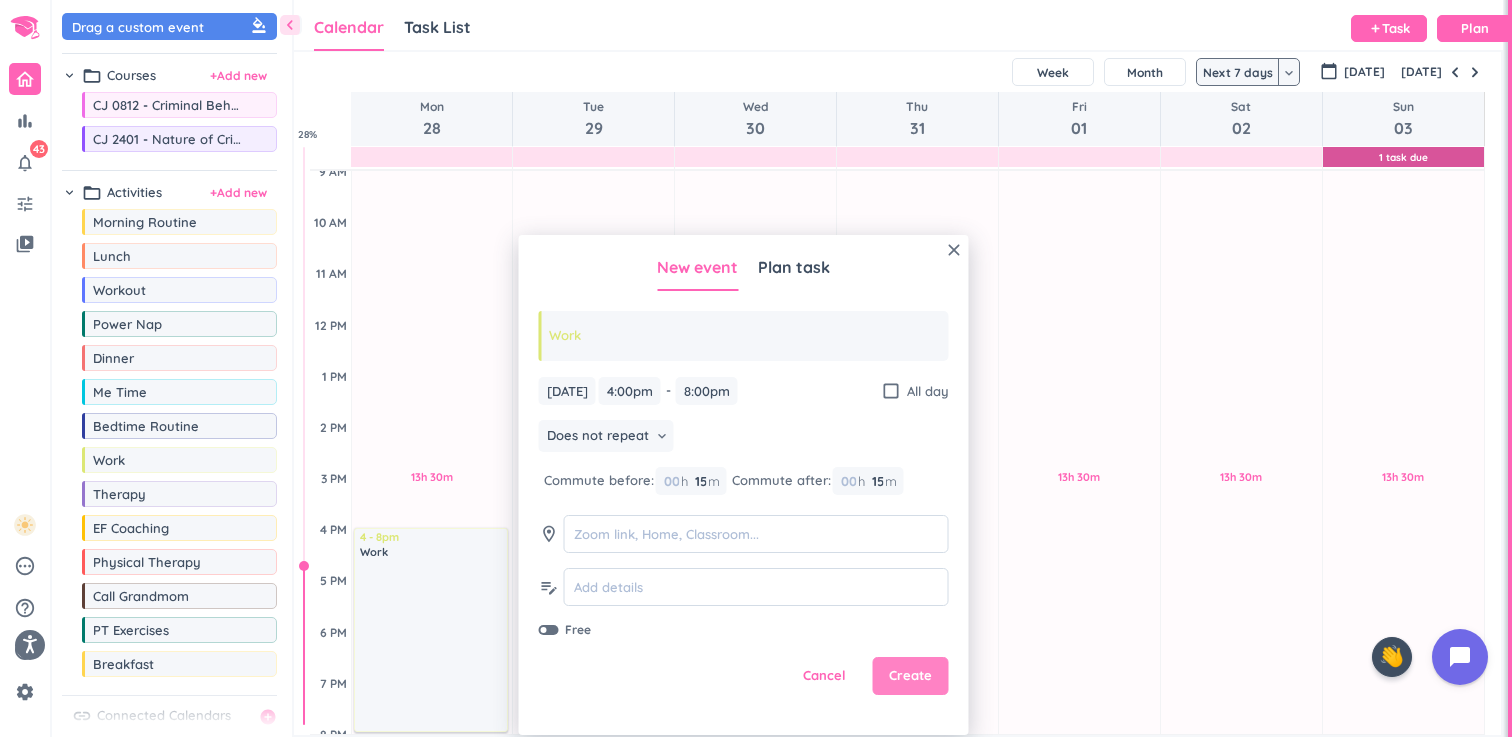 click on "Create" at bounding box center (910, 676) 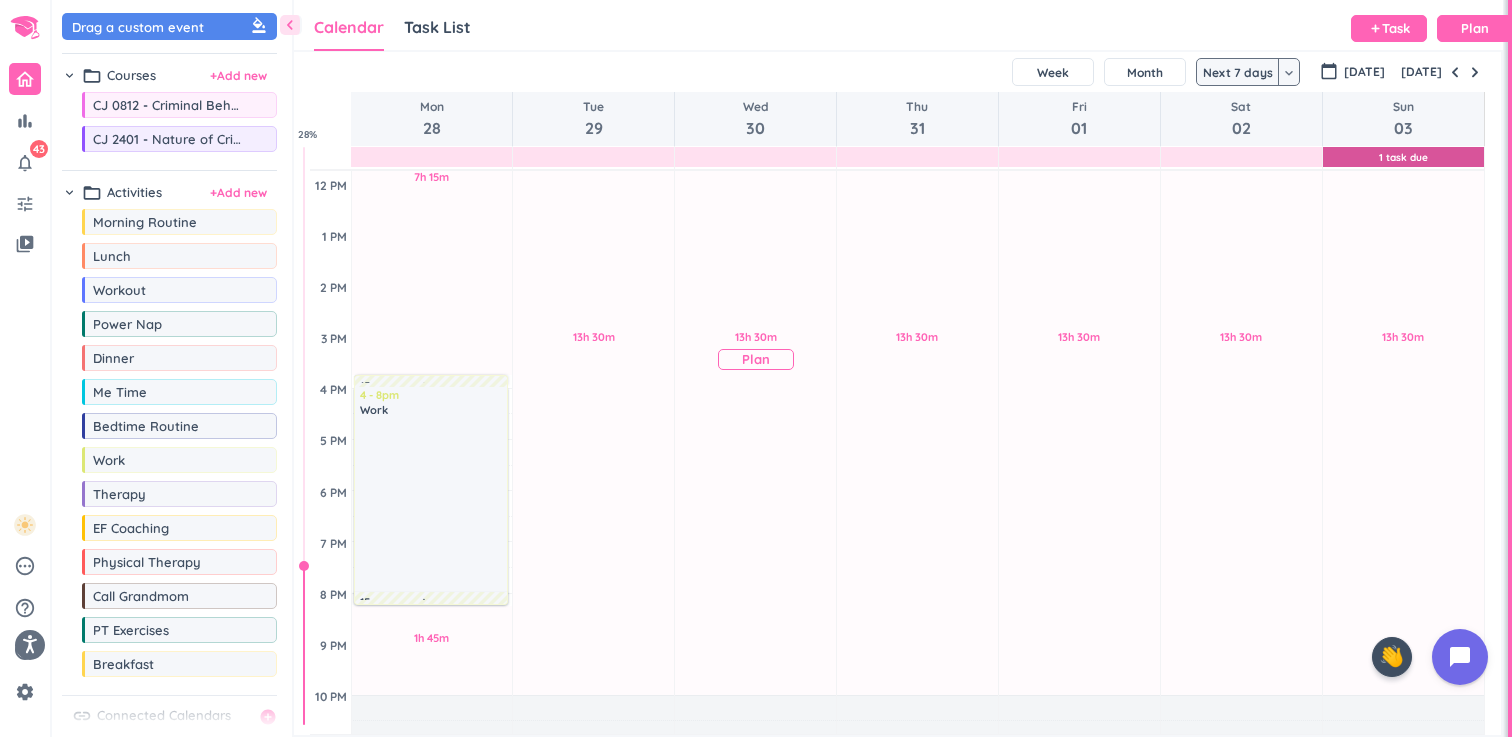 scroll, scrollTop: 376, scrollLeft: 0, axis: vertical 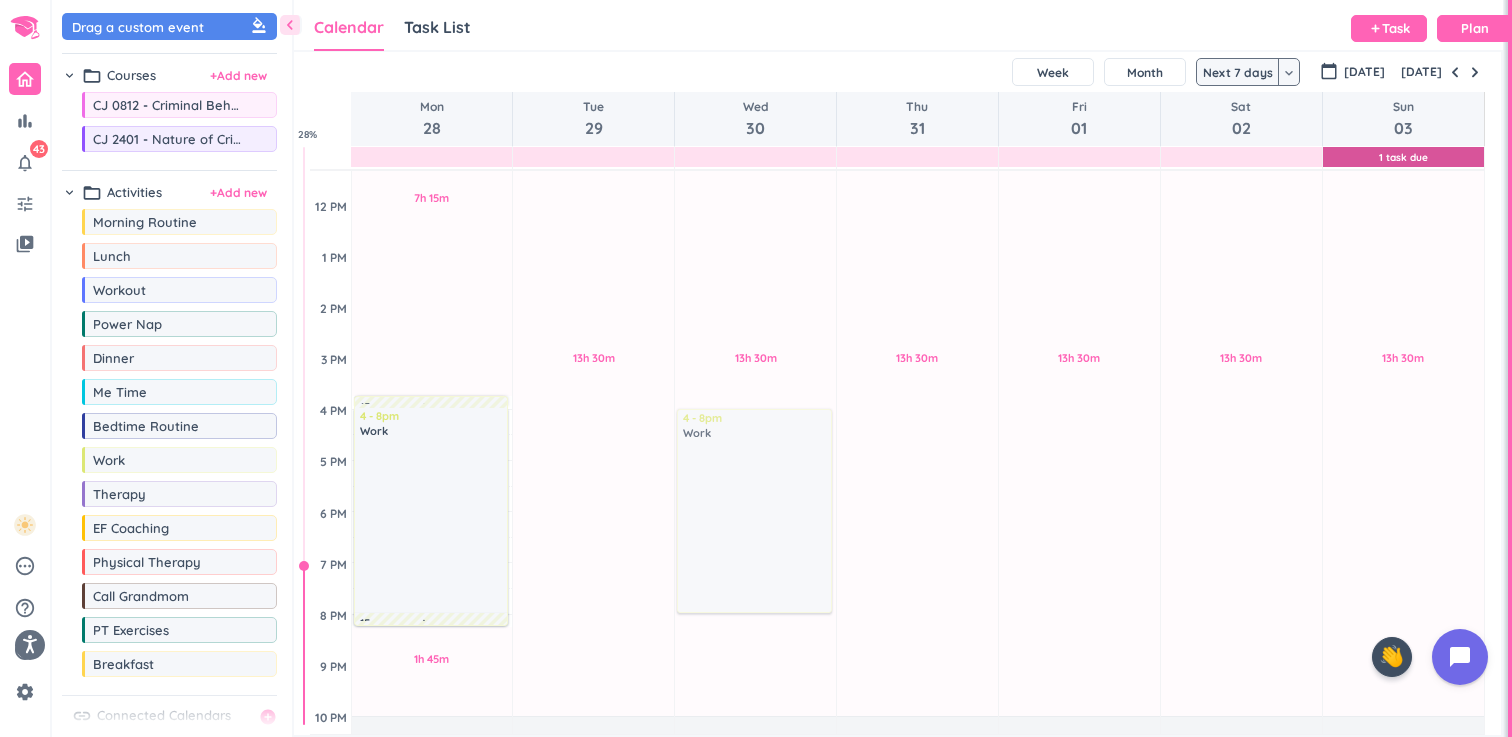 drag, startPoint x: 142, startPoint y: 462, endPoint x: 772, endPoint y: 413, distance: 631.9027 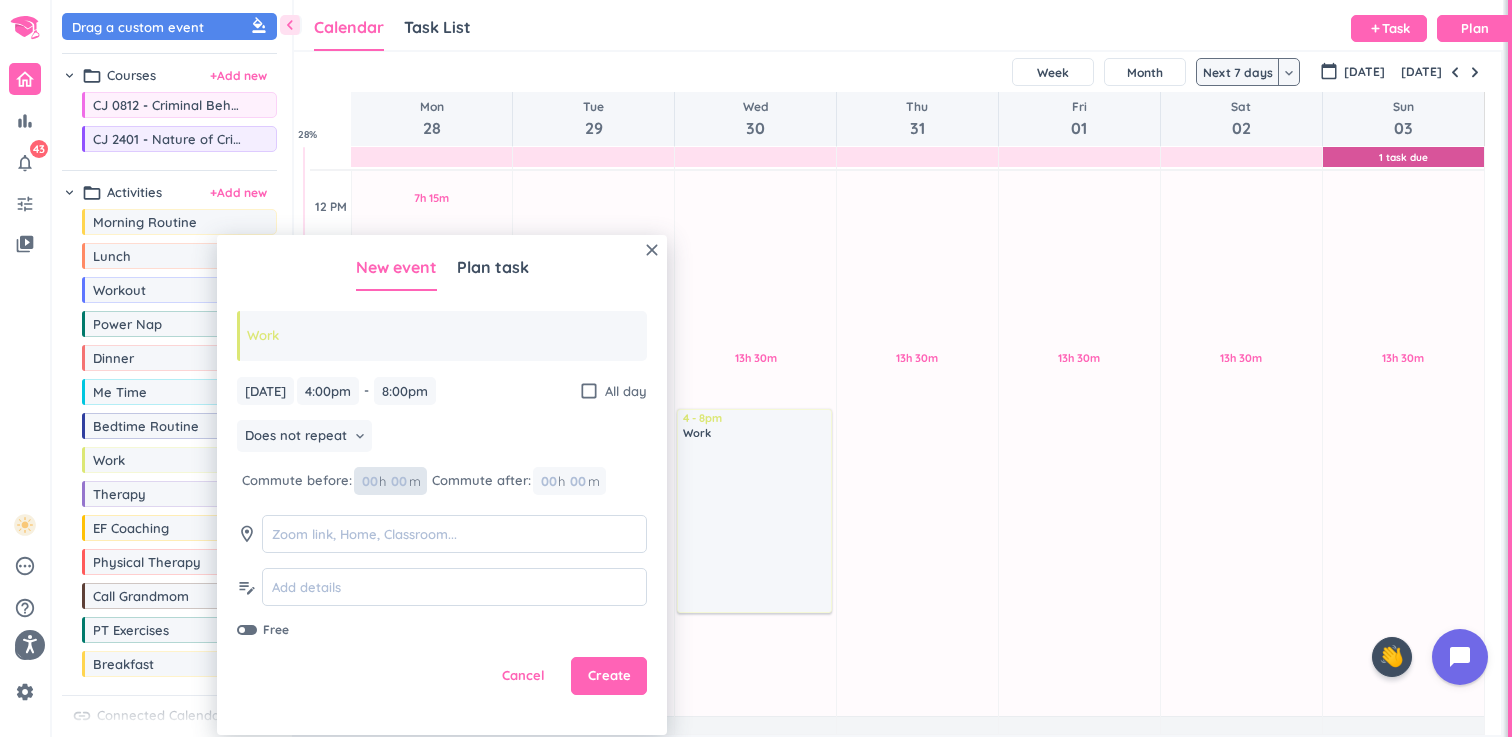 click at bounding box center (398, 481) 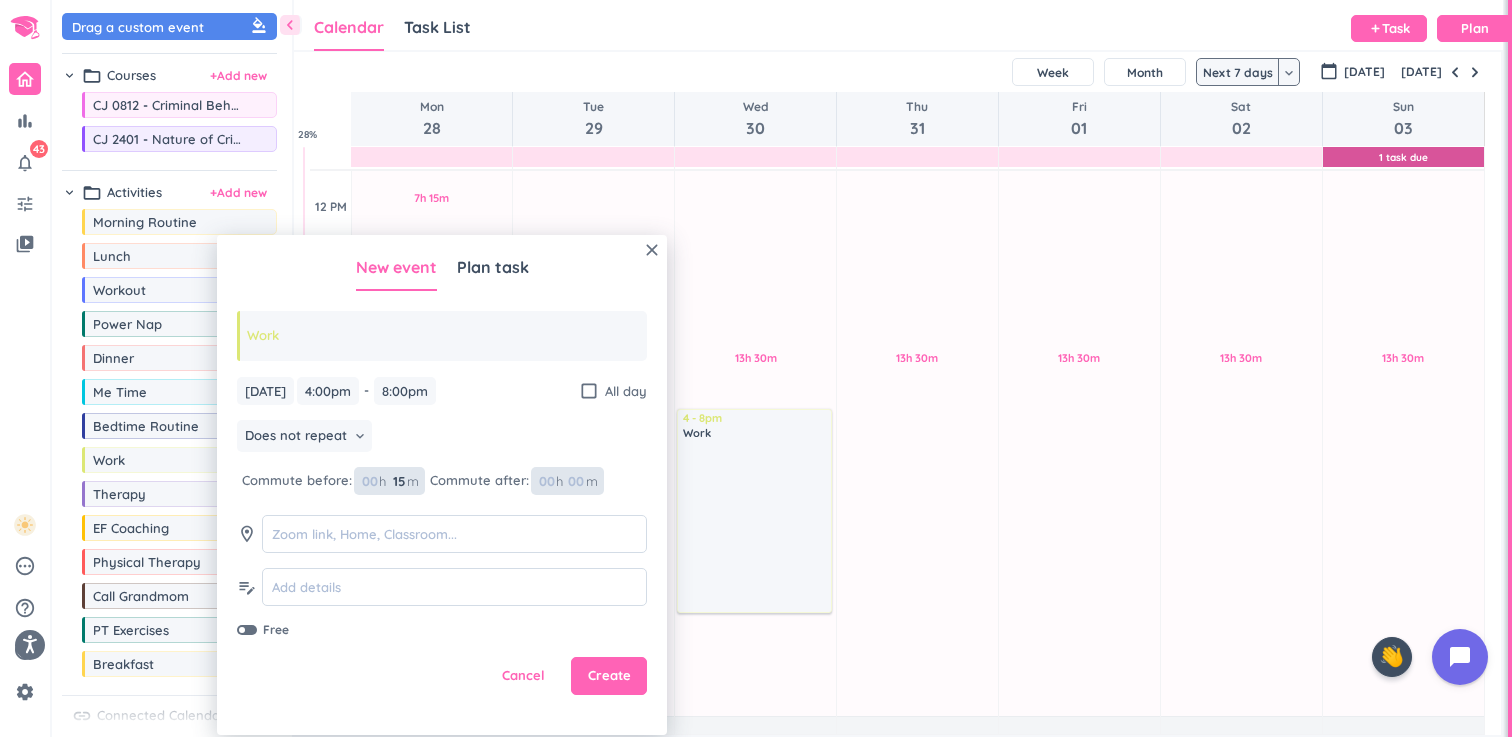 type on "15" 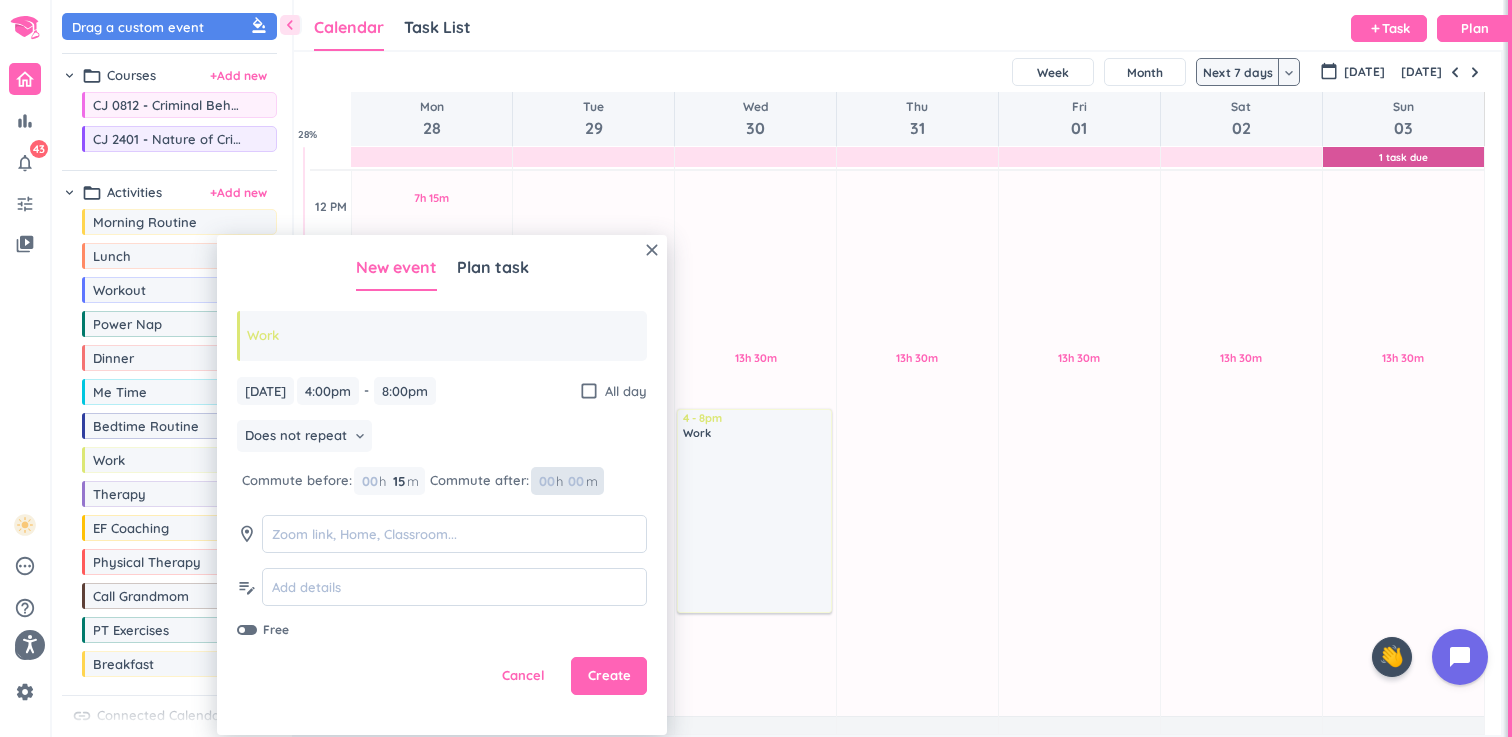 click on "00" at bounding box center (582, 481) 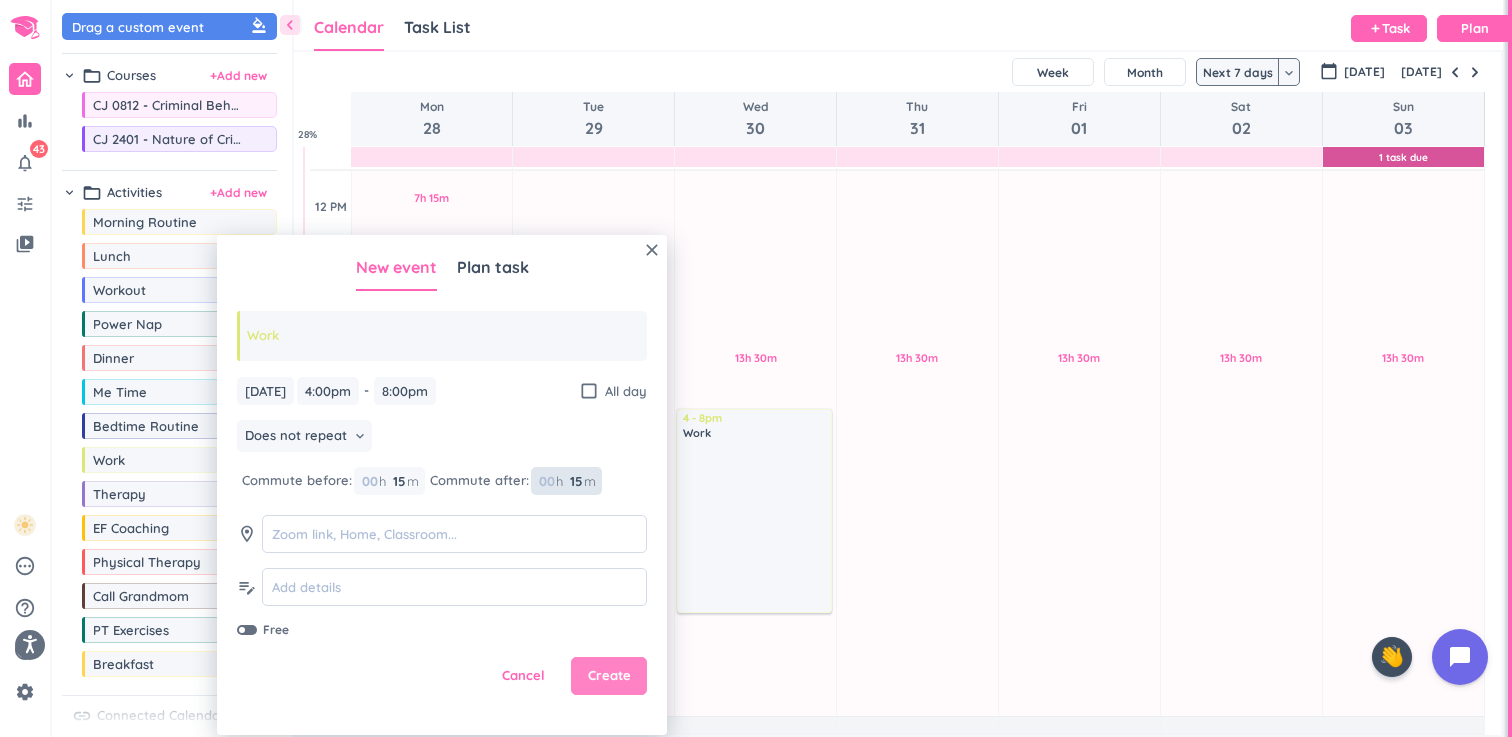 type on "15" 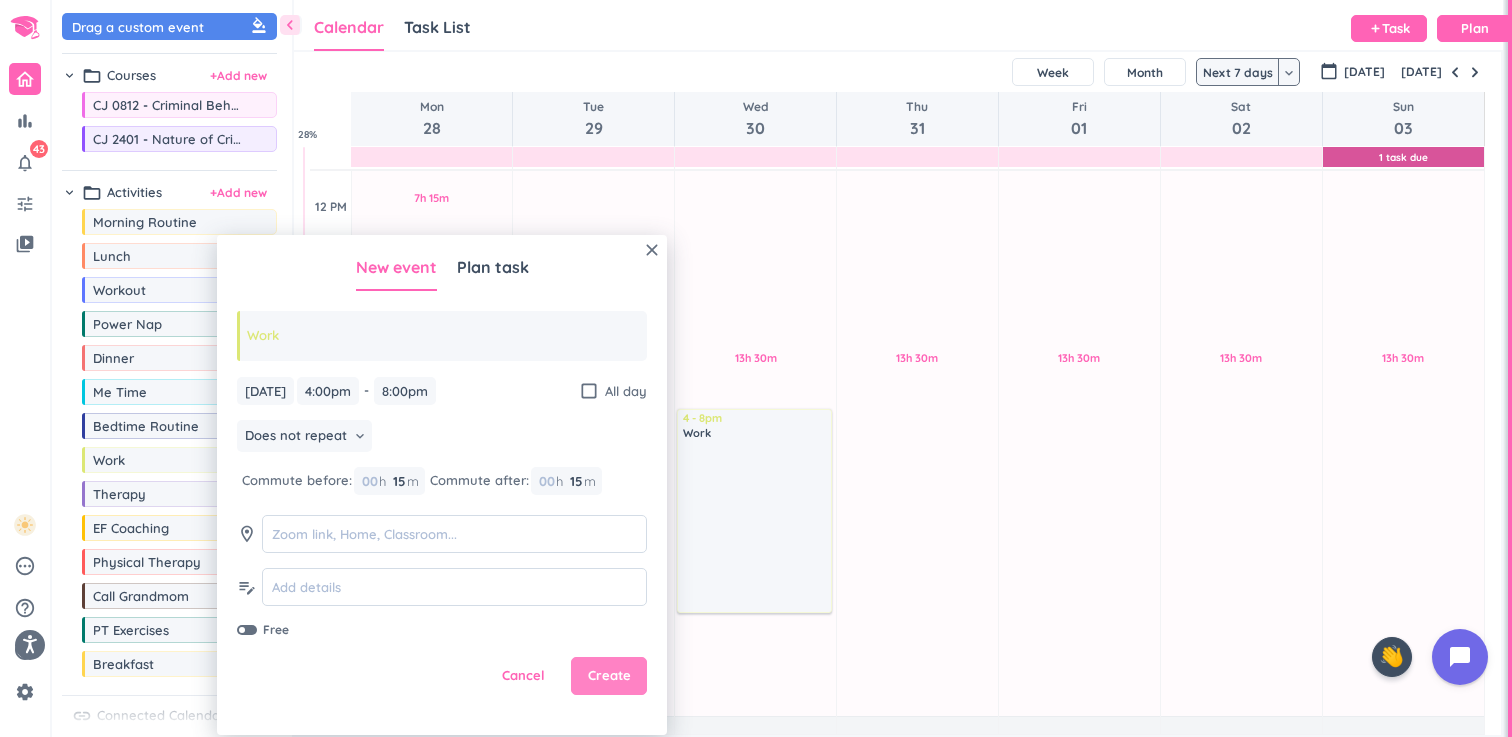 click on "Create" at bounding box center (609, 676) 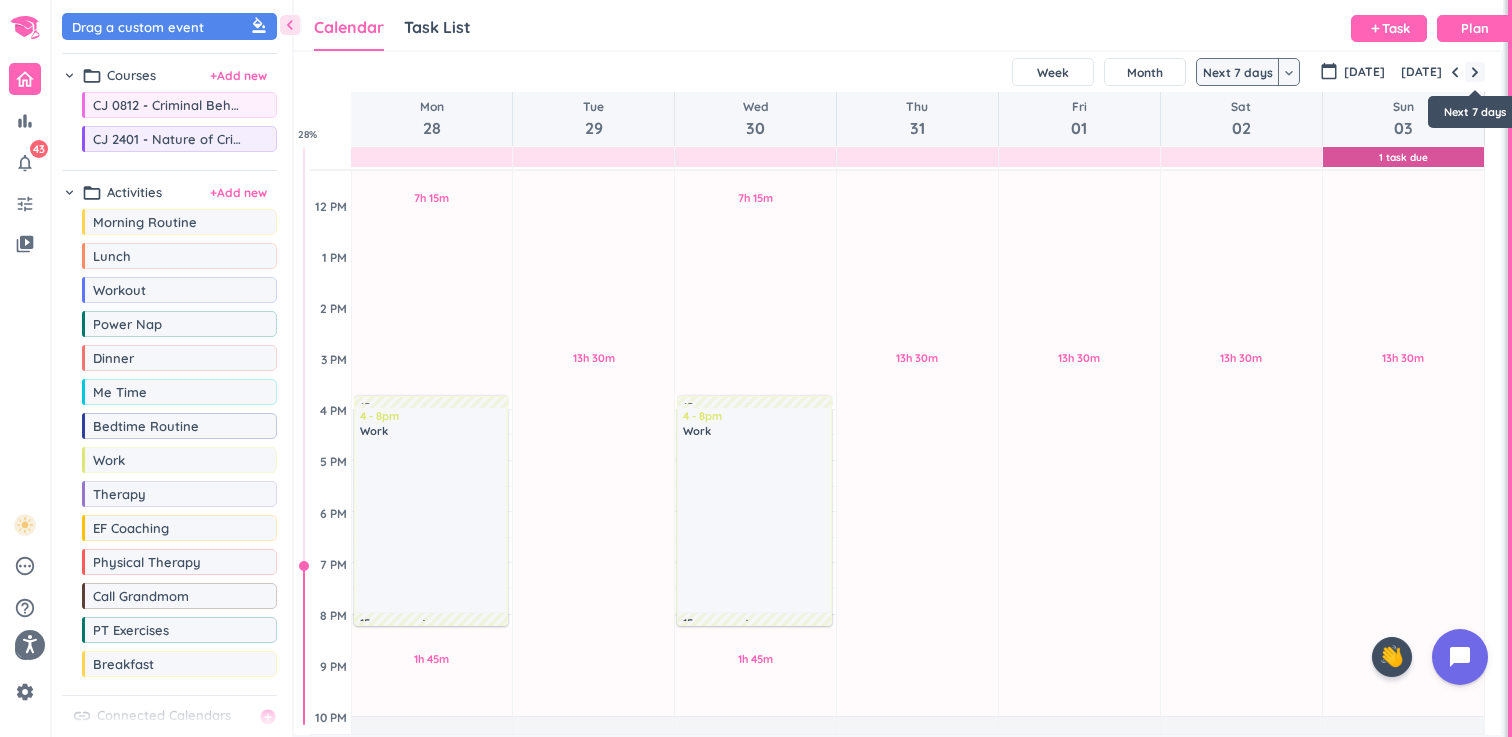click at bounding box center [1475, 72] 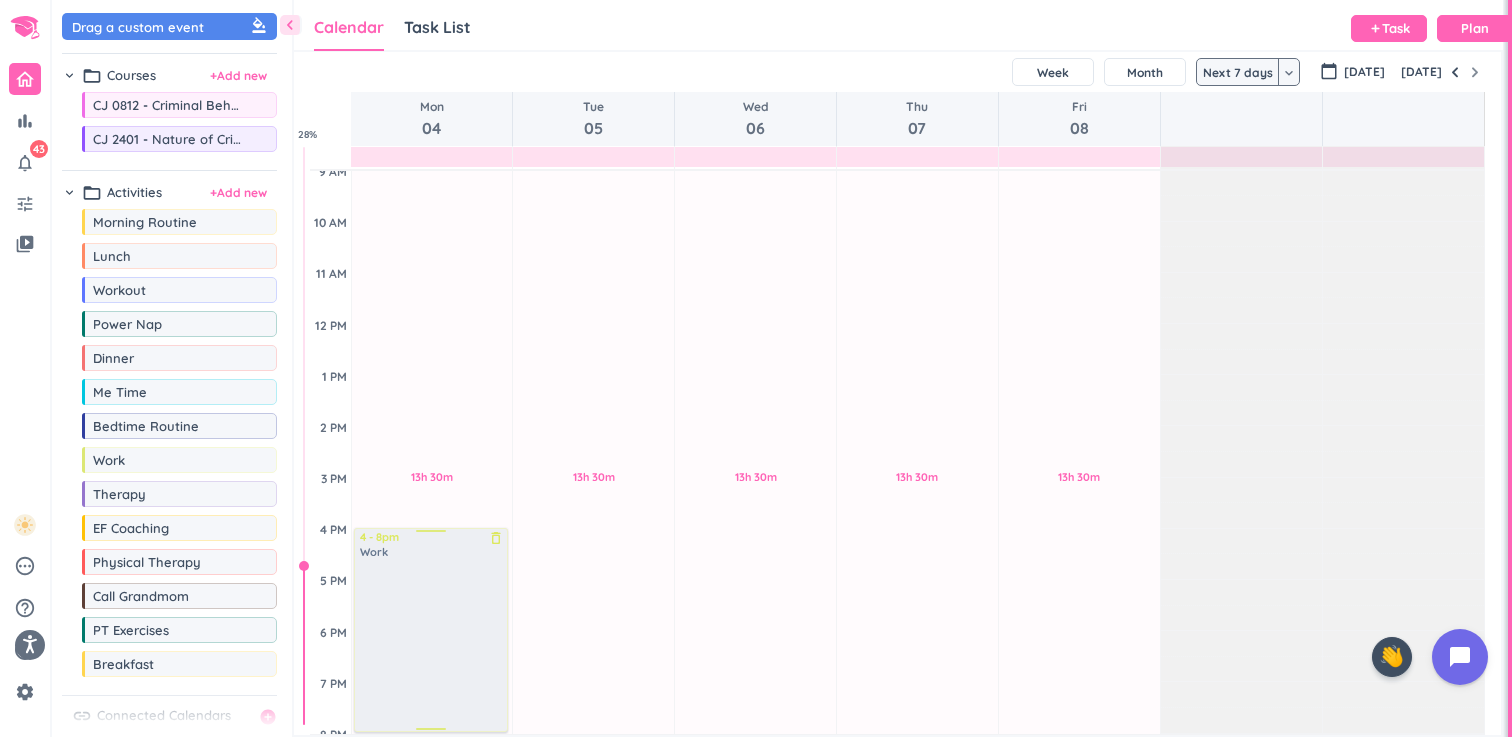 drag, startPoint x: 144, startPoint y: 475, endPoint x: 444, endPoint y: 530, distance: 305 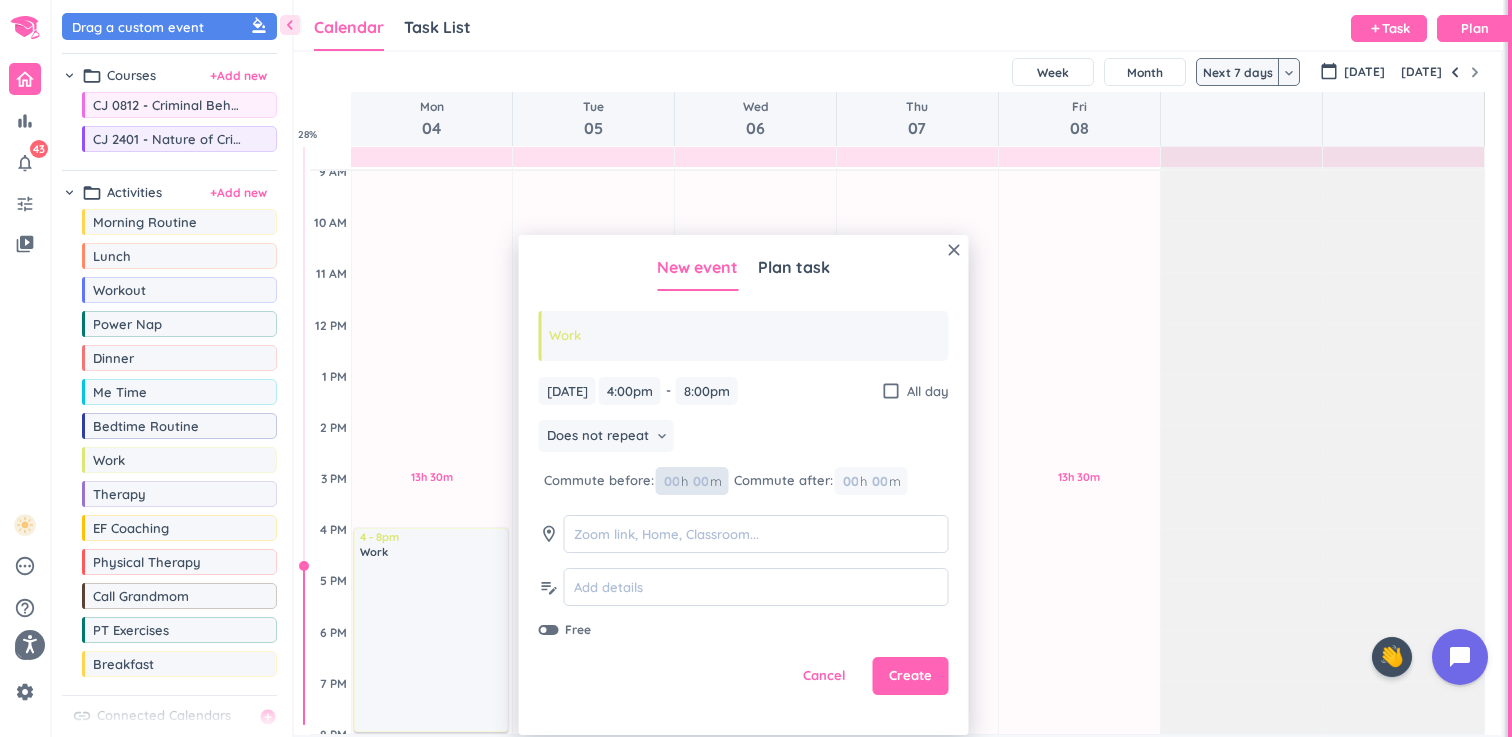 click at bounding box center (700, 481) 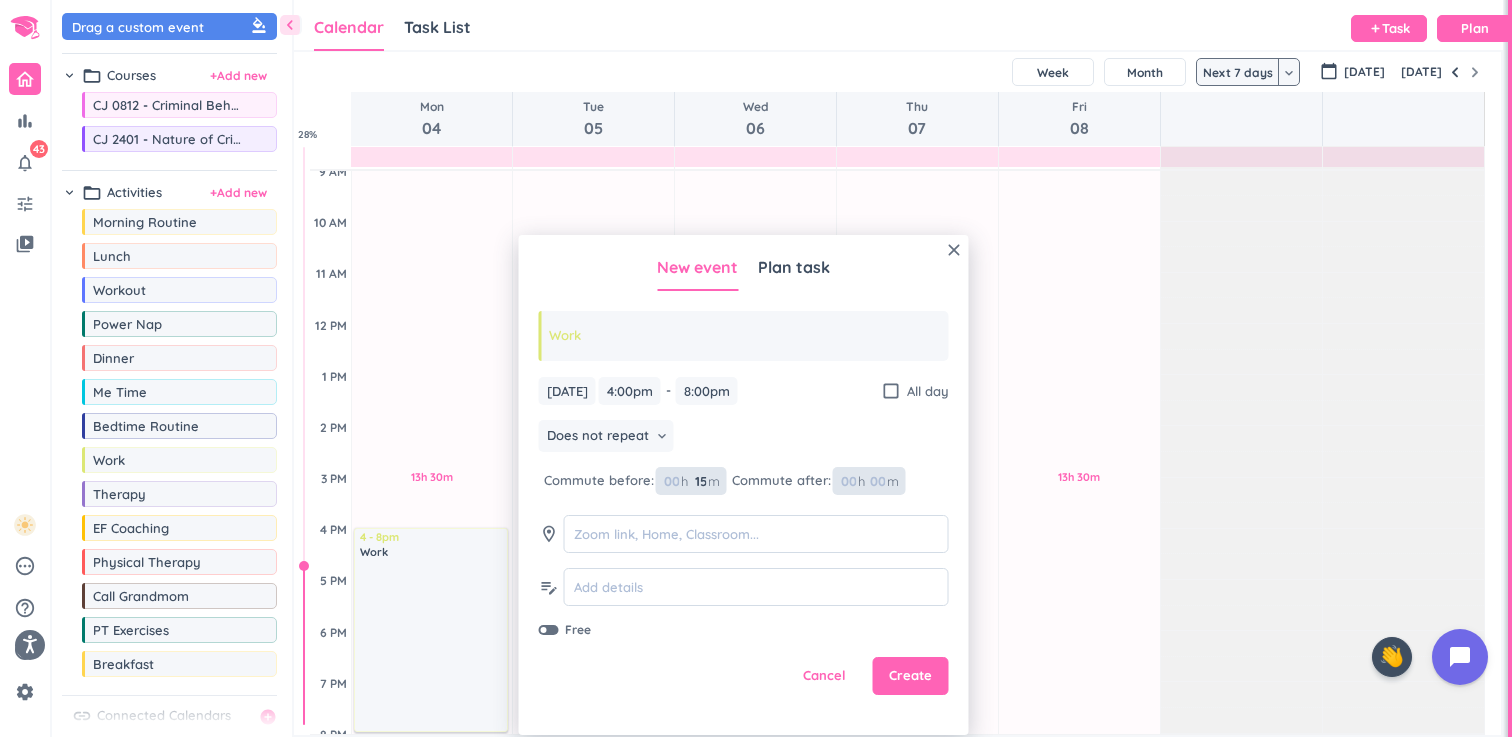 type on "15" 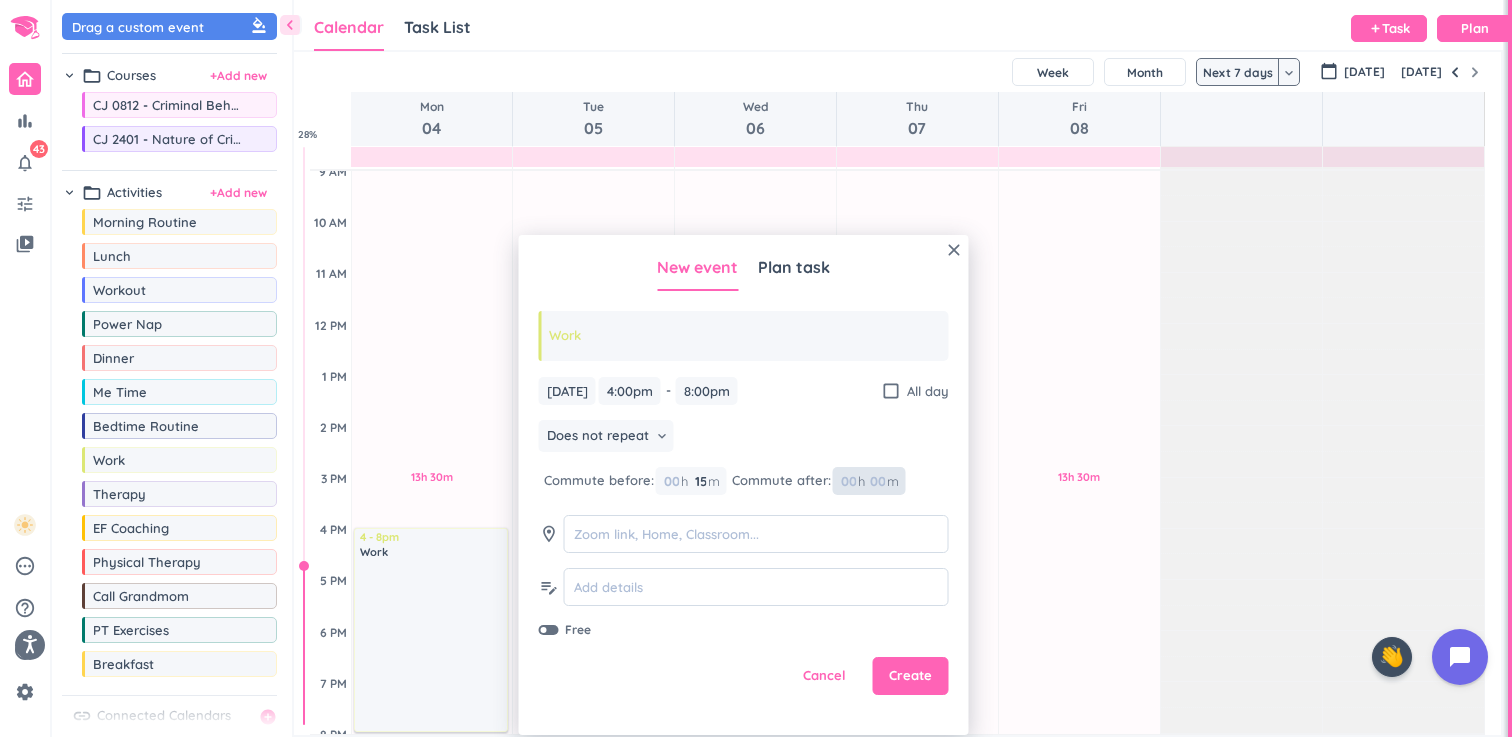 click at bounding box center (877, 481) 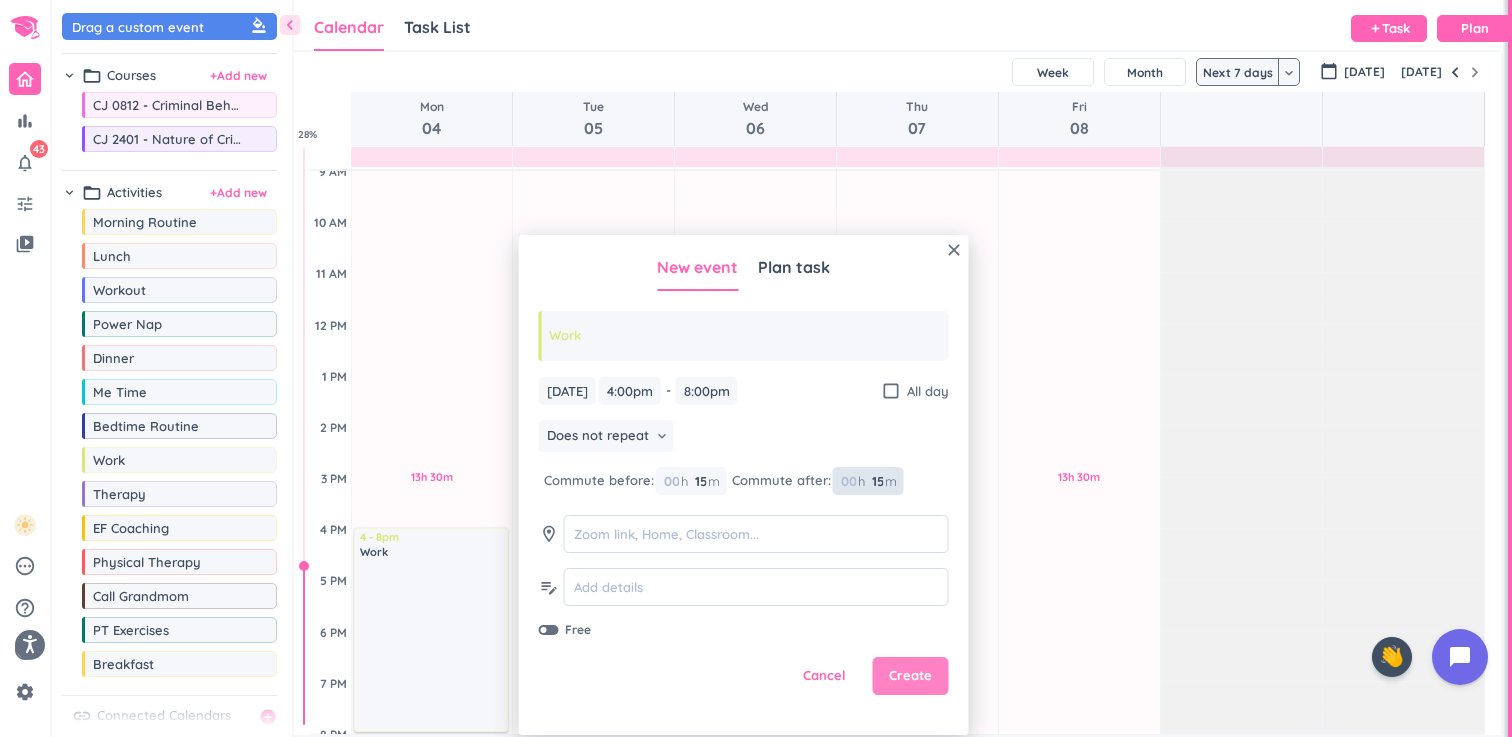 type on "15" 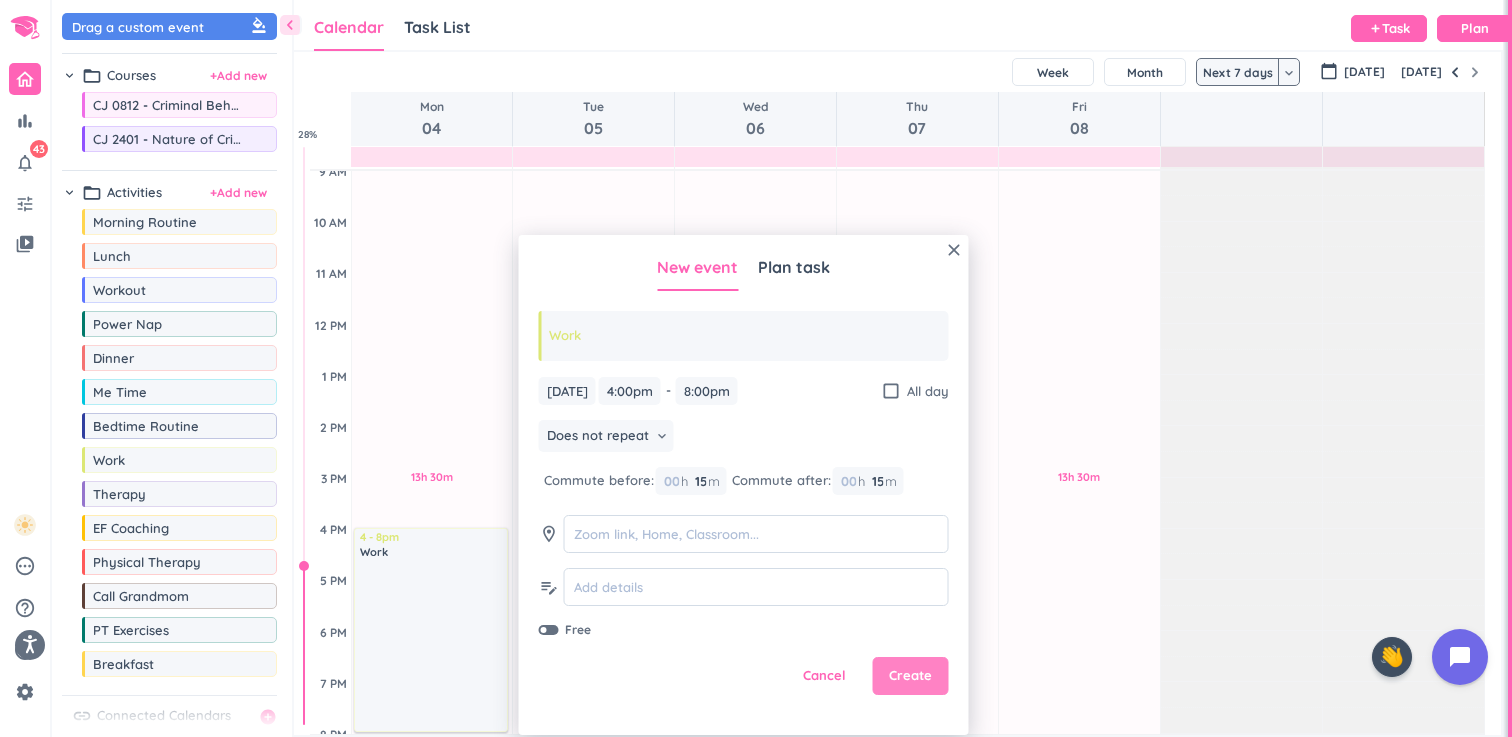 click on "Create" at bounding box center (910, 676) 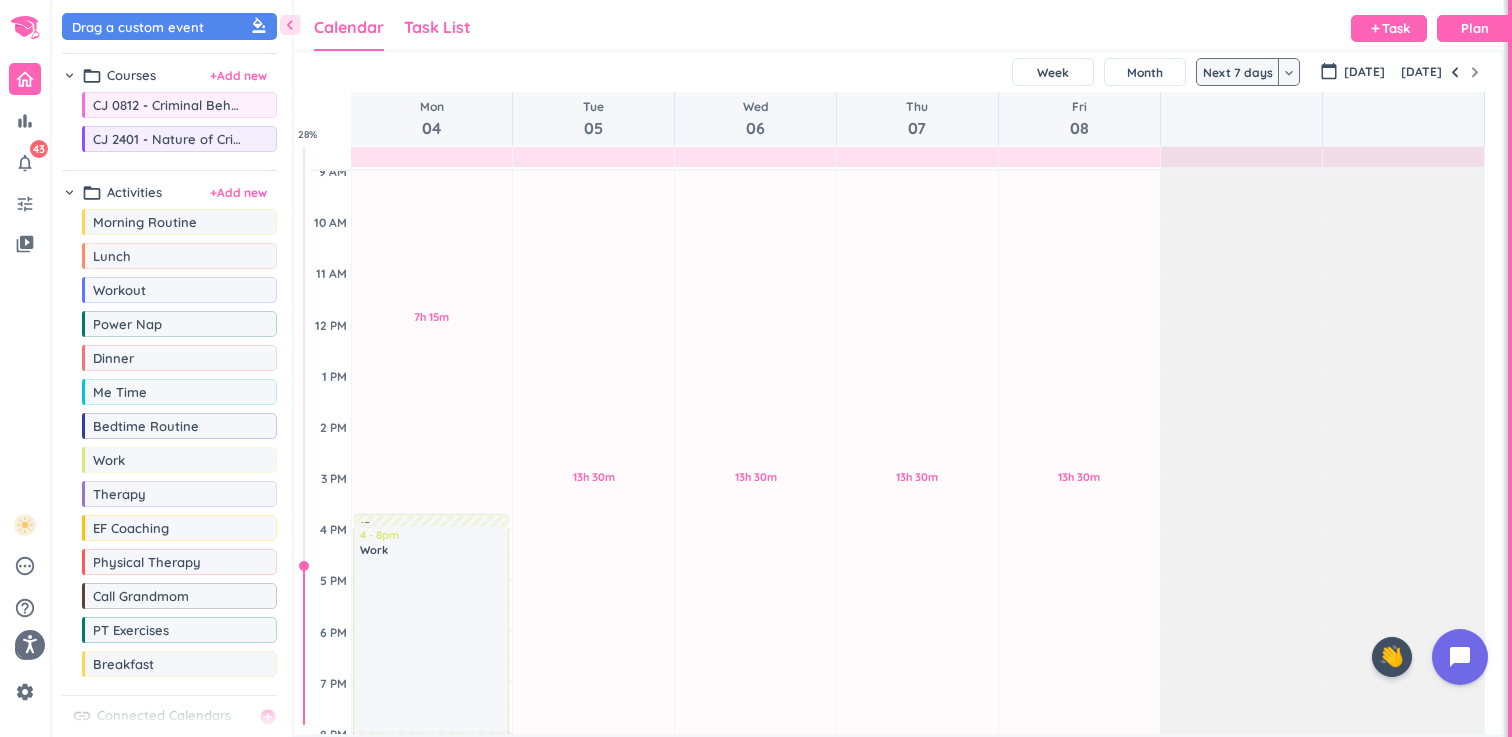 click on "Task List" at bounding box center (437, 27) 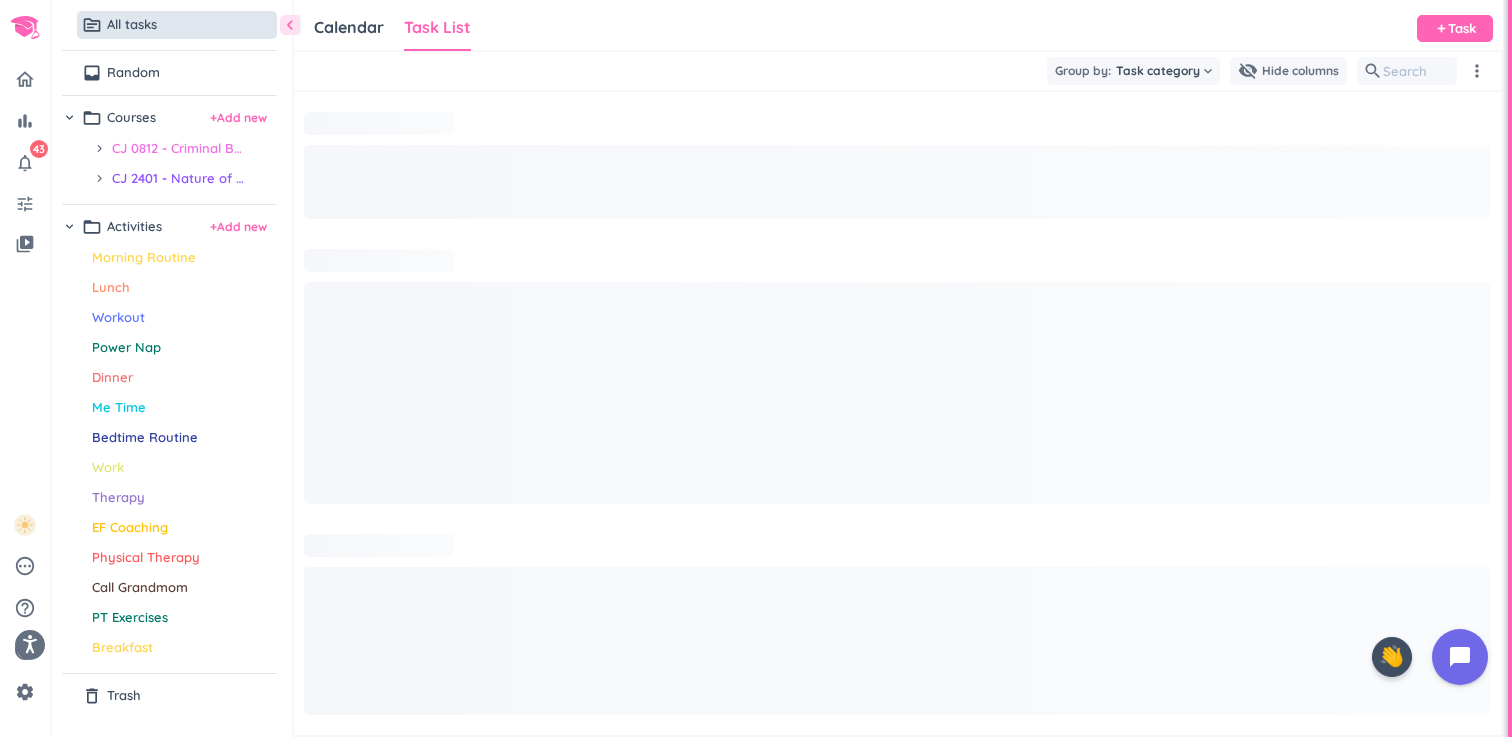 scroll, scrollTop: 1, scrollLeft: 1, axis: both 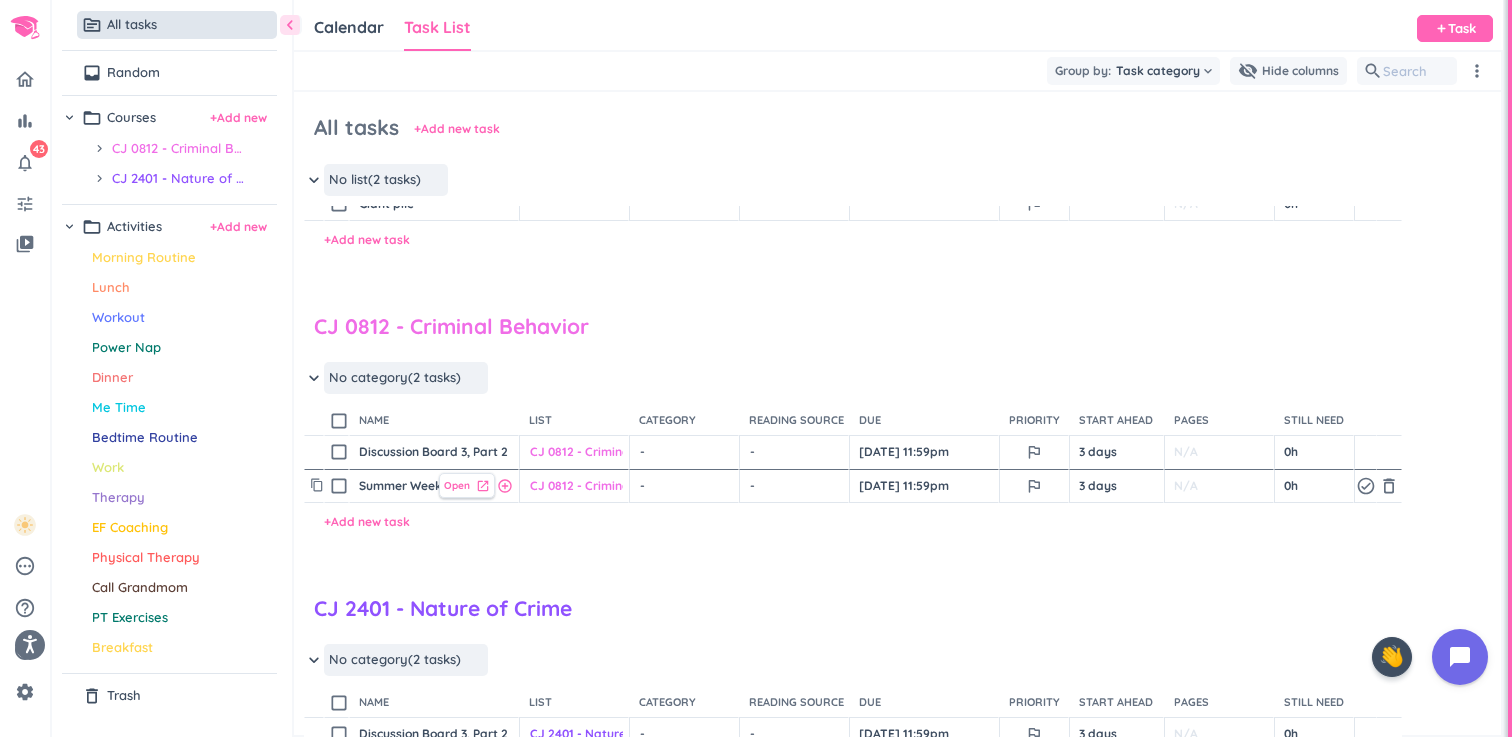 click on "Open" at bounding box center [457, 485] 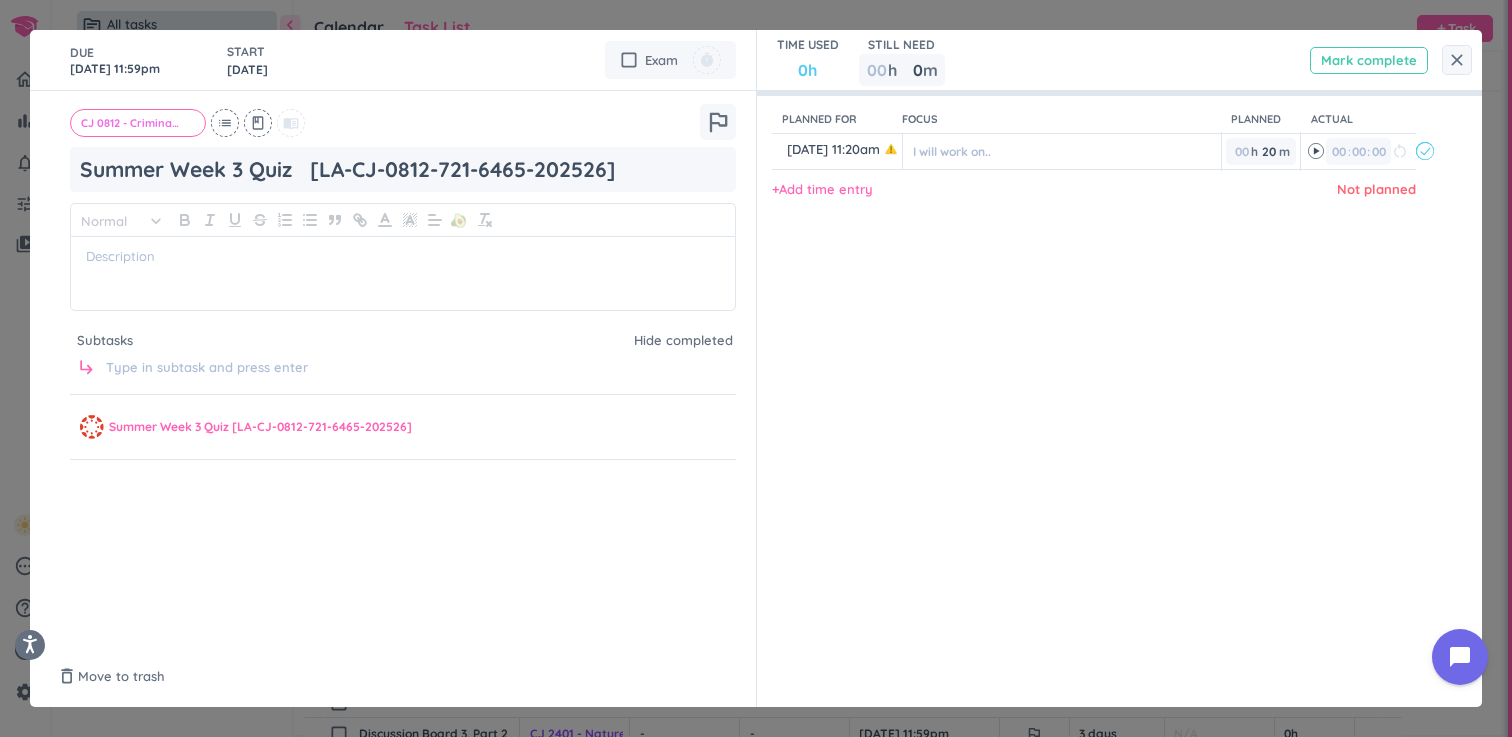 click on "Mark complete" at bounding box center [1369, 60] 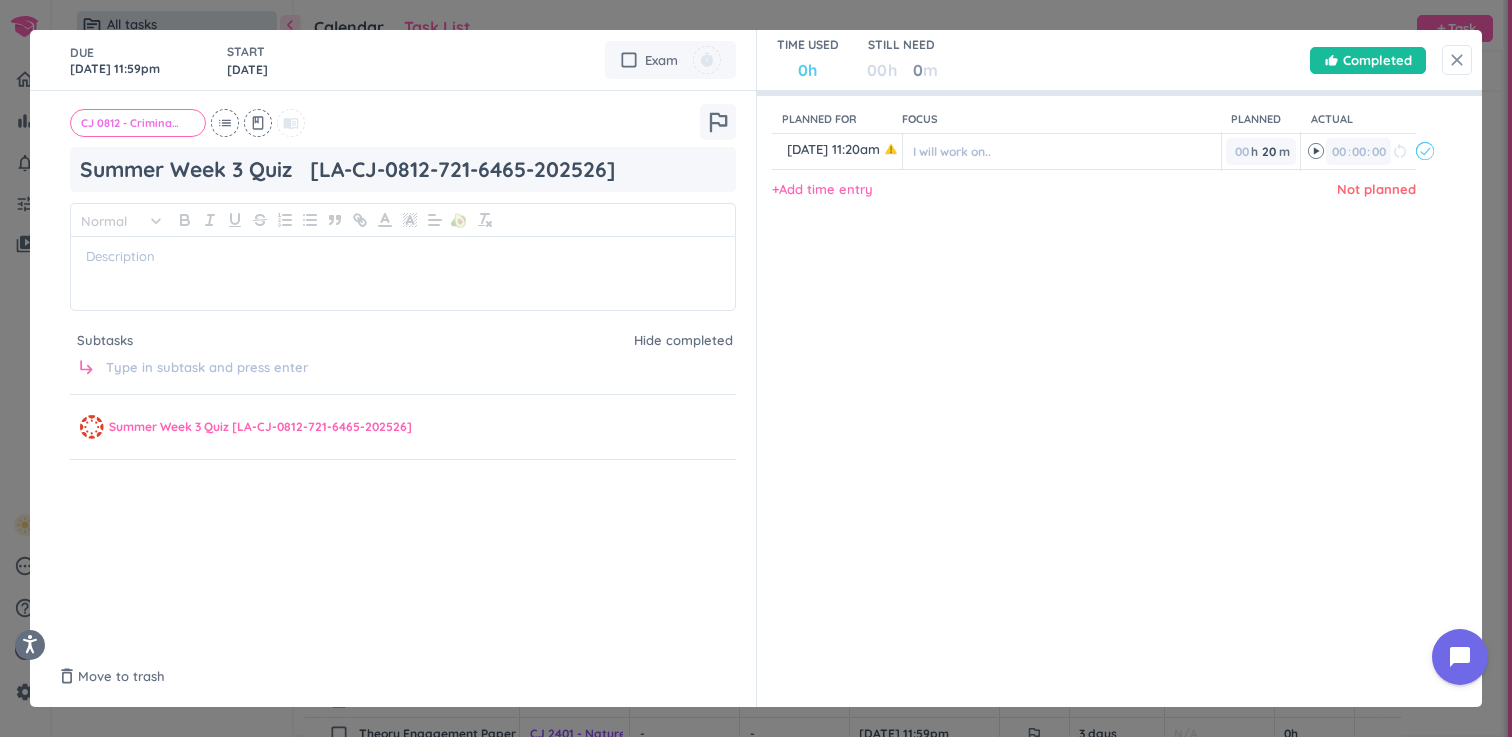 click on "close" at bounding box center [1457, 60] 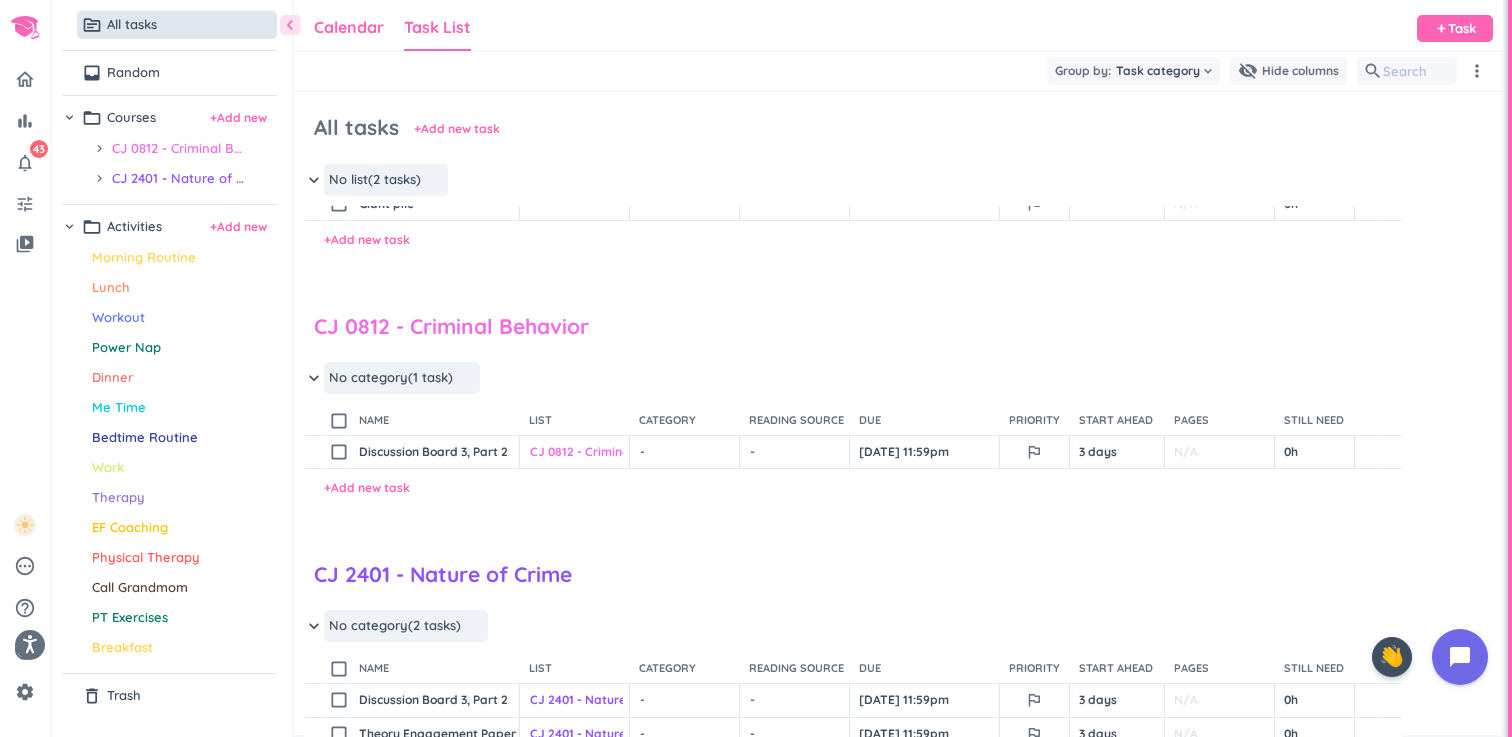 click on "Calendar" at bounding box center (349, 27) 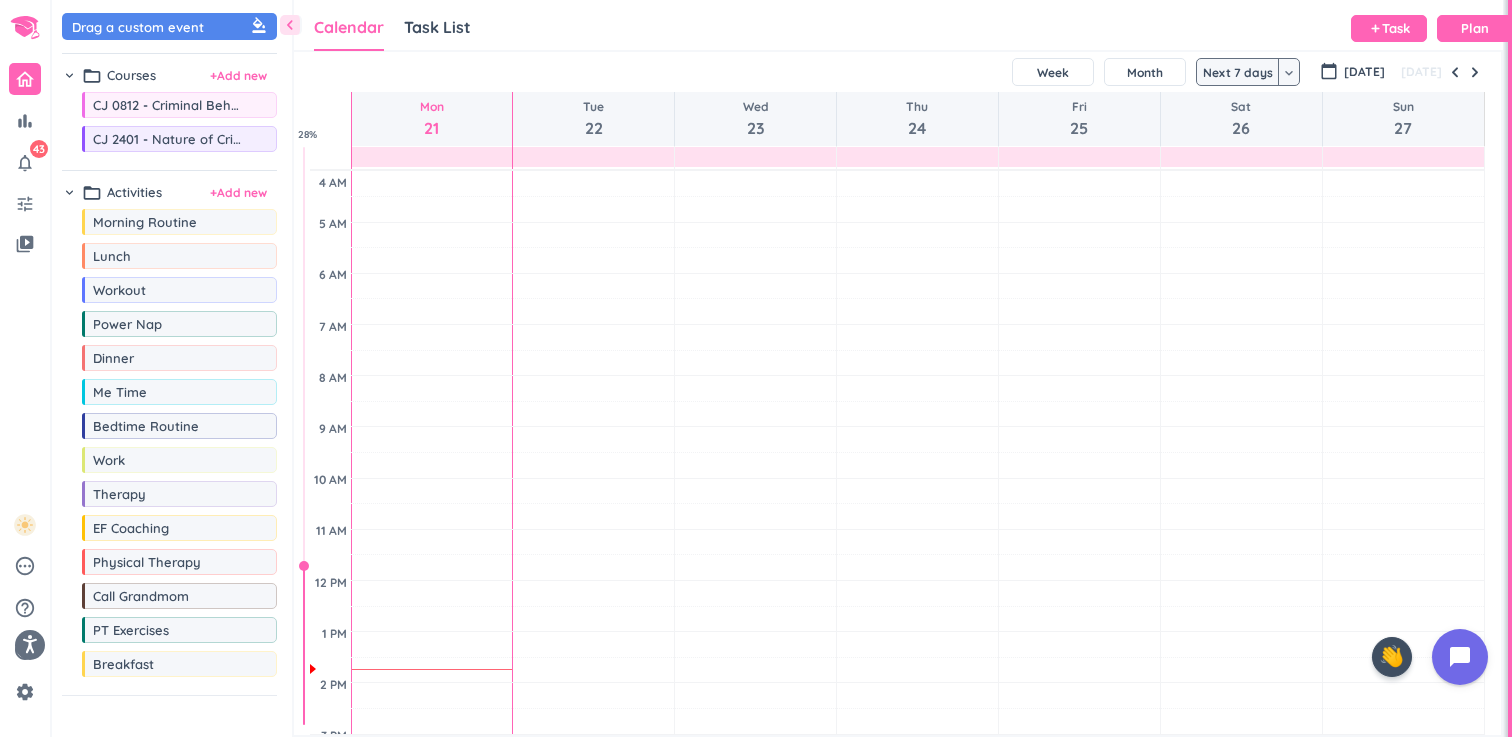 scroll, scrollTop: 1, scrollLeft: 1, axis: both 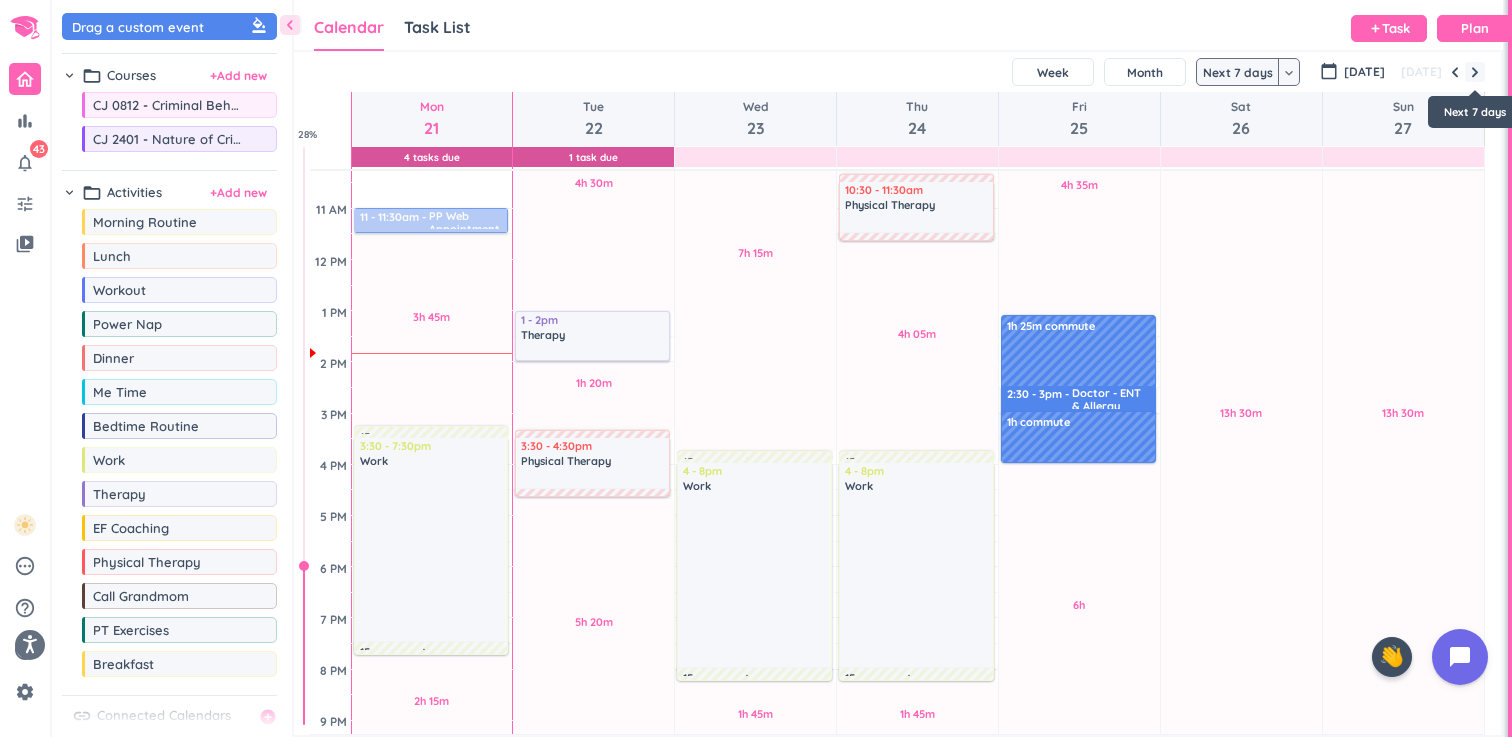 click at bounding box center (1475, 72) 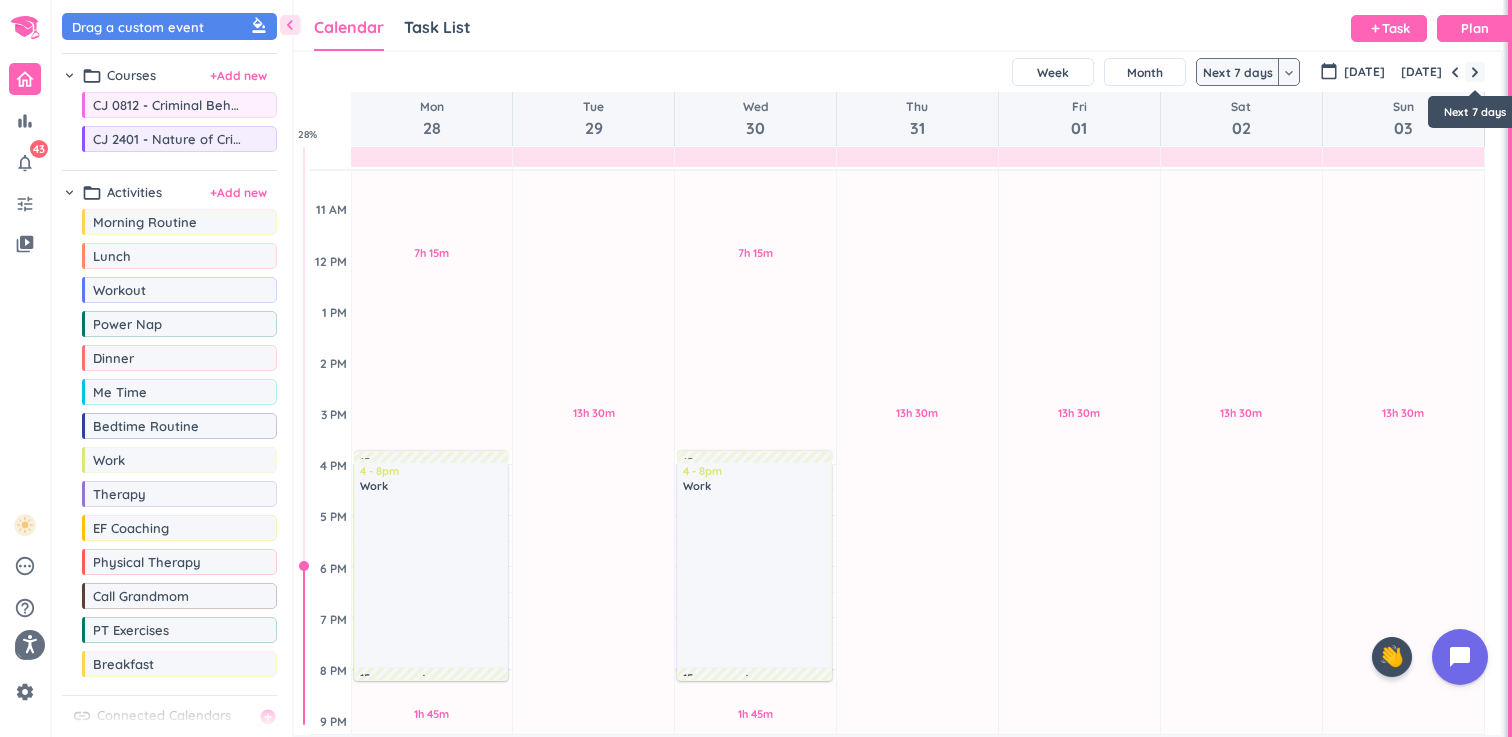 scroll, scrollTop: 257, scrollLeft: 0, axis: vertical 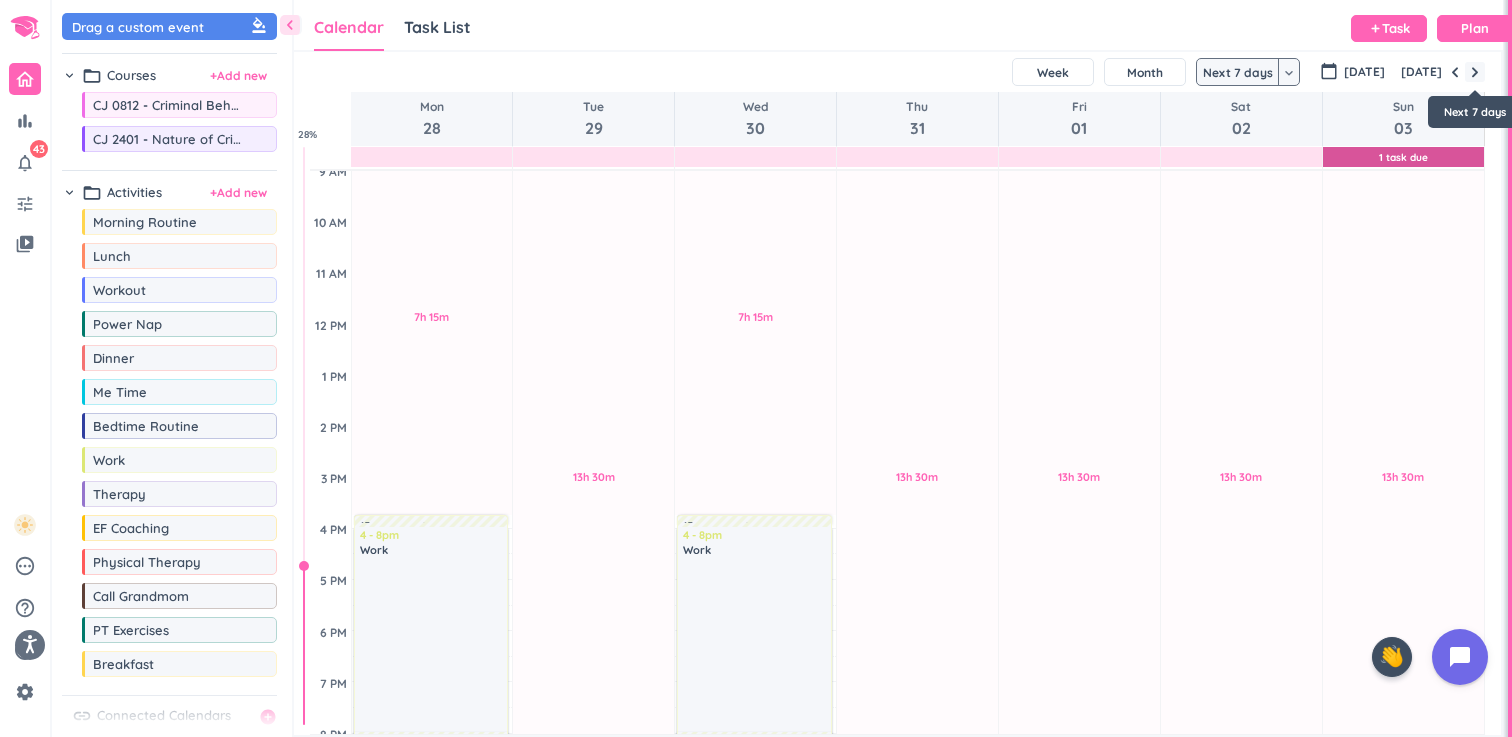 click at bounding box center (1475, 72) 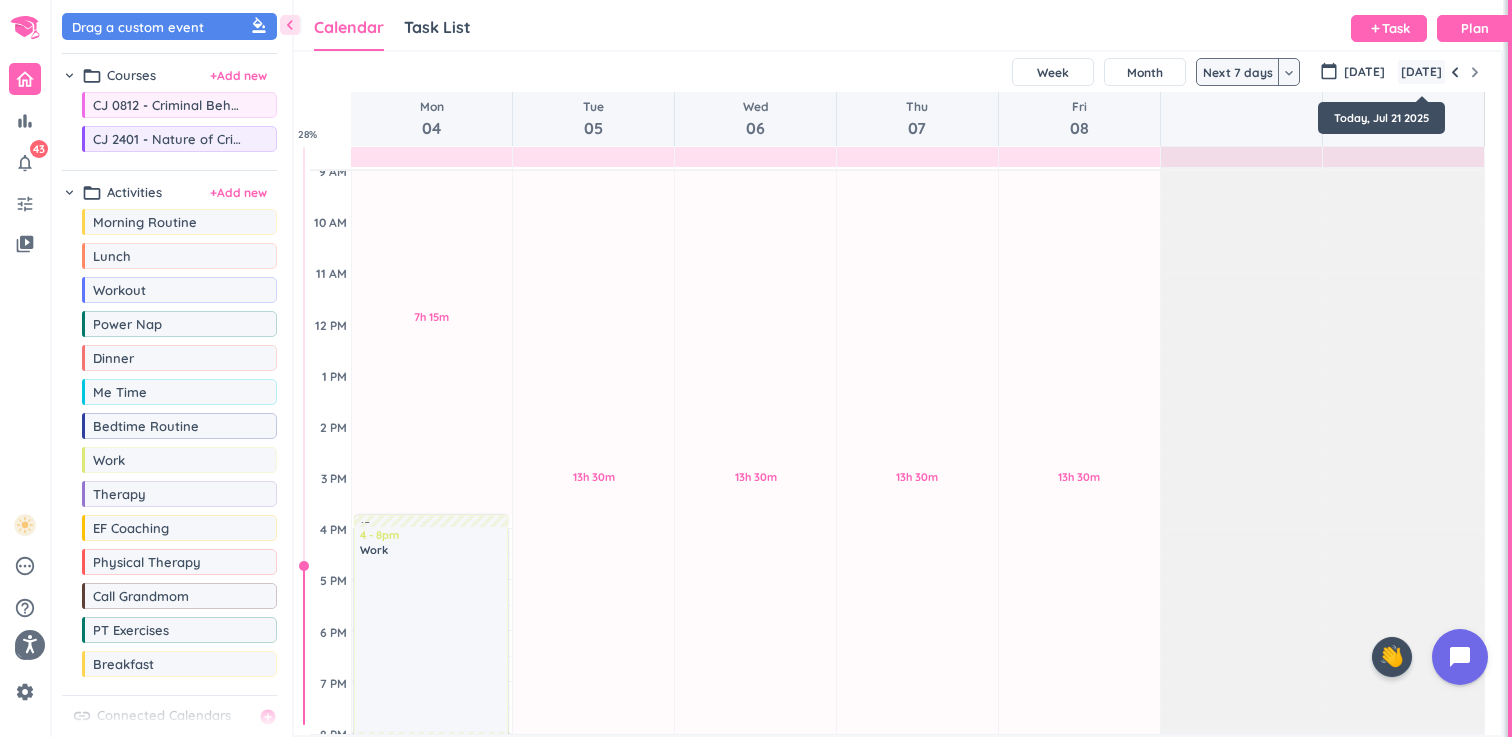 click on "[DATE]" at bounding box center (1421, 72) 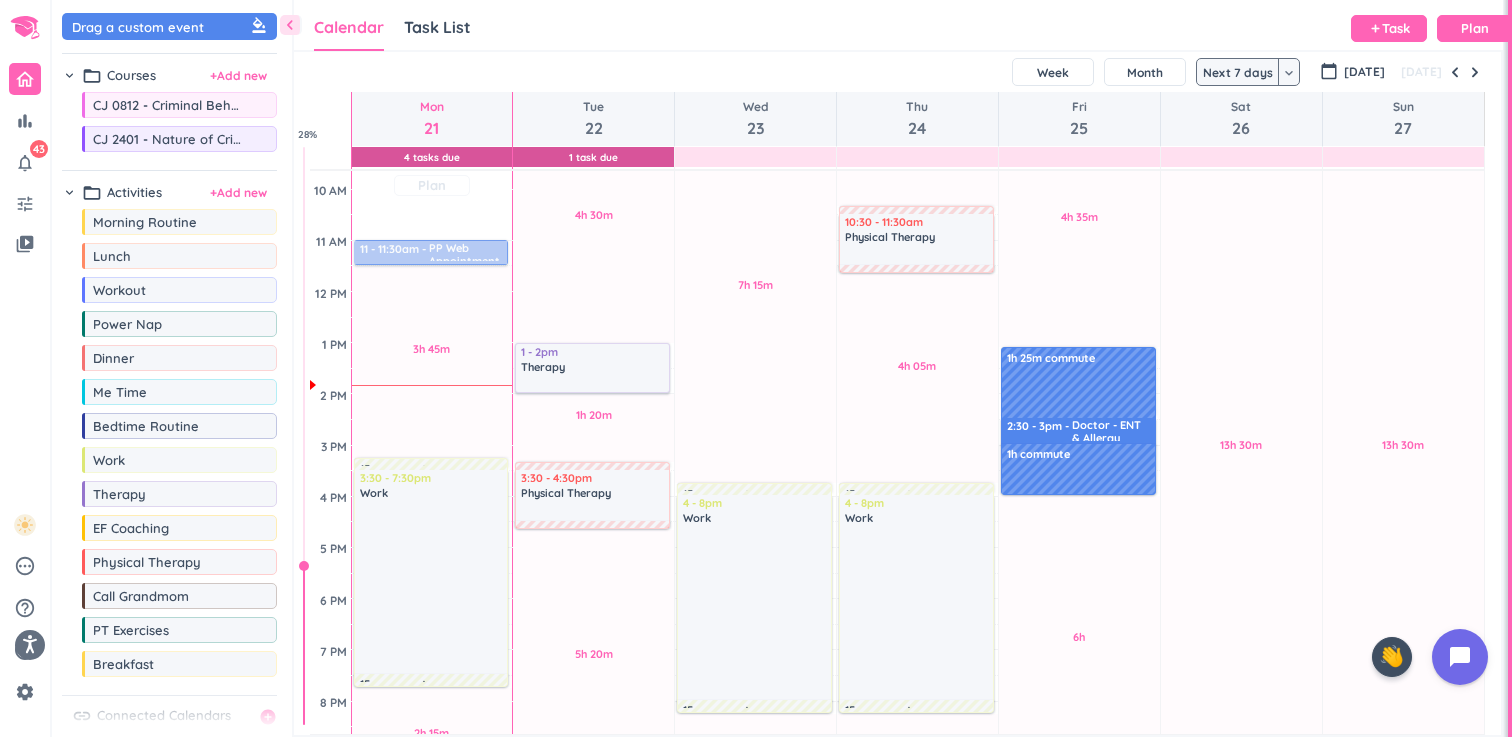 scroll, scrollTop: 290, scrollLeft: 0, axis: vertical 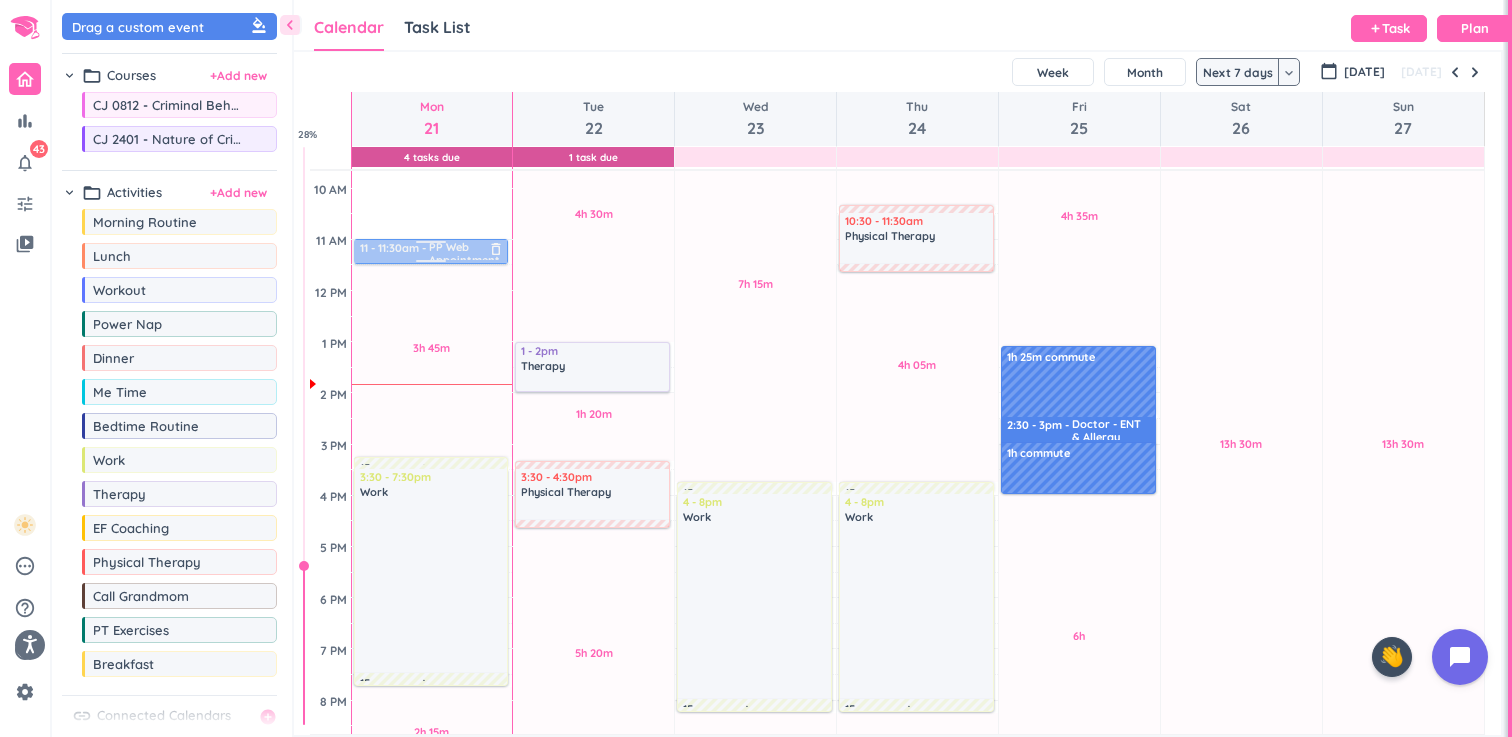 click at bounding box center [430, 251] 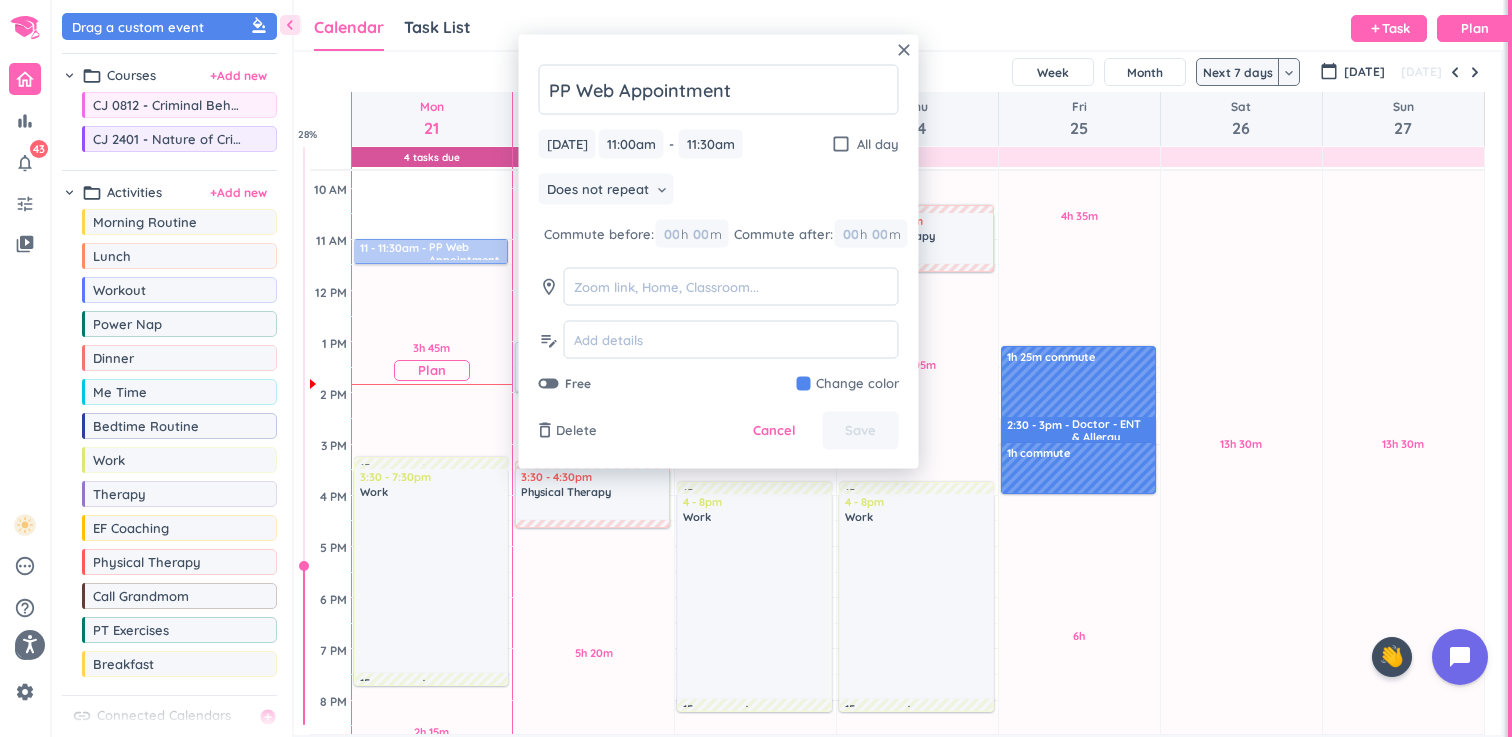 click on "3h 45m Past due Plan" at bounding box center (432, 361) 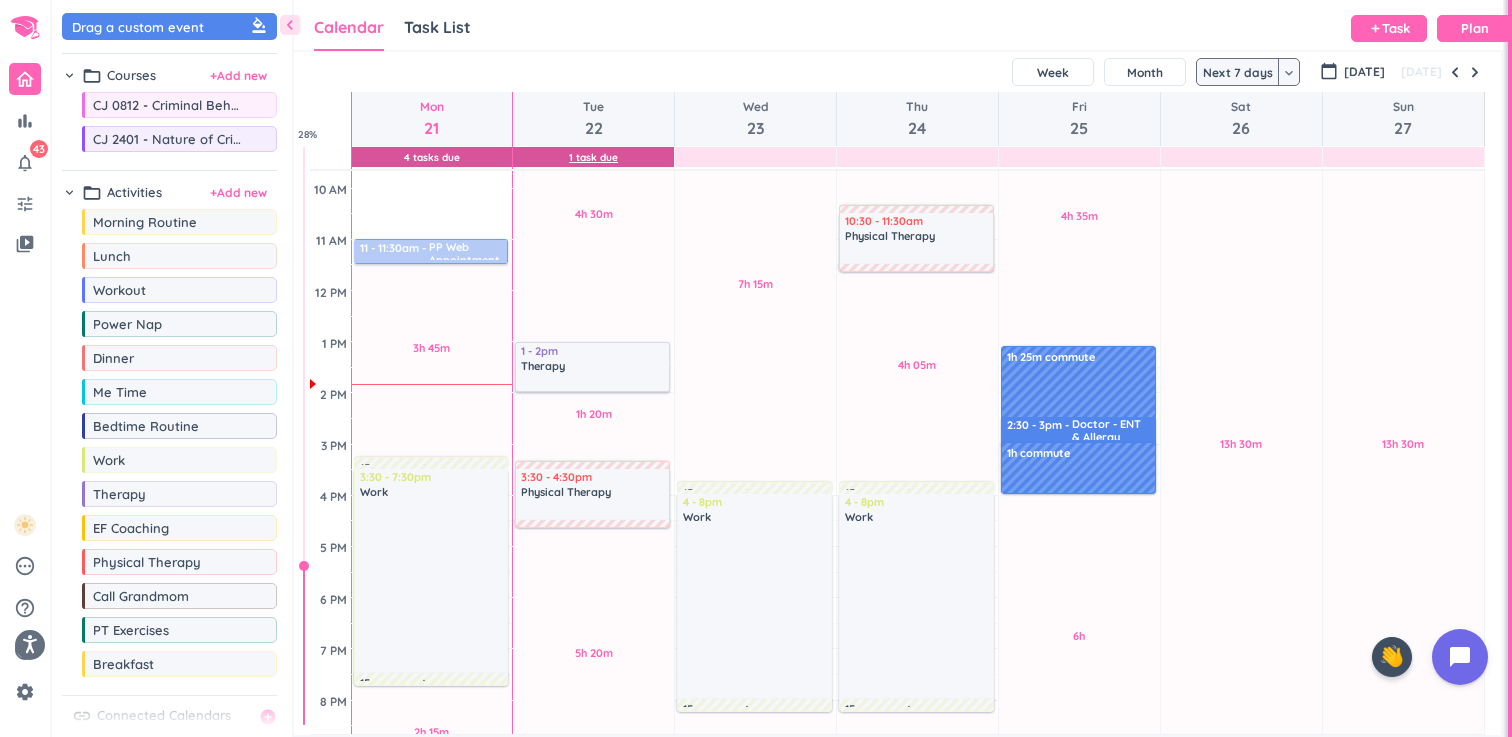 click on "1   Task   Due" at bounding box center [593, 157] 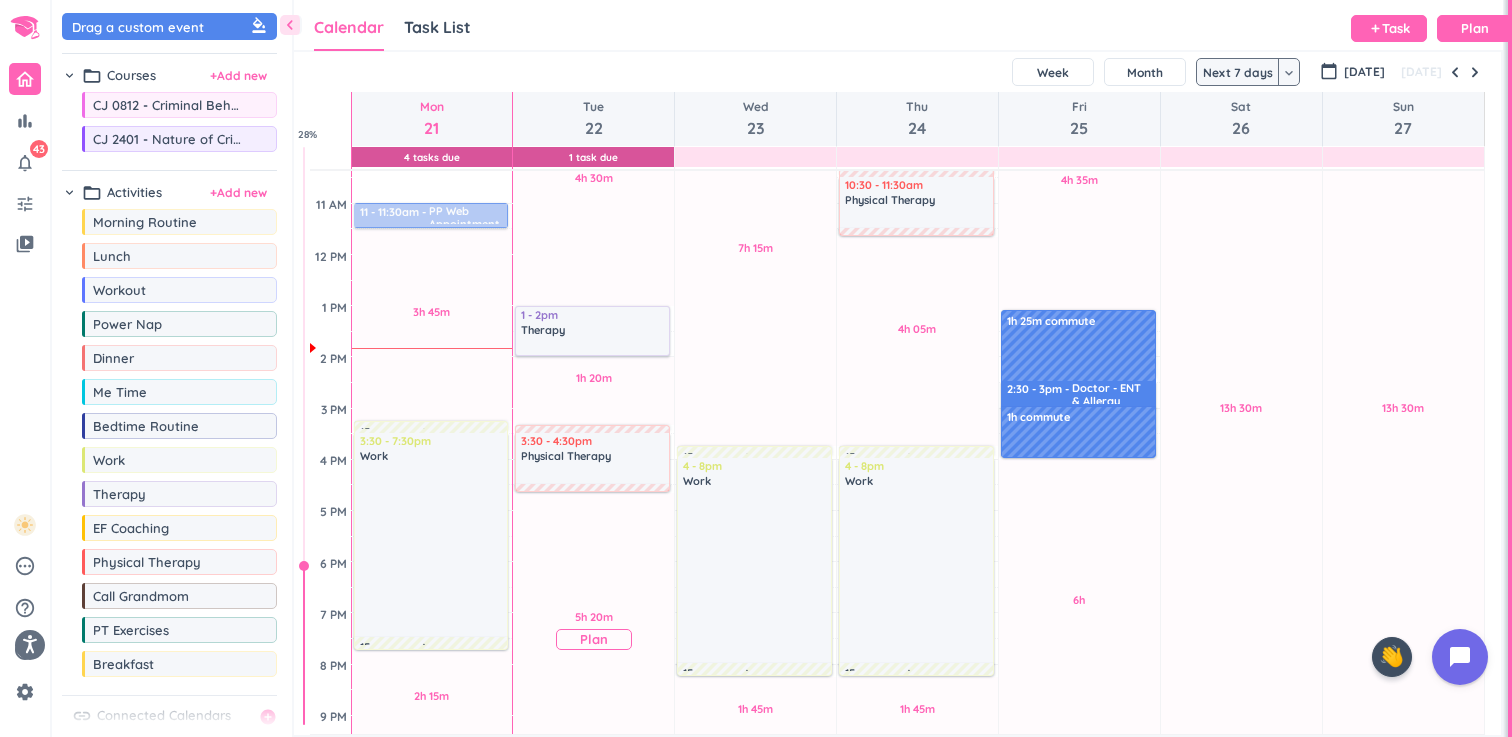 scroll, scrollTop: 313, scrollLeft: 0, axis: vertical 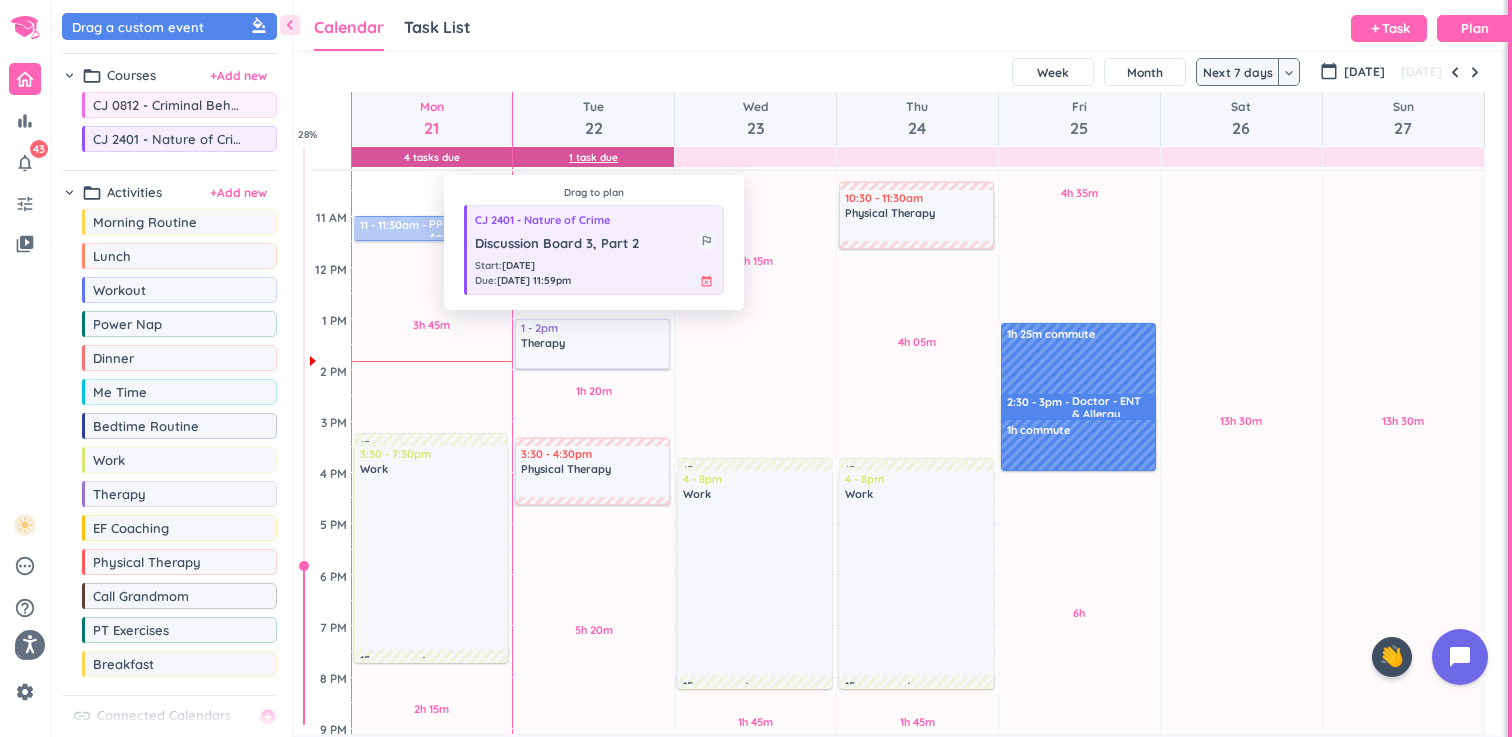 click on "1   Task   Due" at bounding box center (593, 157) 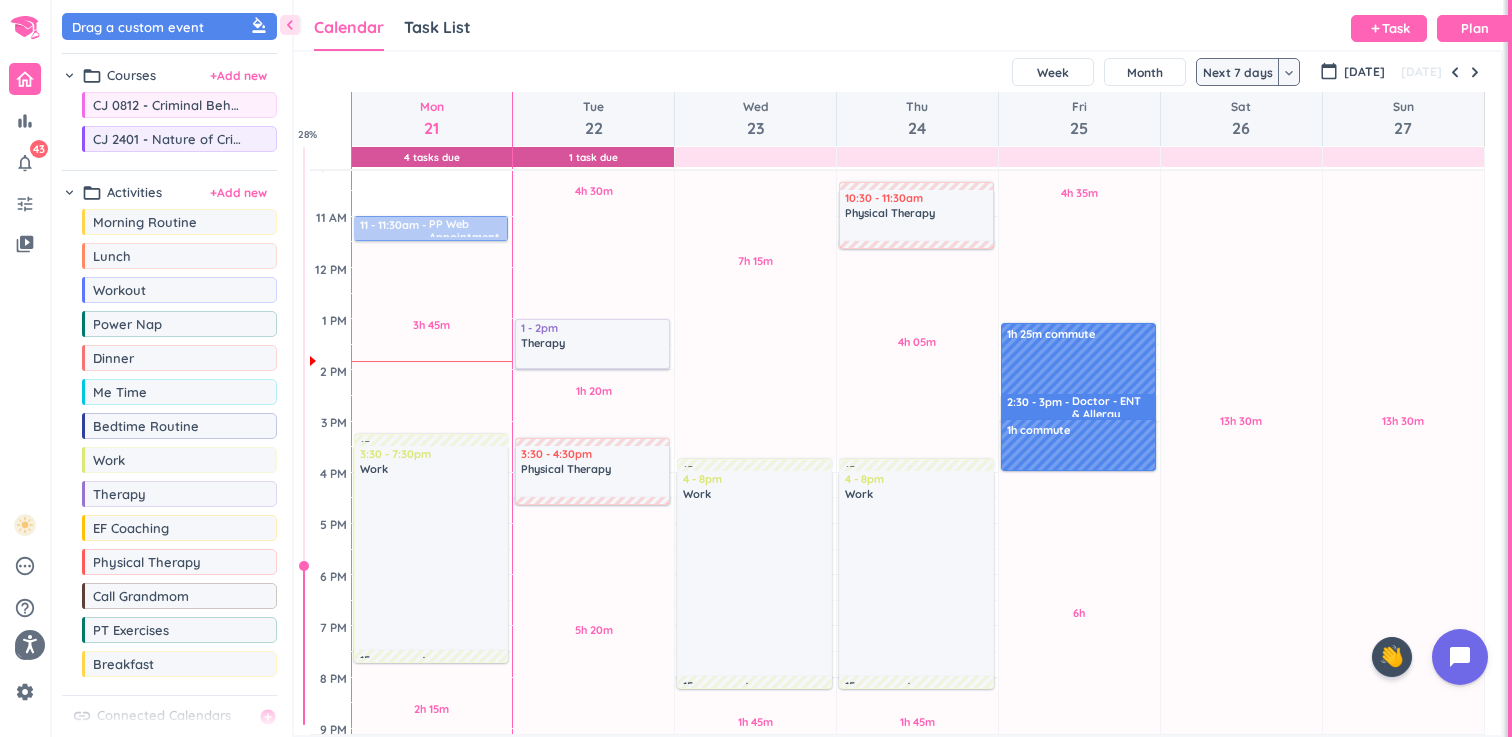 click at bounding box center (1403, 157) 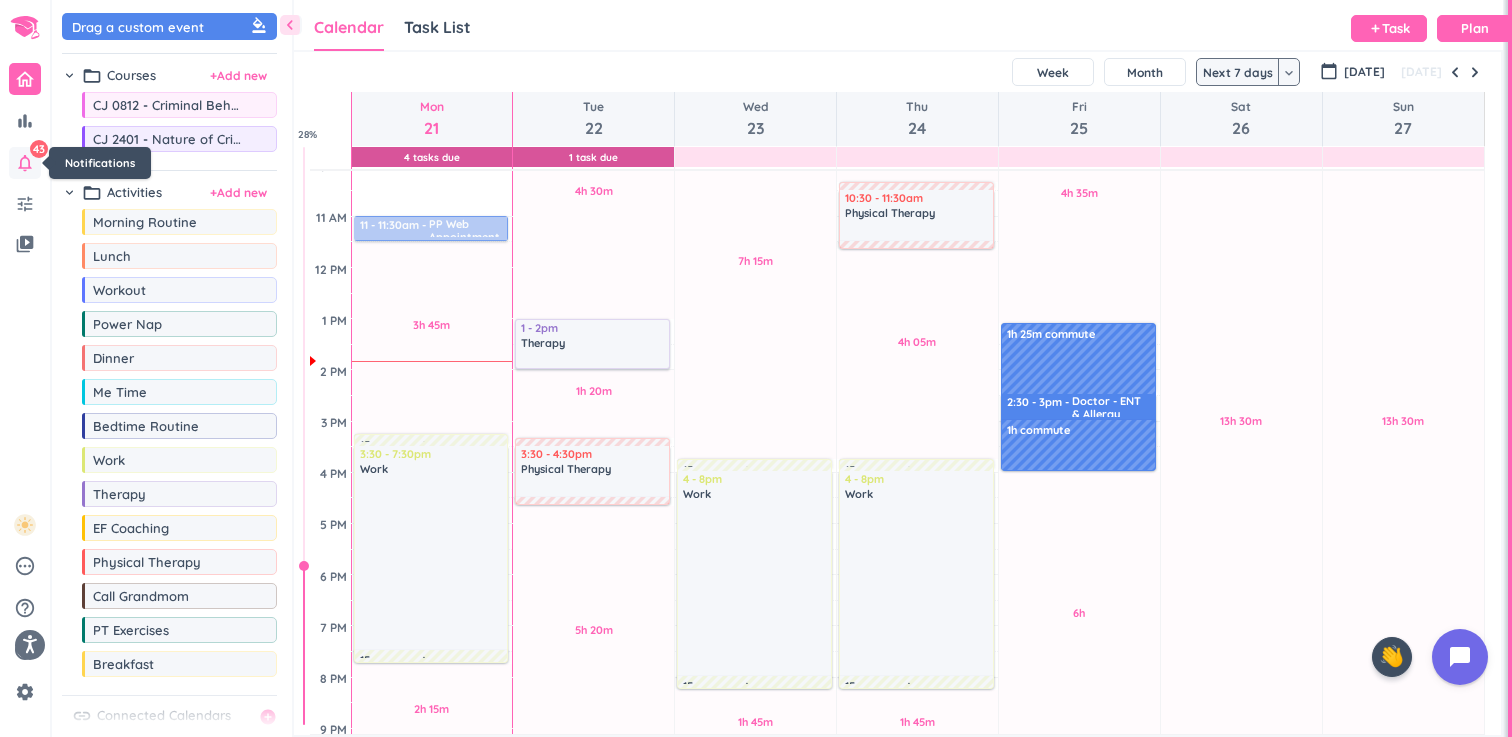 click on "notifications_none" at bounding box center [25, 163] 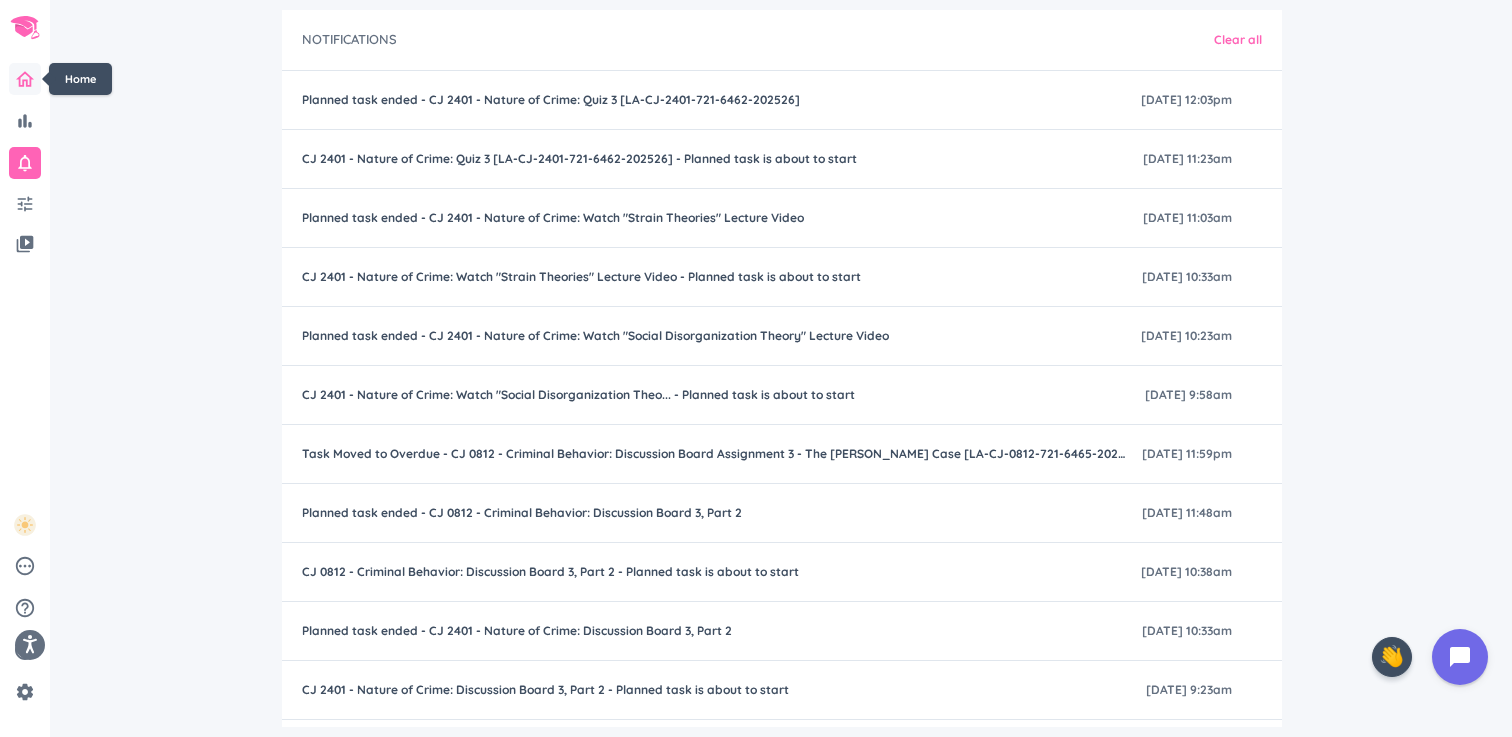 click 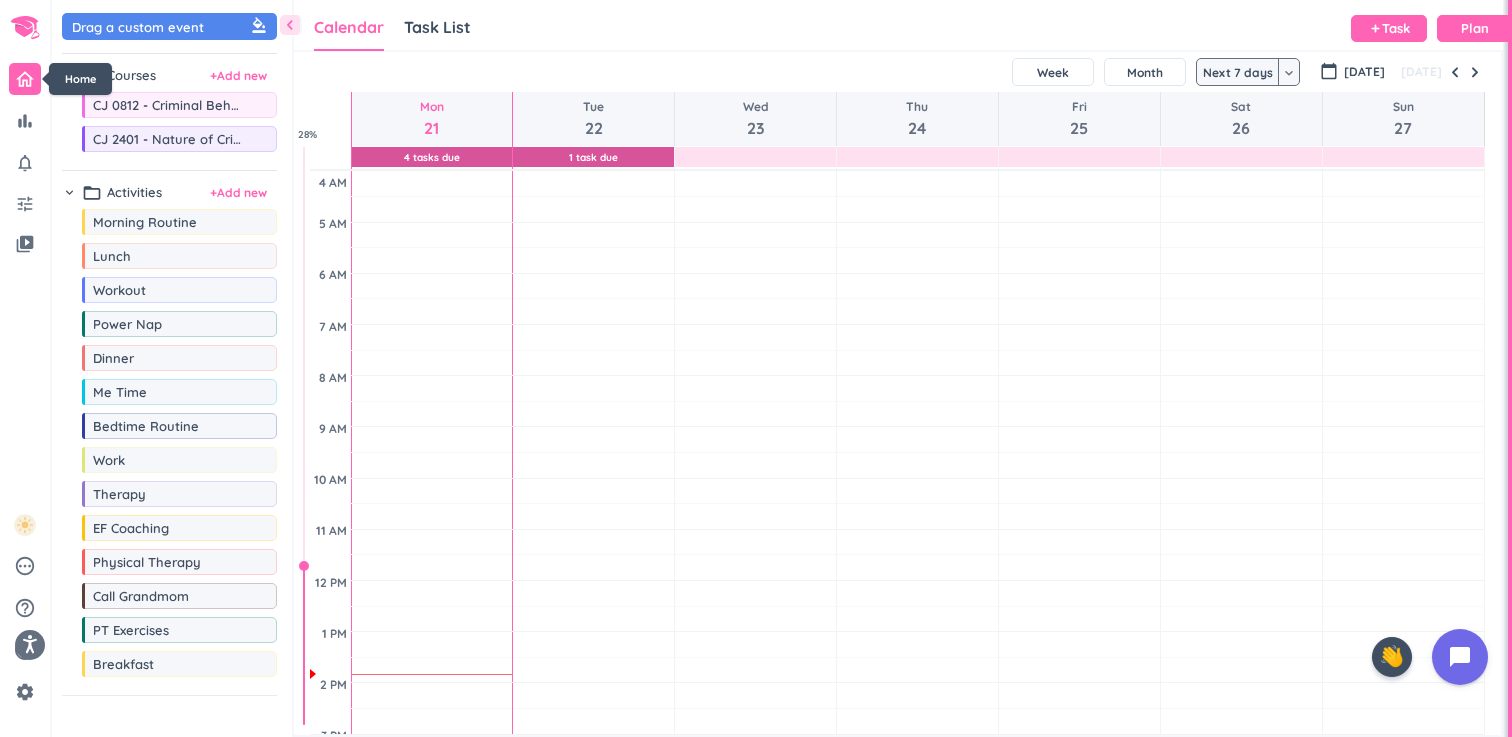scroll, scrollTop: 1, scrollLeft: 1, axis: both 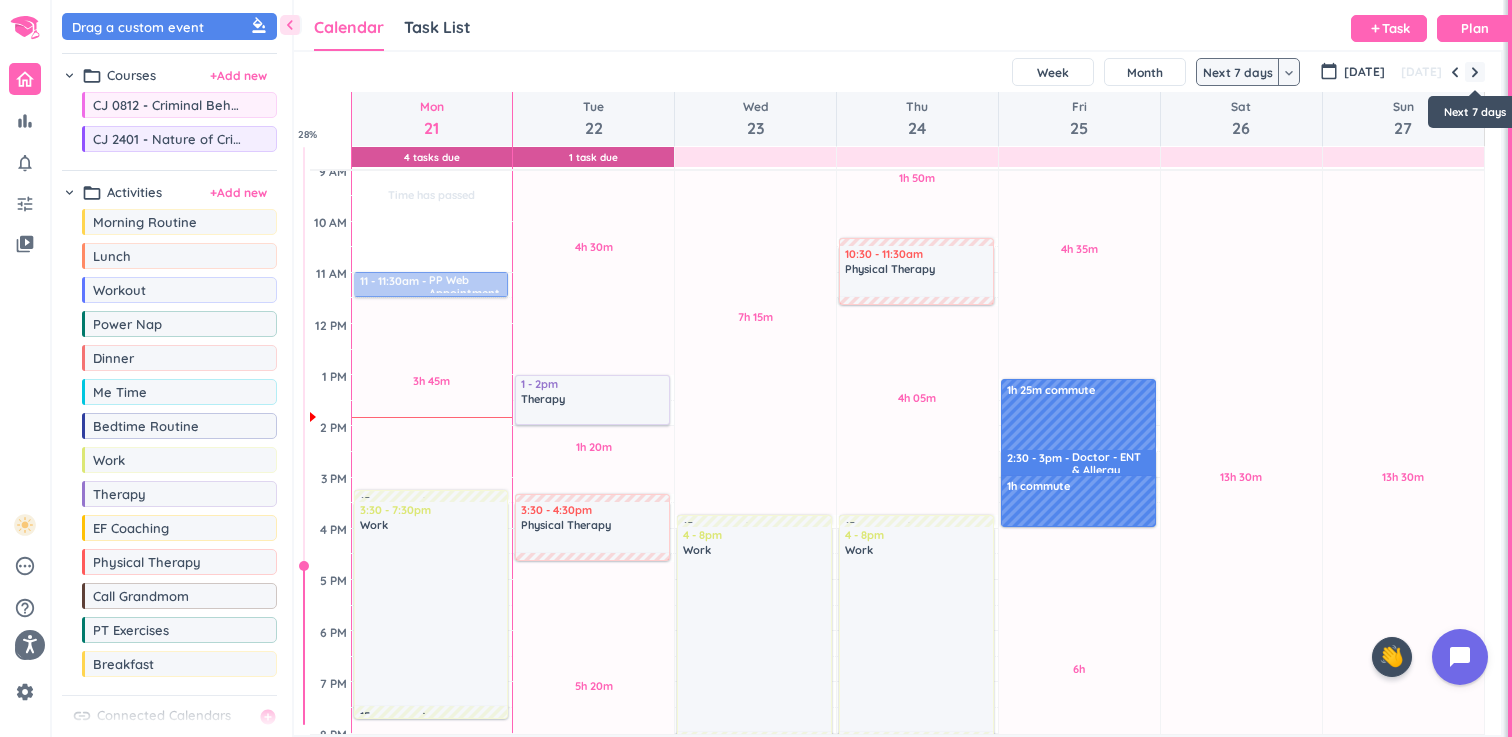 click at bounding box center (1475, 72) 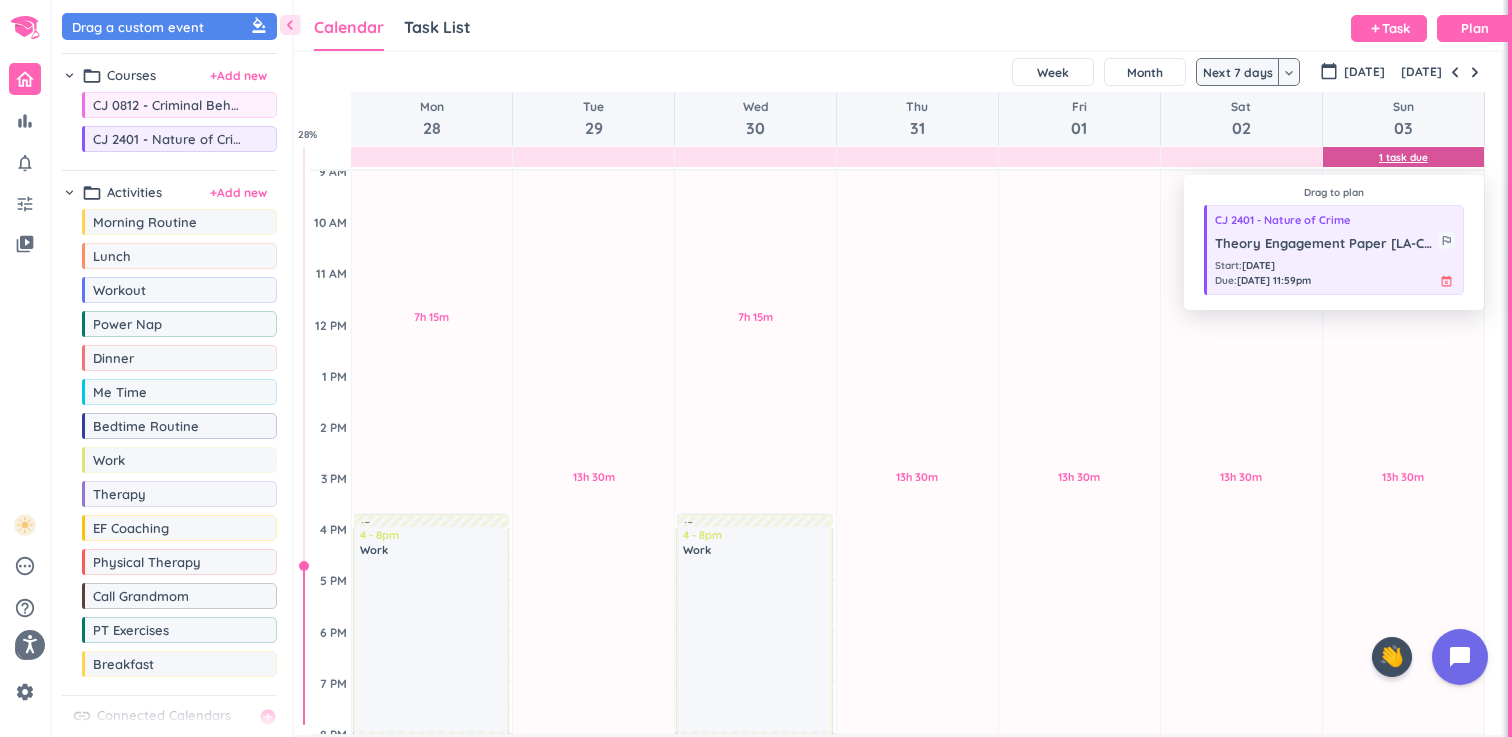click on "1   Task   Due" at bounding box center [1403, 157] 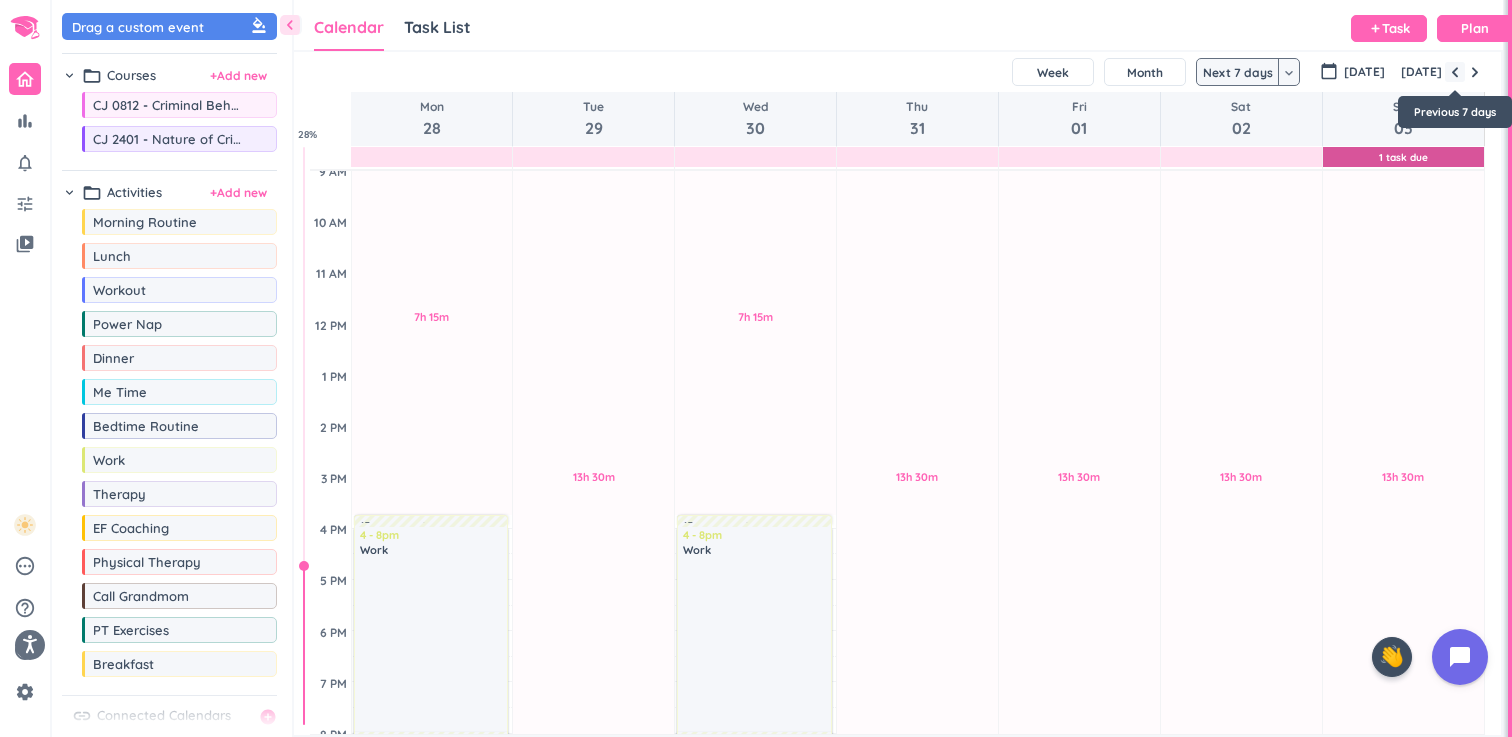 click at bounding box center (1455, 72) 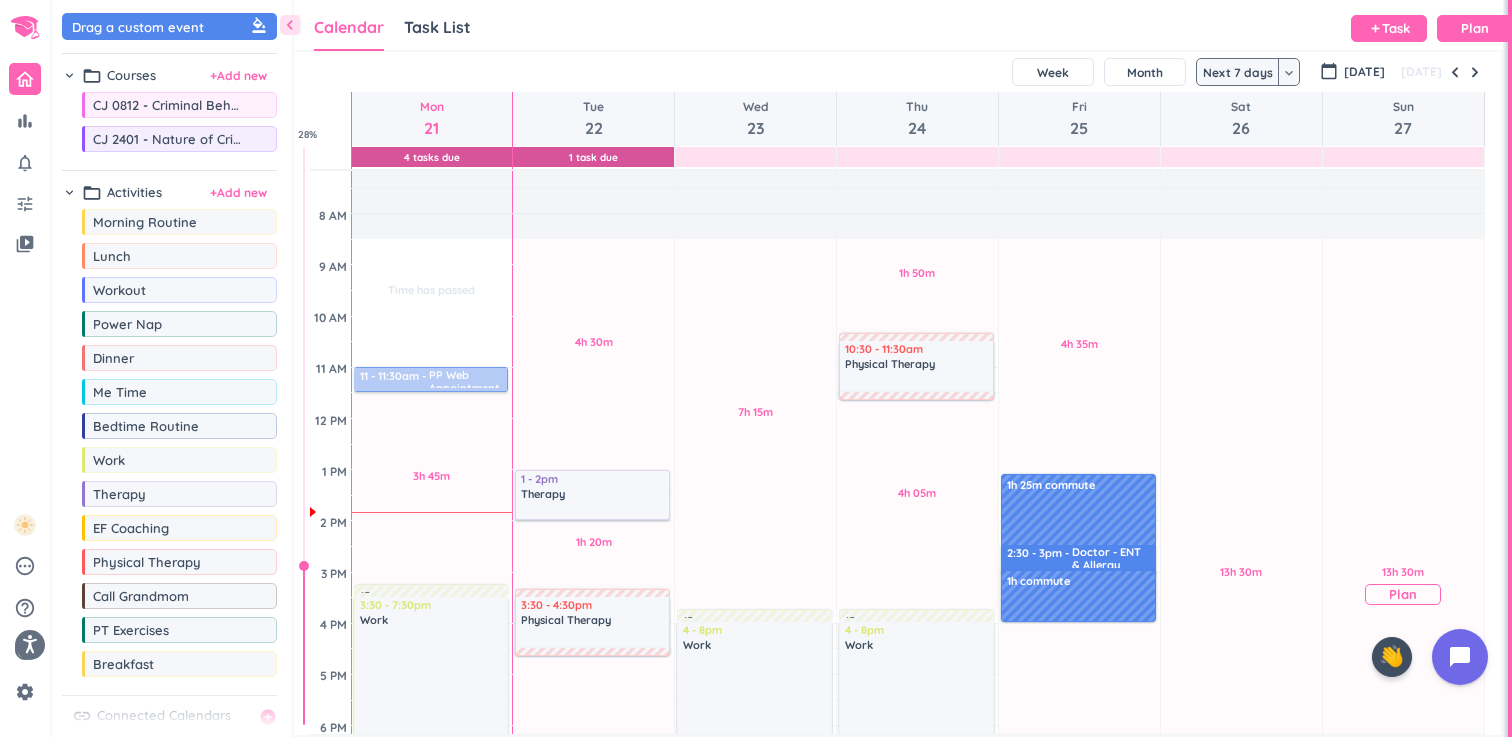 scroll, scrollTop: 0, scrollLeft: 0, axis: both 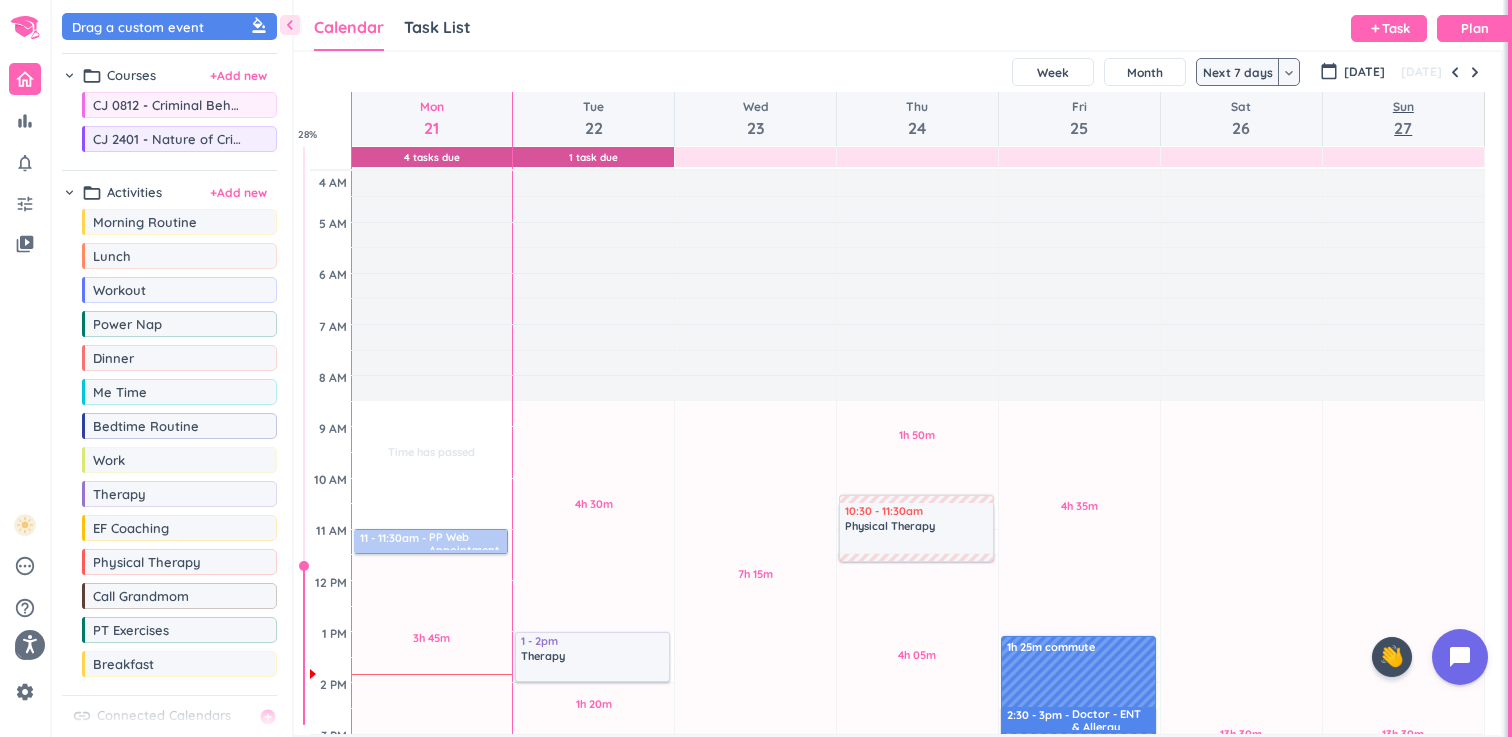 click on "27" at bounding box center [1403, 128] 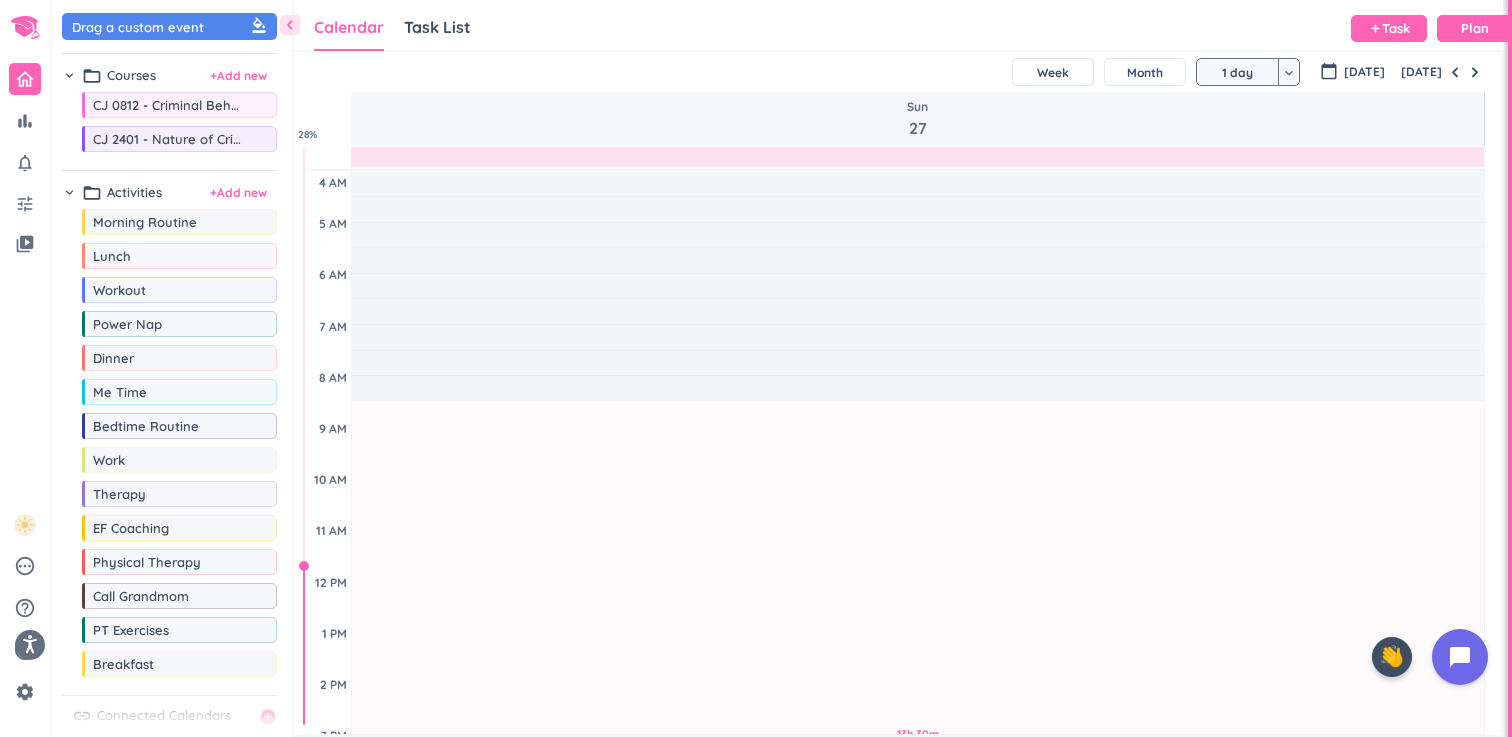 scroll, scrollTop: 257, scrollLeft: 0, axis: vertical 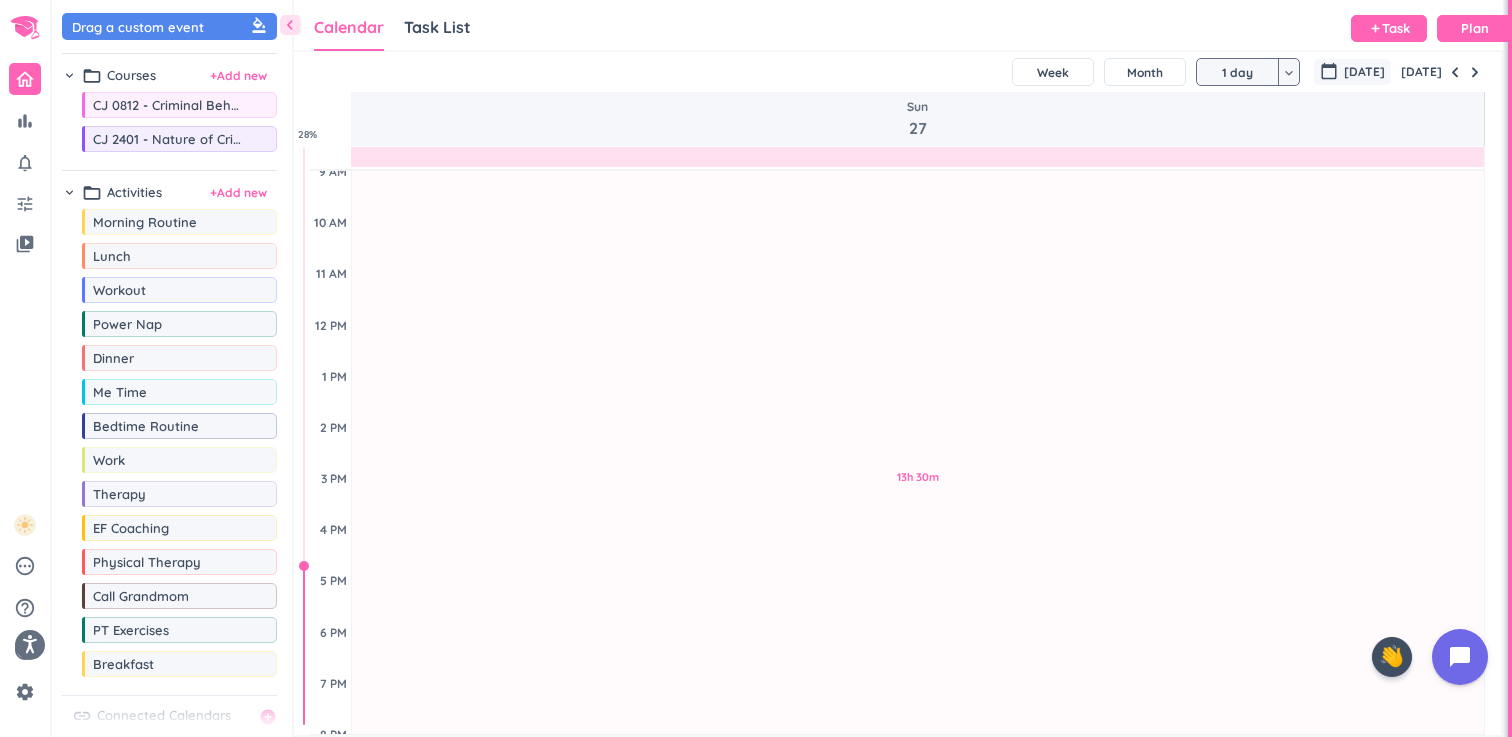 click on "[DATE]" at bounding box center (1364, 72) 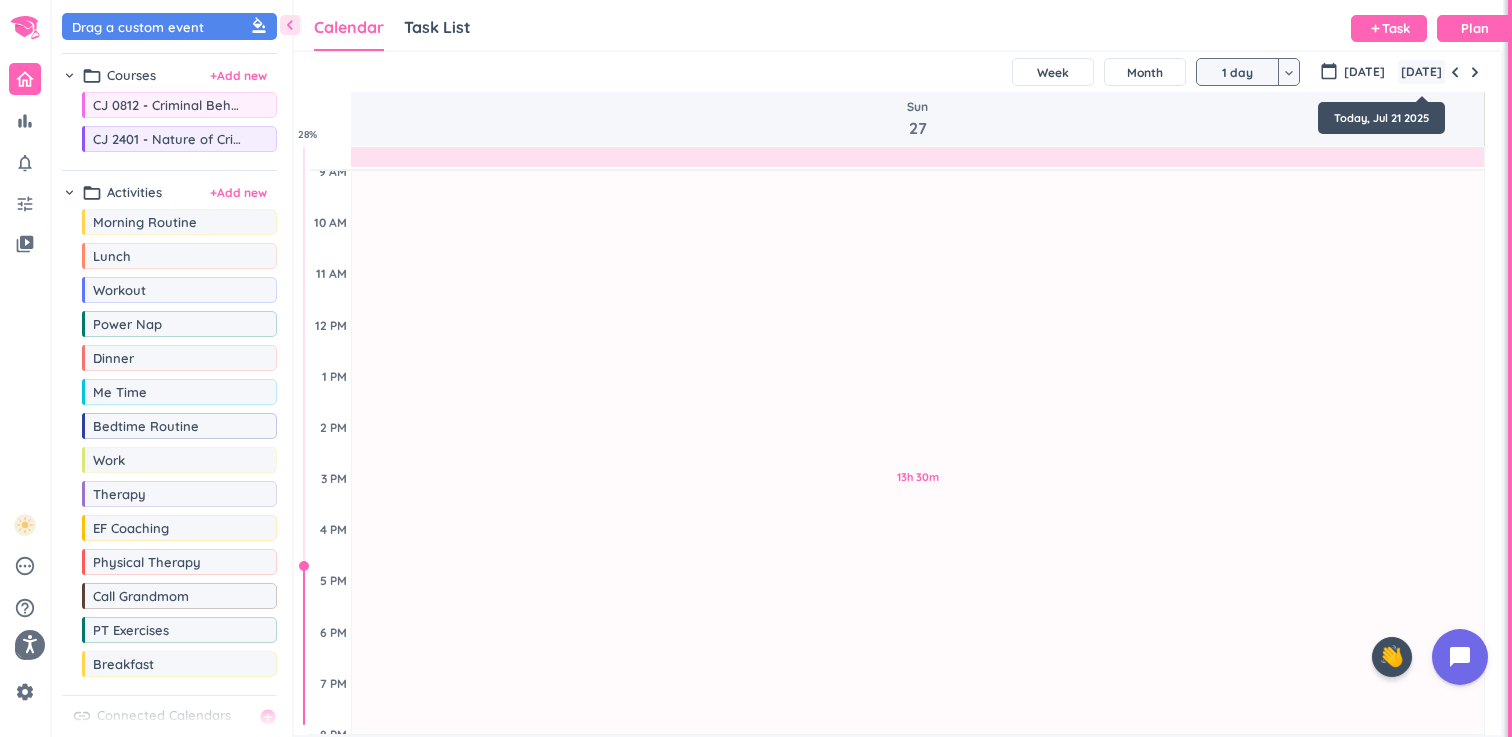 click on "[DATE]" at bounding box center [1421, 72] 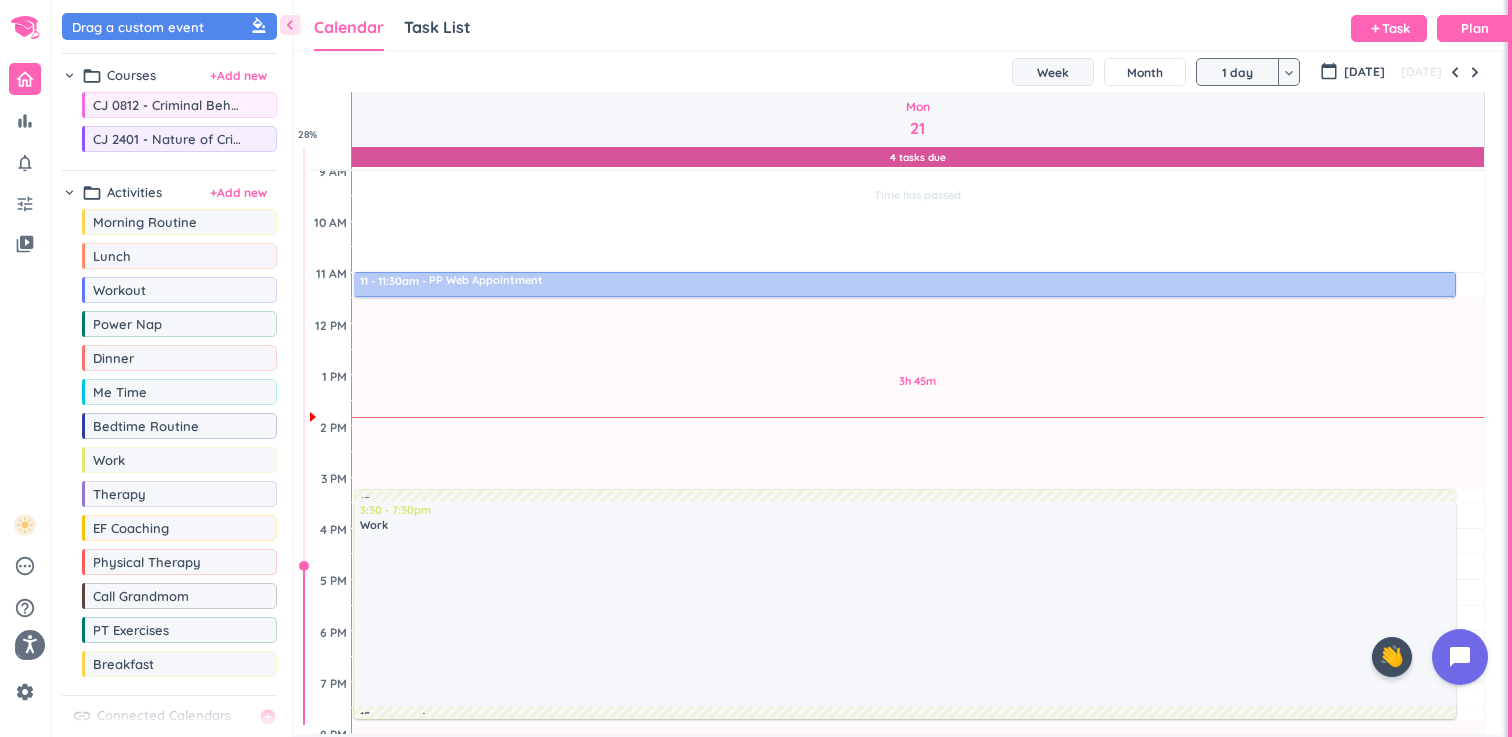 click on "Week" at bounding box center (1053, 72) 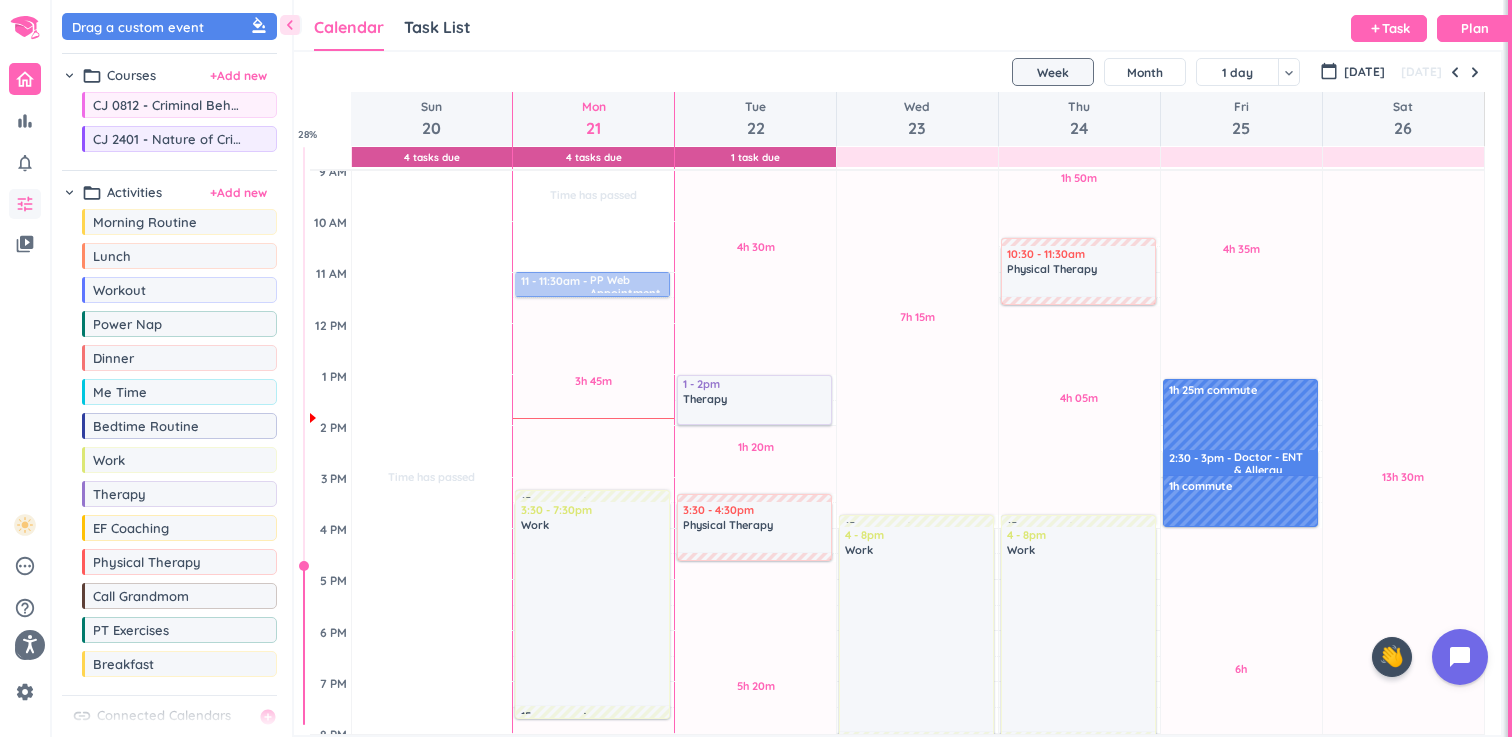 click on "tune" at bounding box center [25, 204] 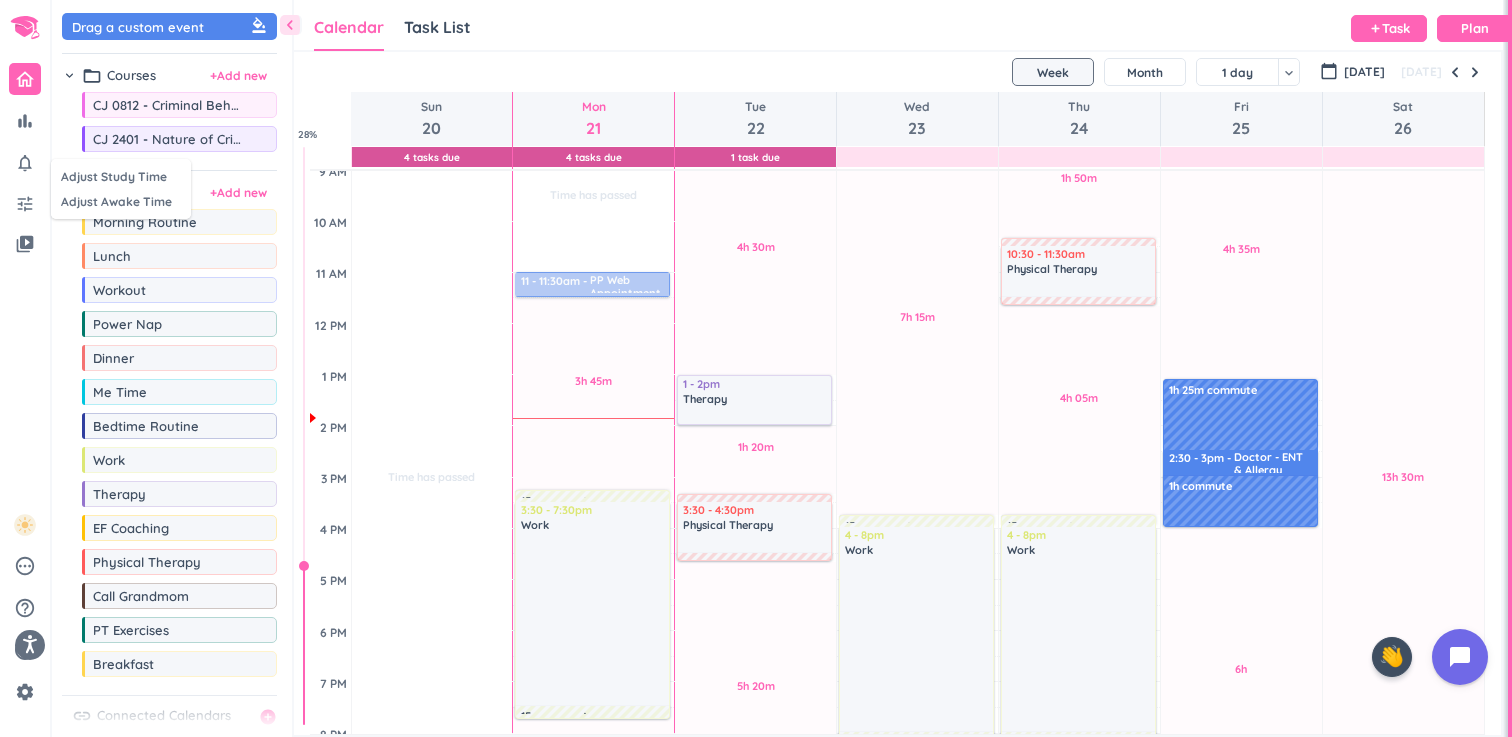 click at bounding box center (756, 368) 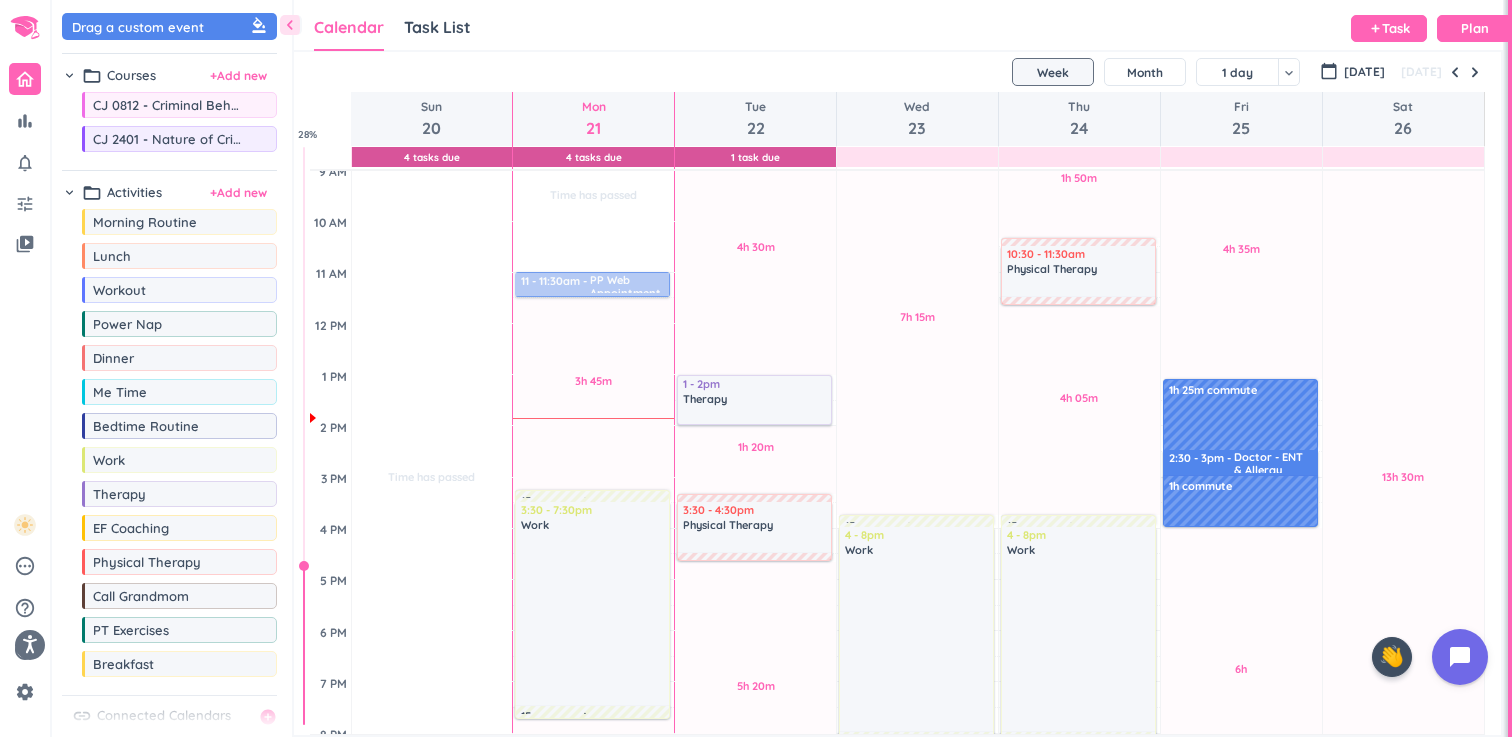 click at bounding box center (25, 79) 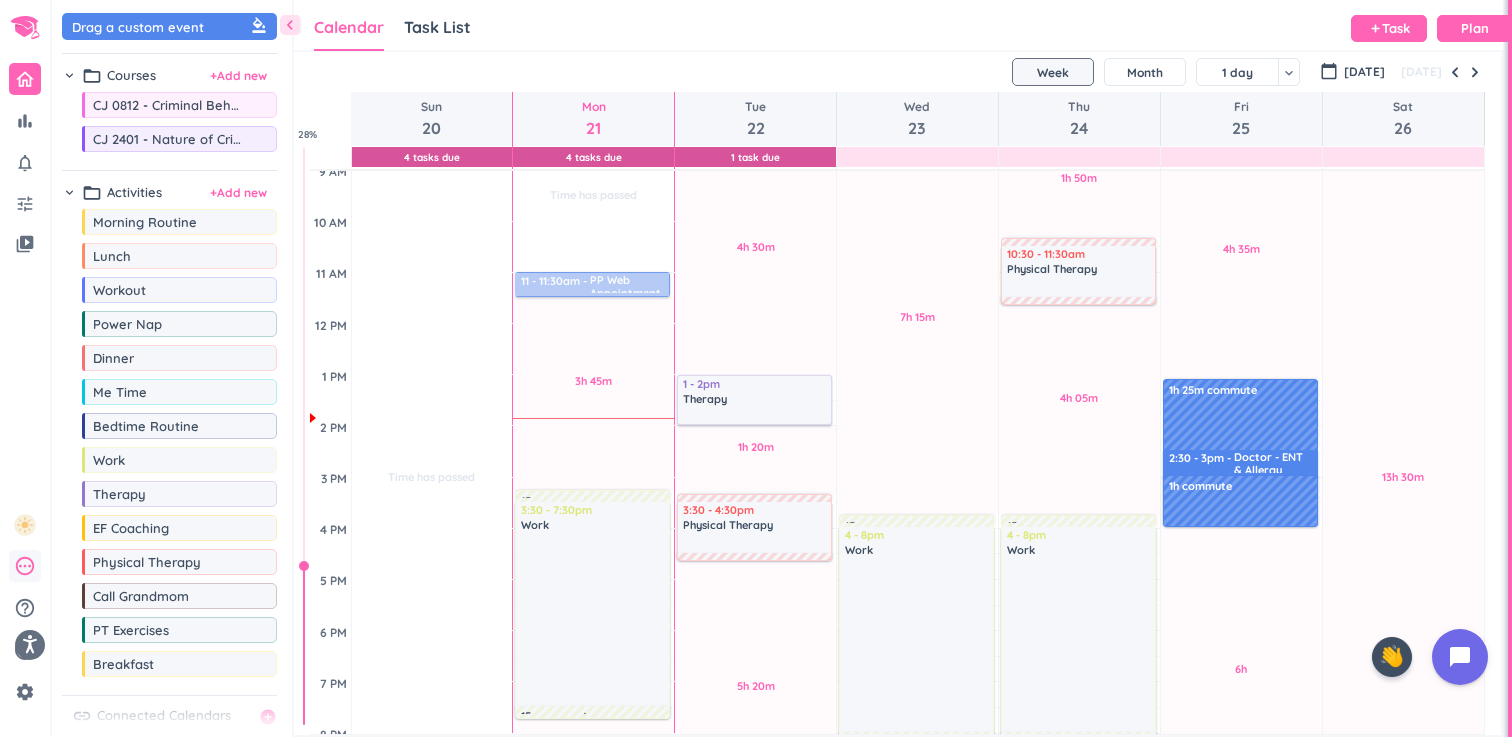 click on "pending" at bounding box center [25, 566] 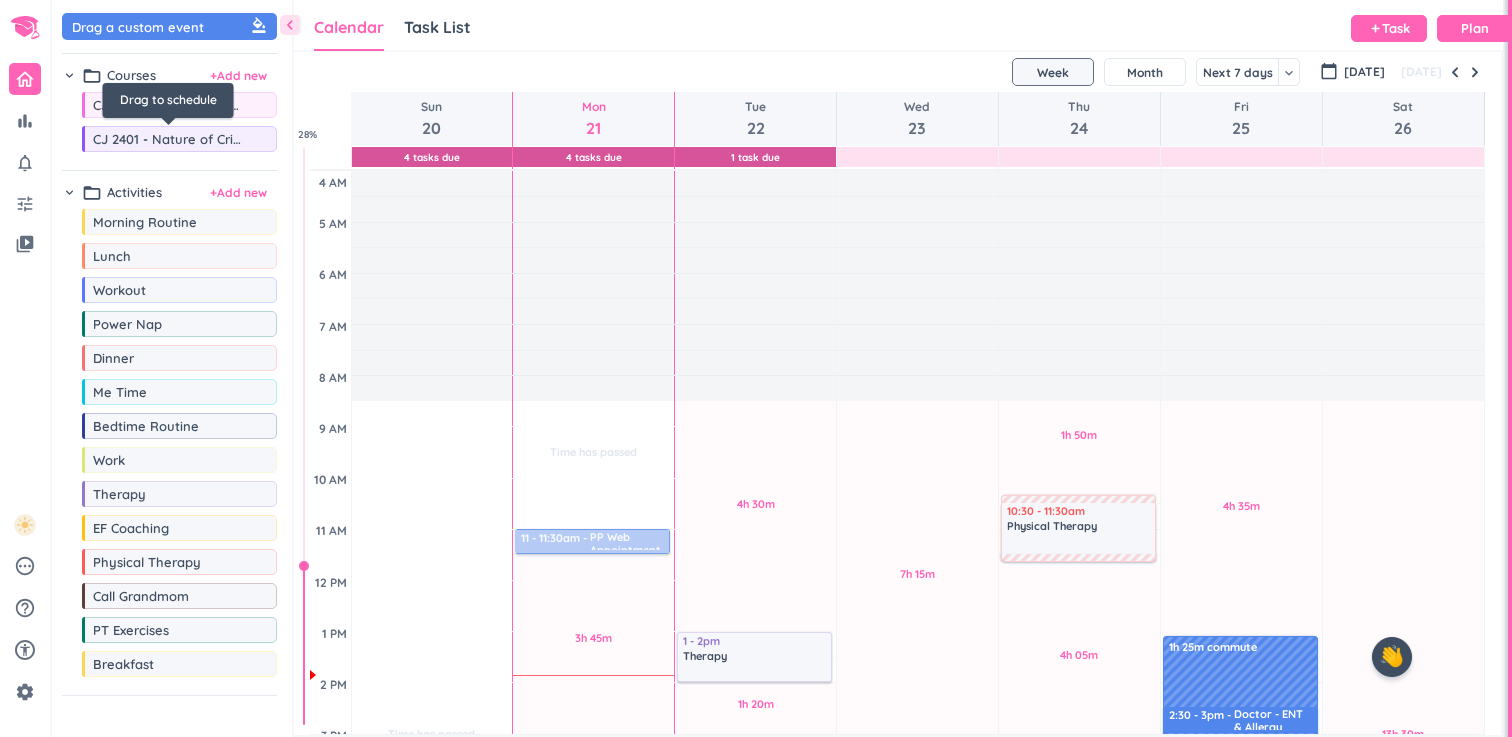 scroll, scrollTop: 0, scrollLeft: 0, axis: both 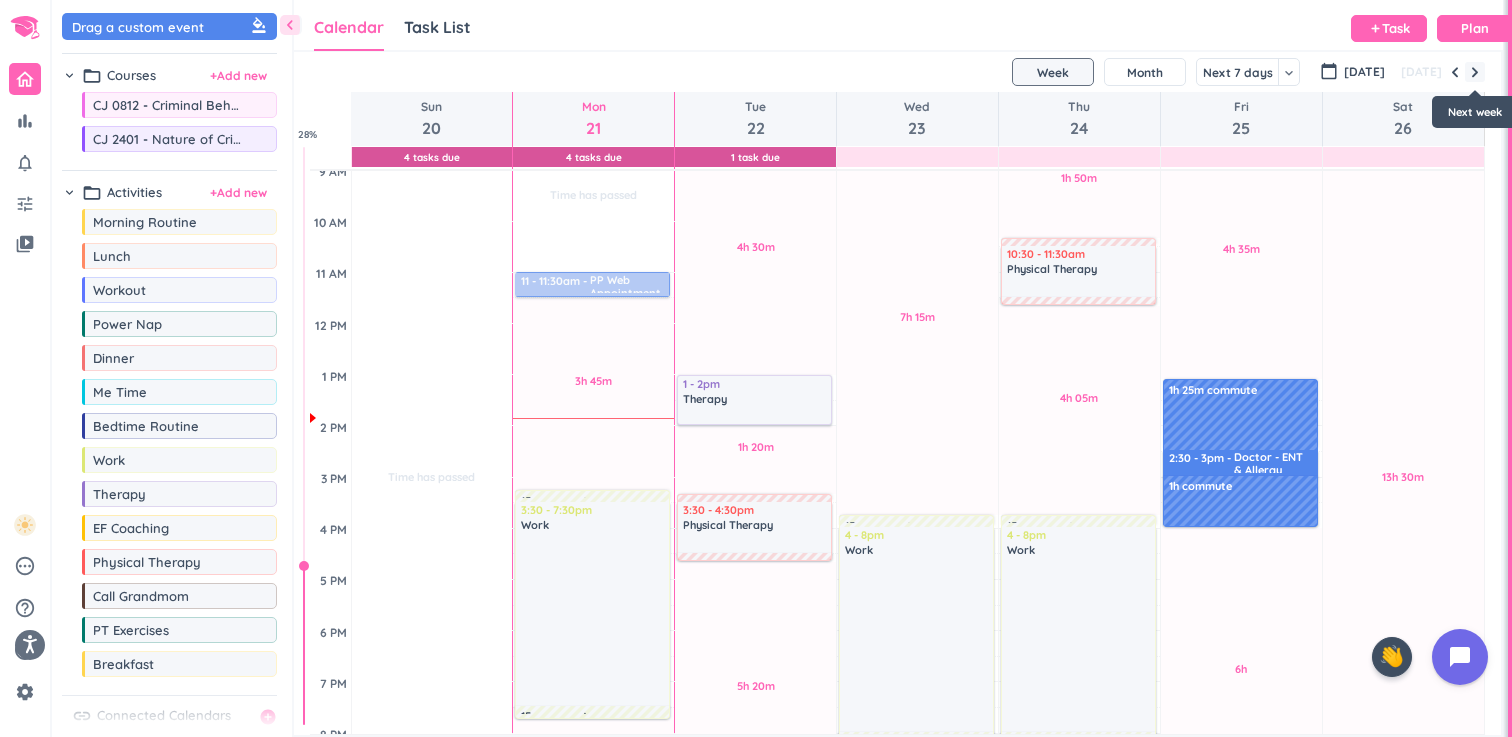 click at bounding box center [1475, 72] 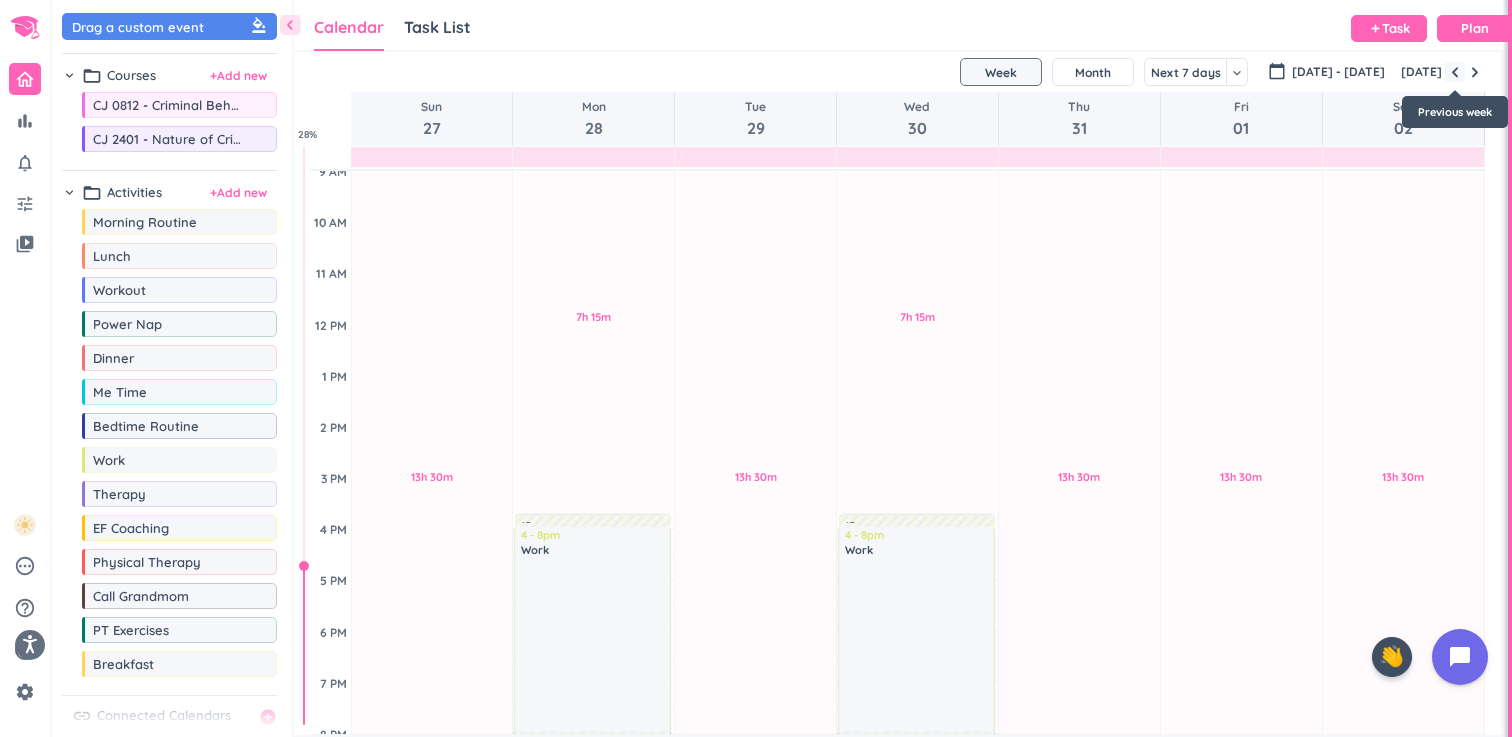 click at bounding box center [1455, 72] 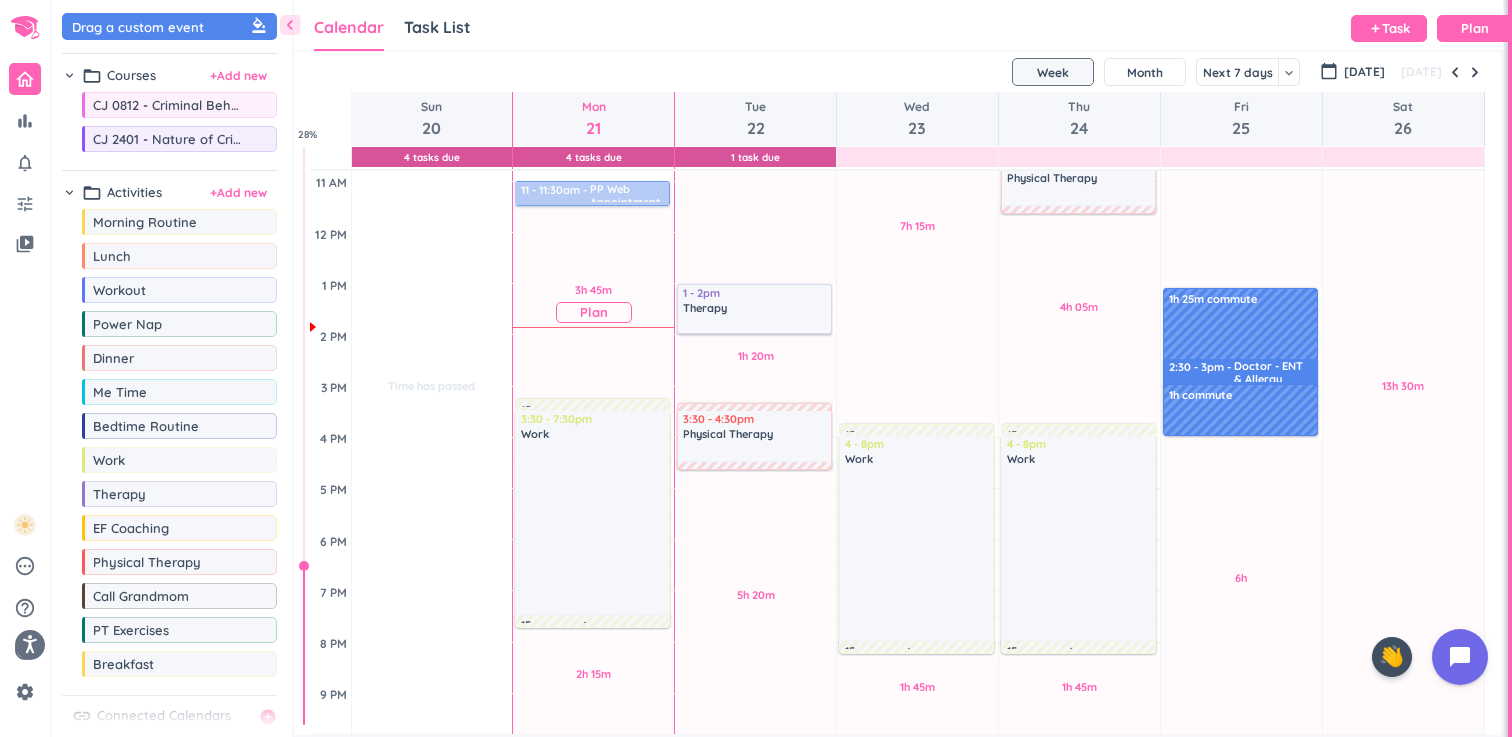 scroll, scrollTop: 368, scrollLeft: 0, axis: vertical 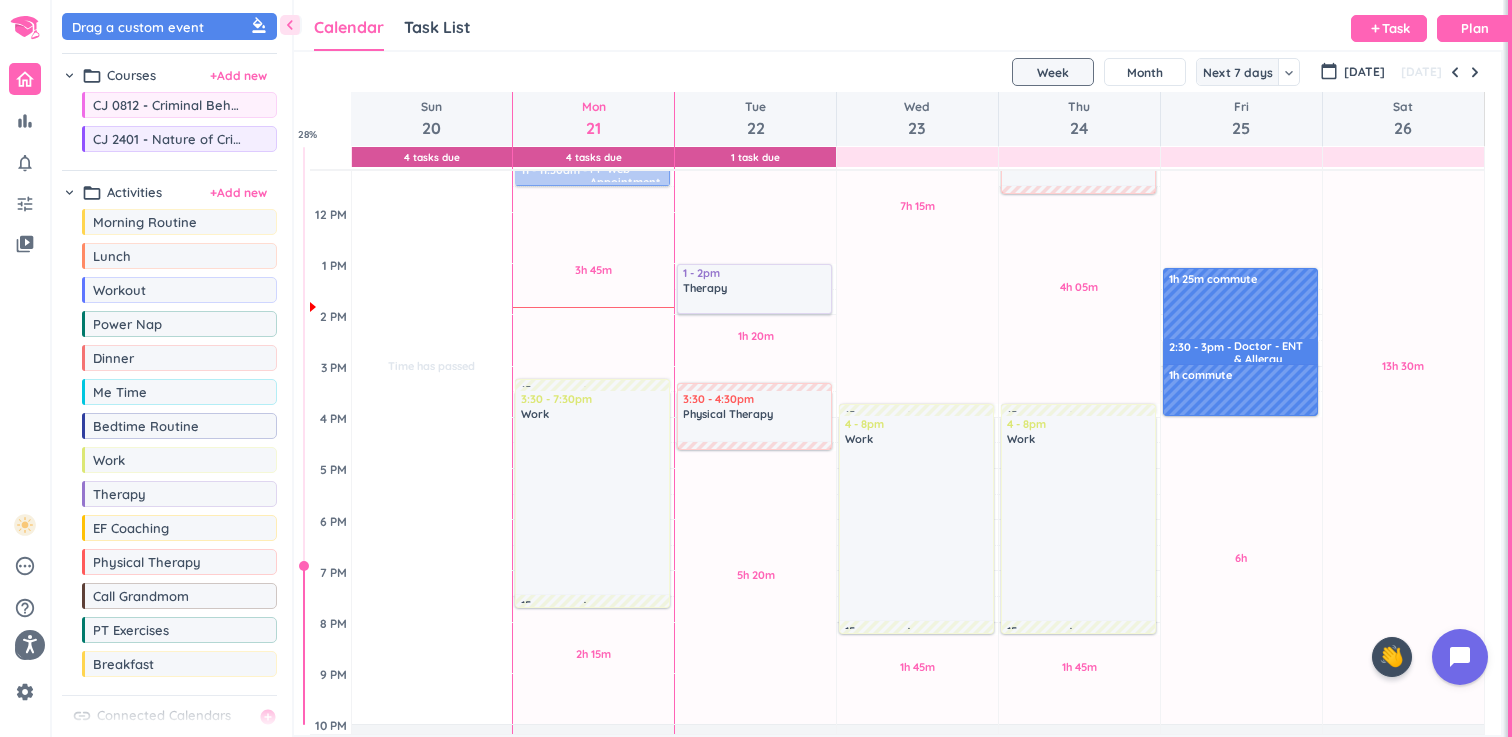 click on "Next 7 days" at bounding box center (1238, 72) 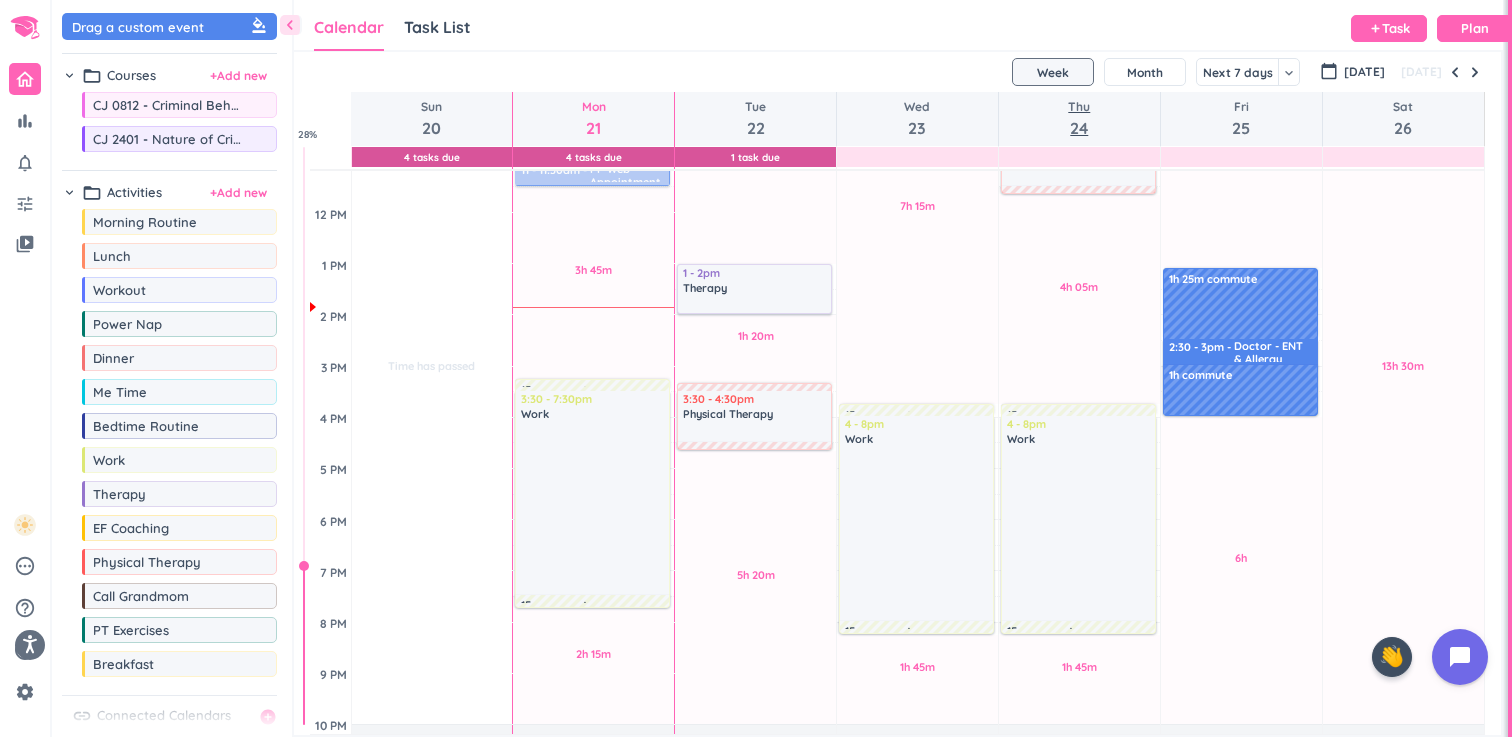 scroll, scrollTop: 257, scrollLeft: 0, axis: vertical 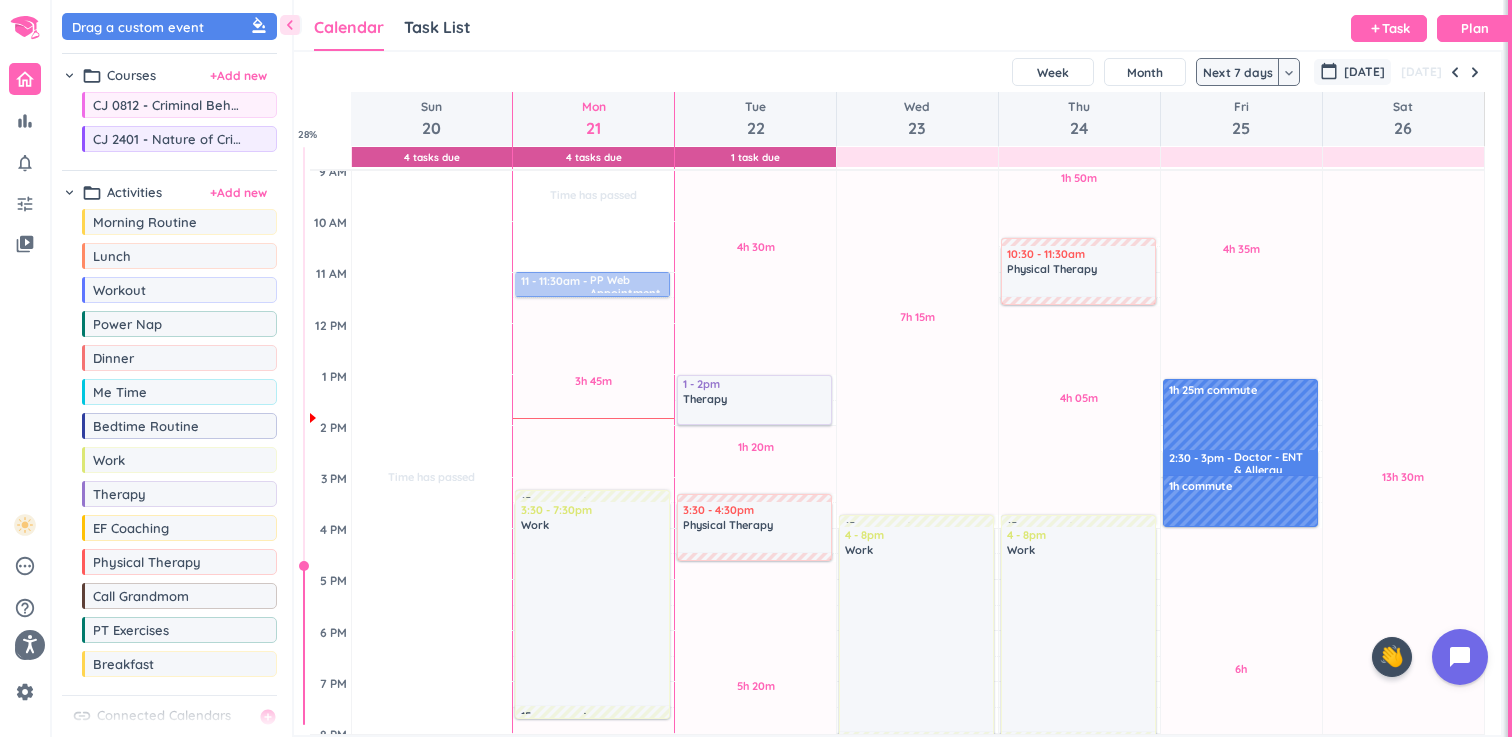 click on "[DATE]" at bounding box center (1364, 72) 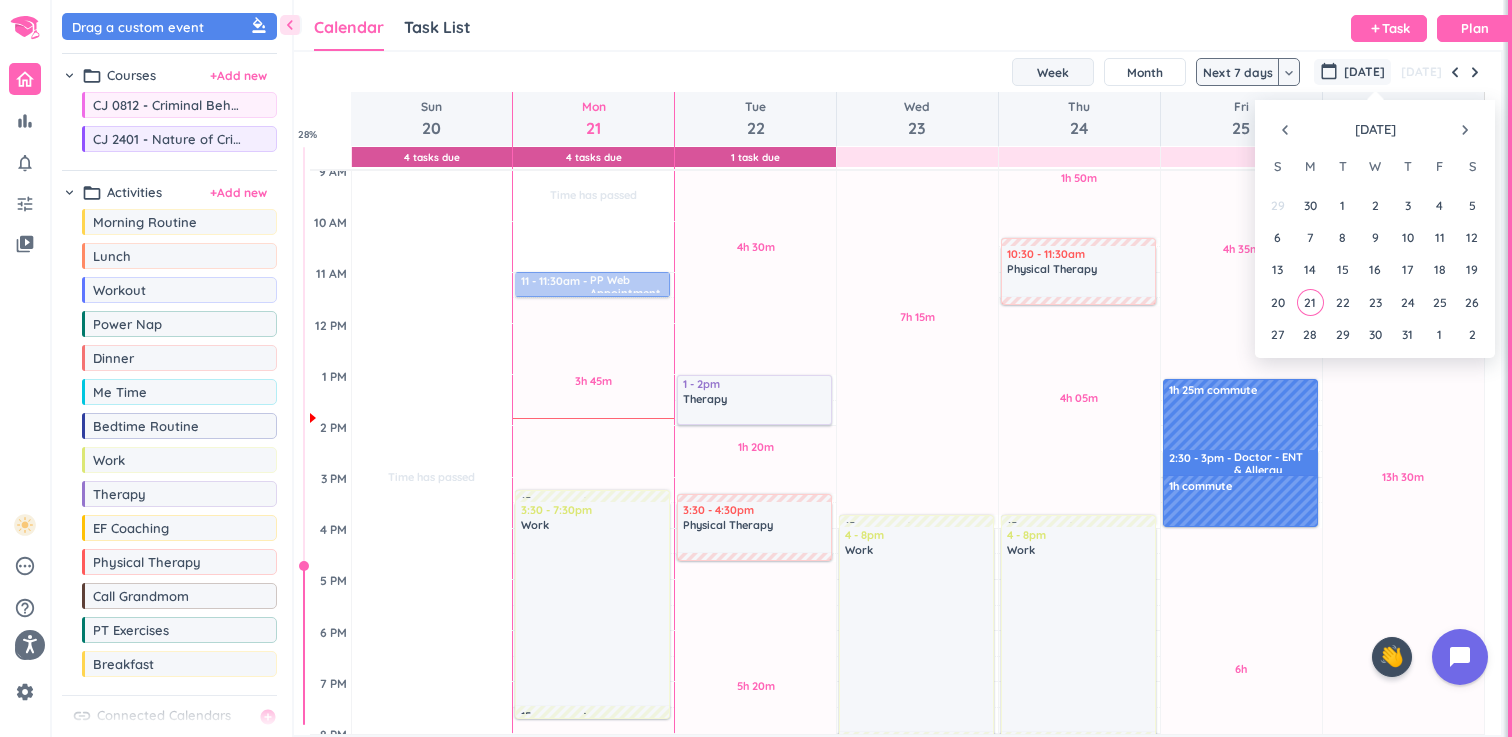 click on "Week" at bounding box center [1053, 72] 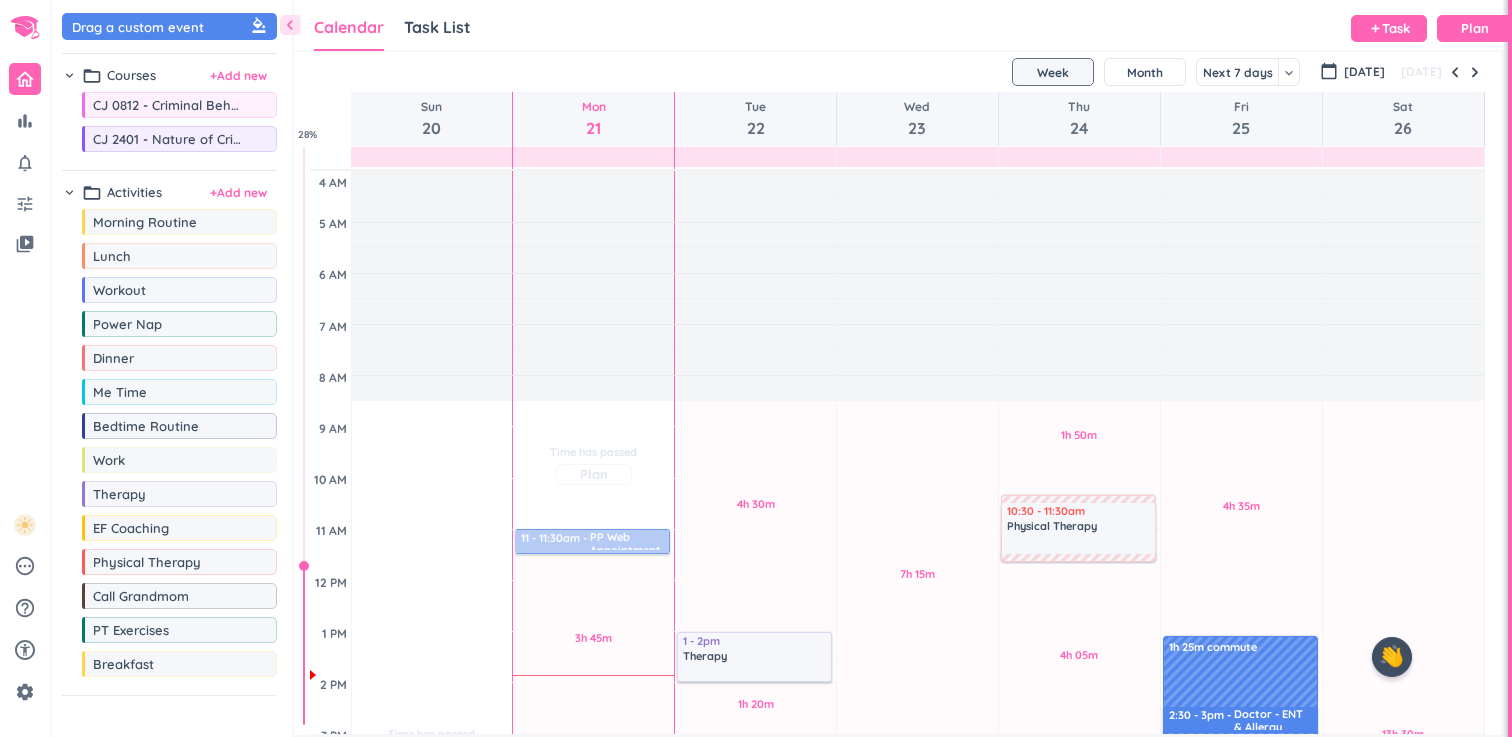 scroll, scrollTop: 0, scrollLeft: 0, axis: both 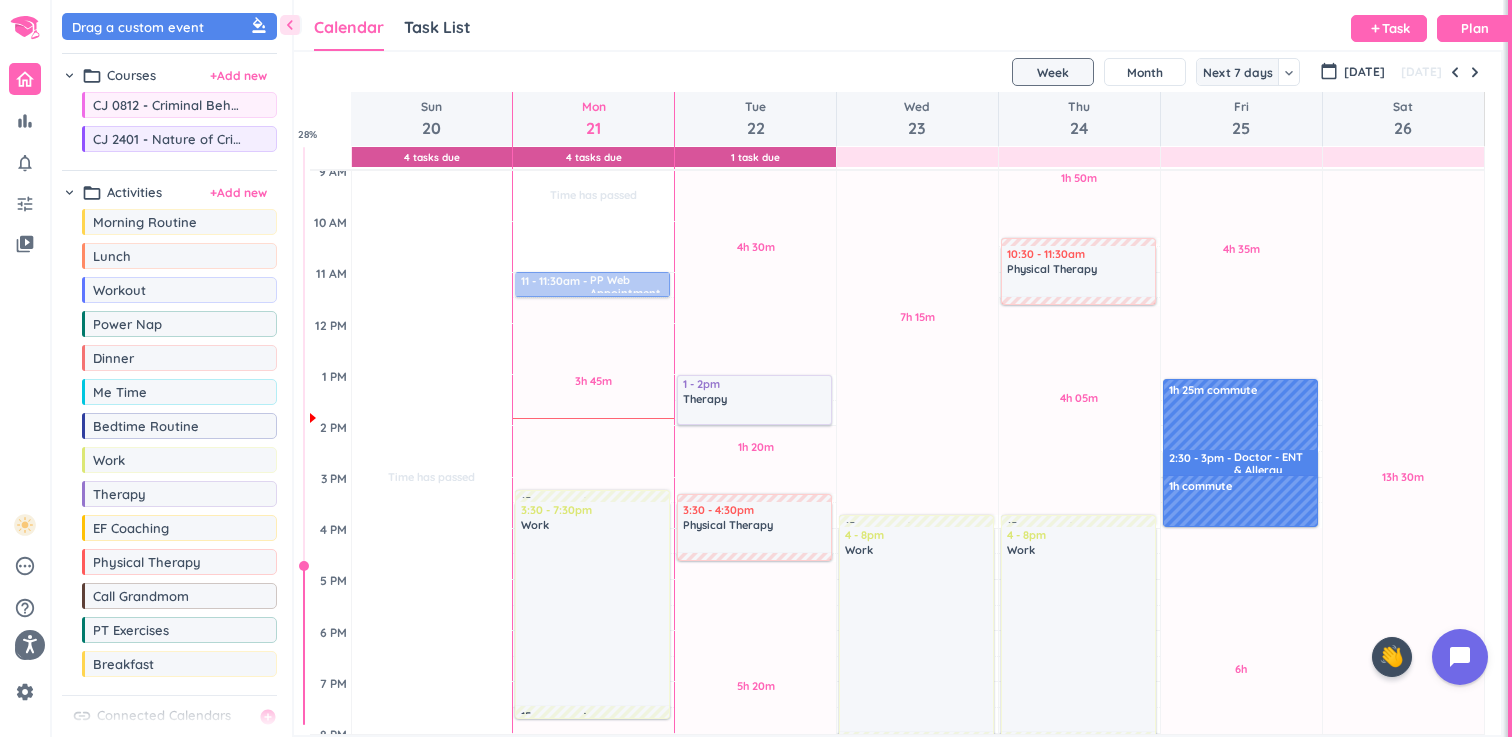 click on "Next 7 days" at bounding box center (1238, 72) 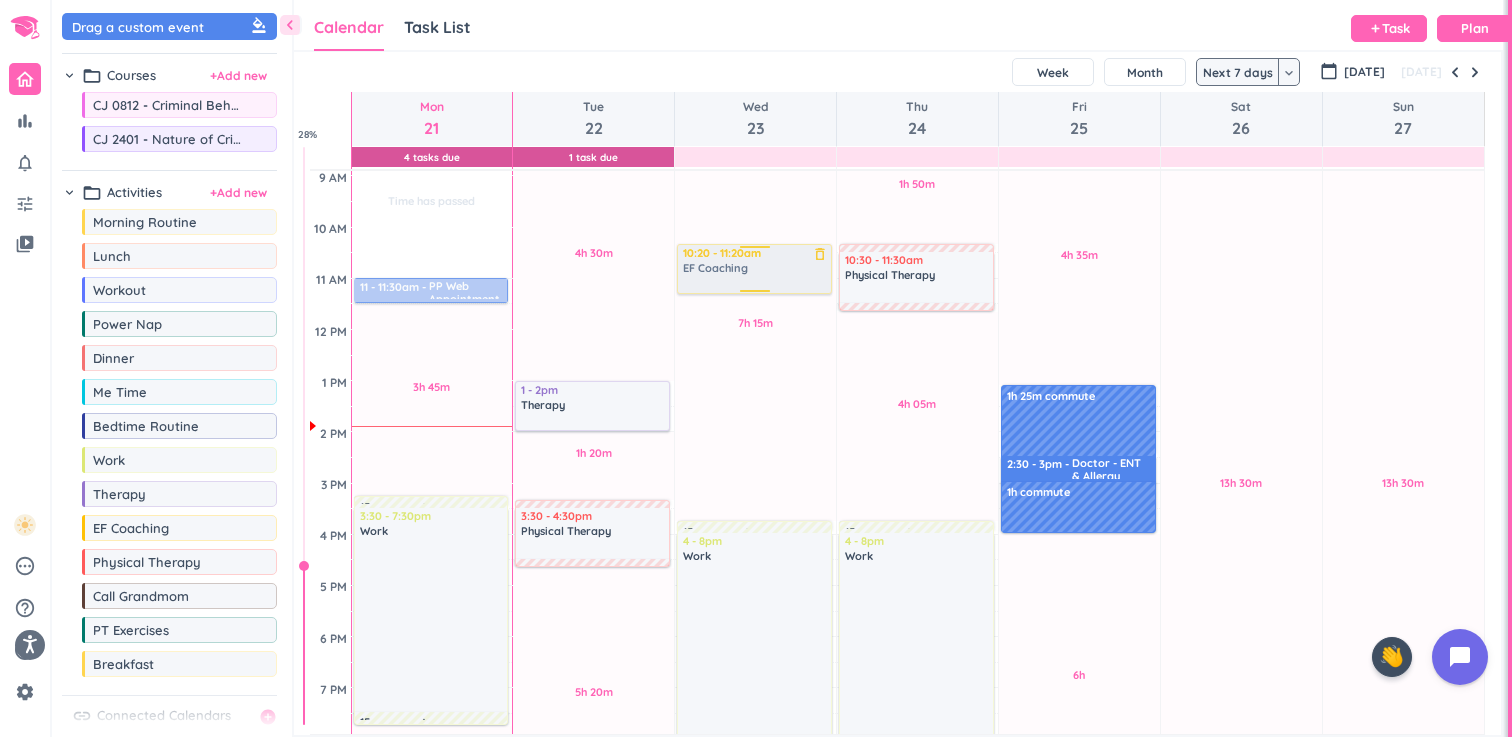 scroll, scrollTop: 250, scrollLeft: 0, axis: vertical 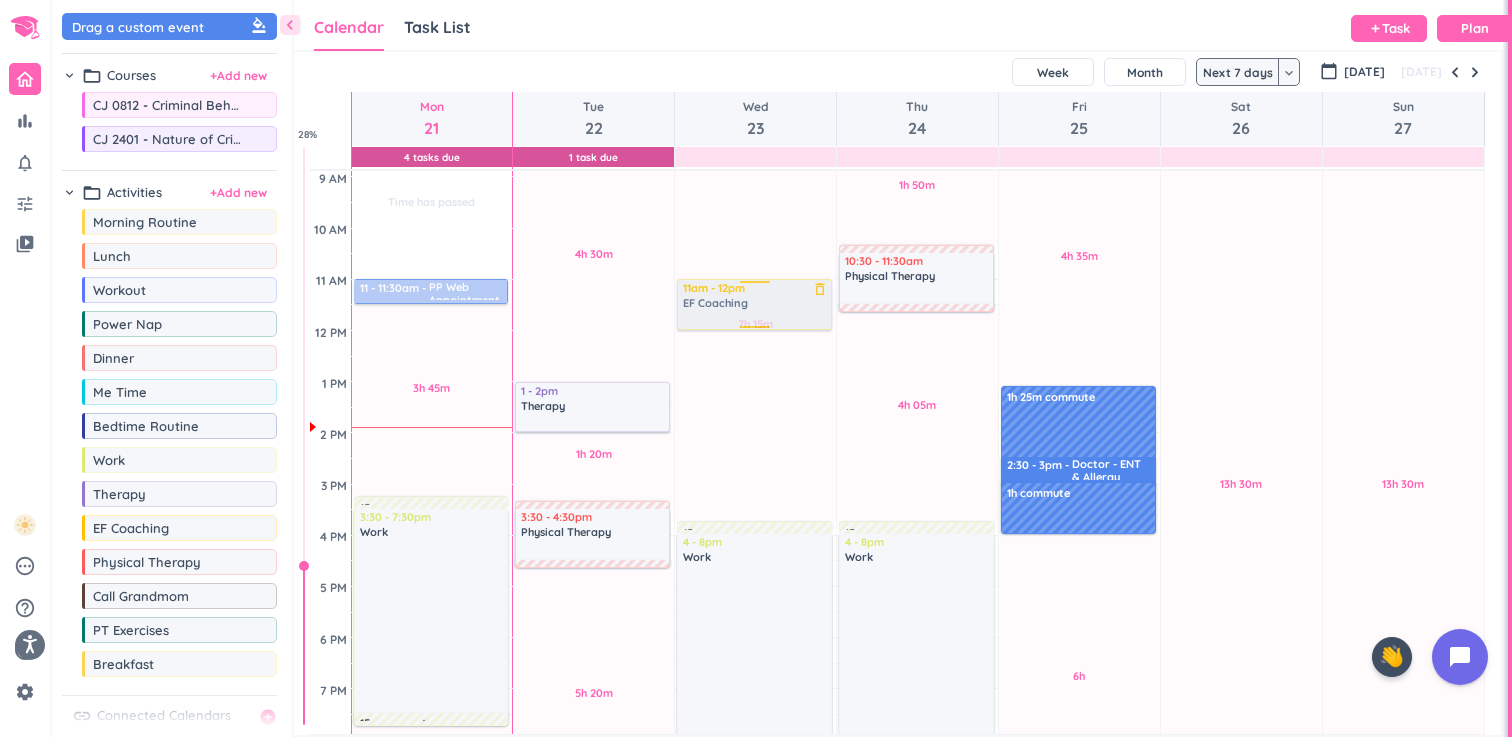 drag, startPoint x: 171, startPoint y: 540, endPoint x: 768, endPoint y: 280, distance: 651.1597 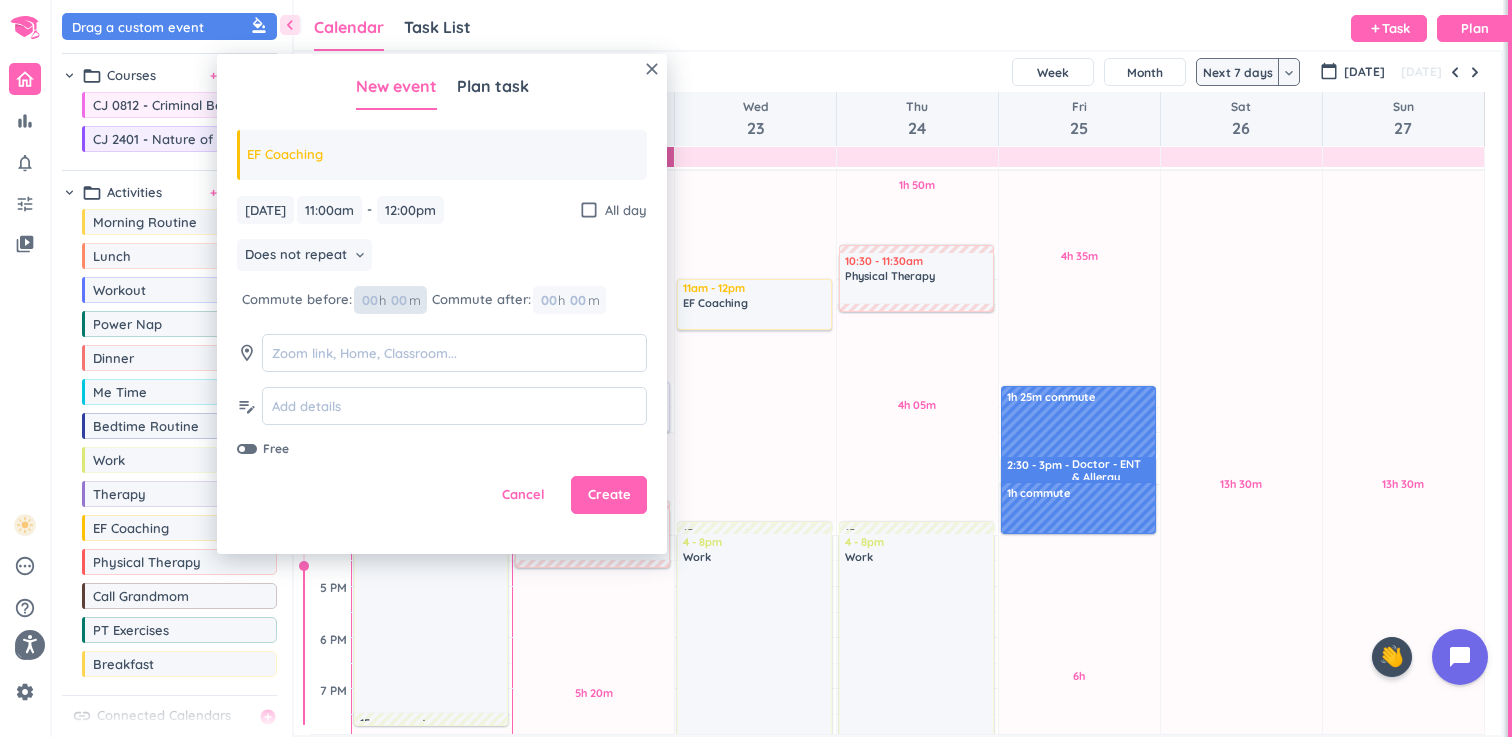 click at bounding box center (398, 300) 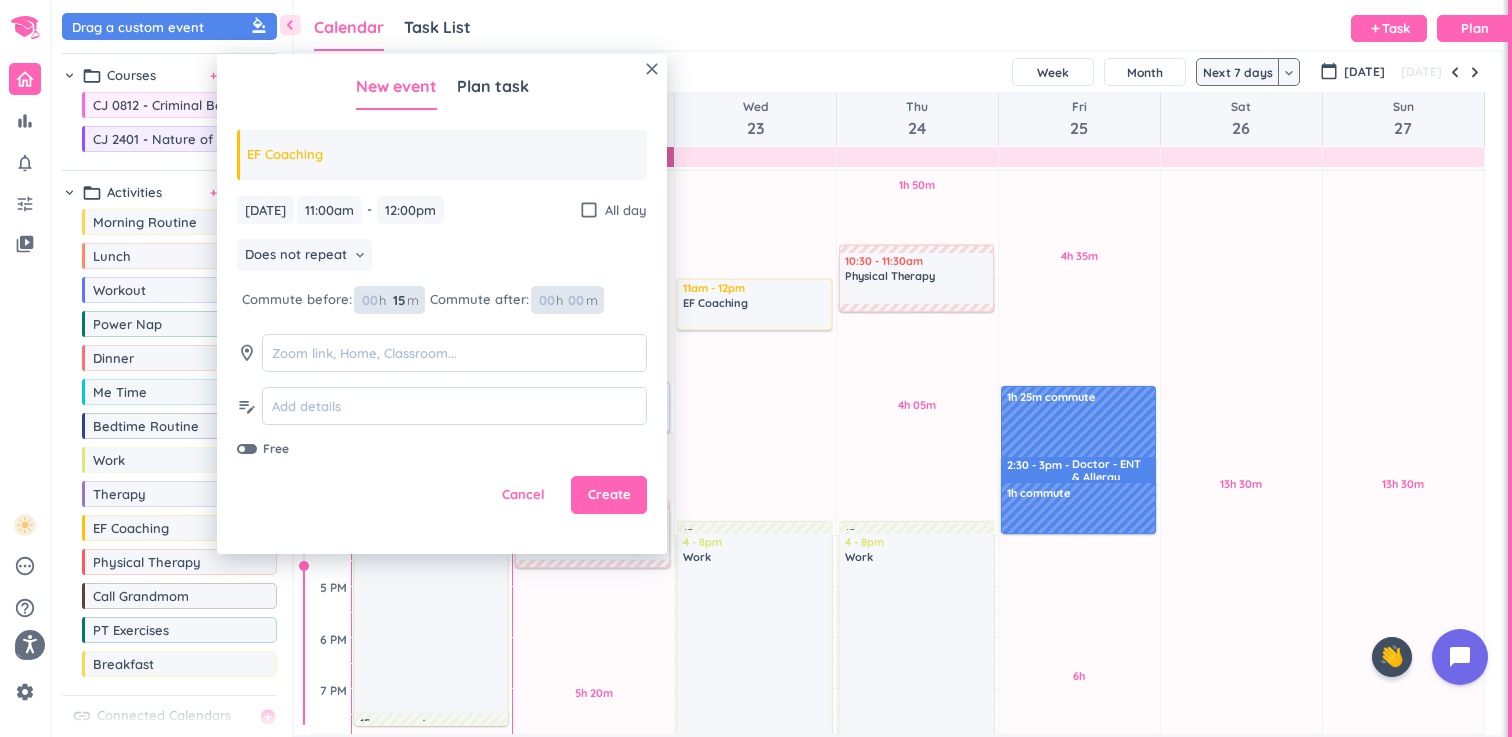 type on "15" 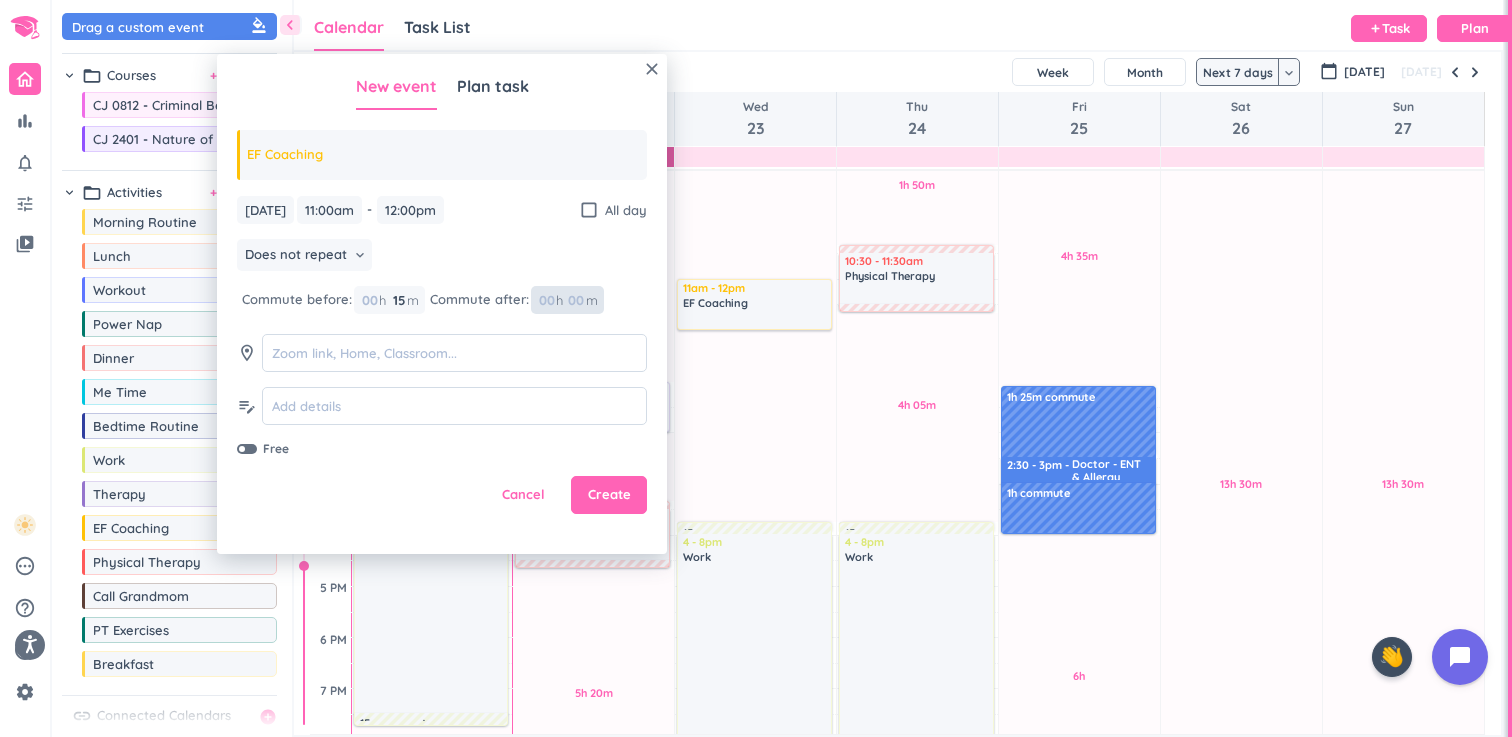 click at bounding box center [575, 300] 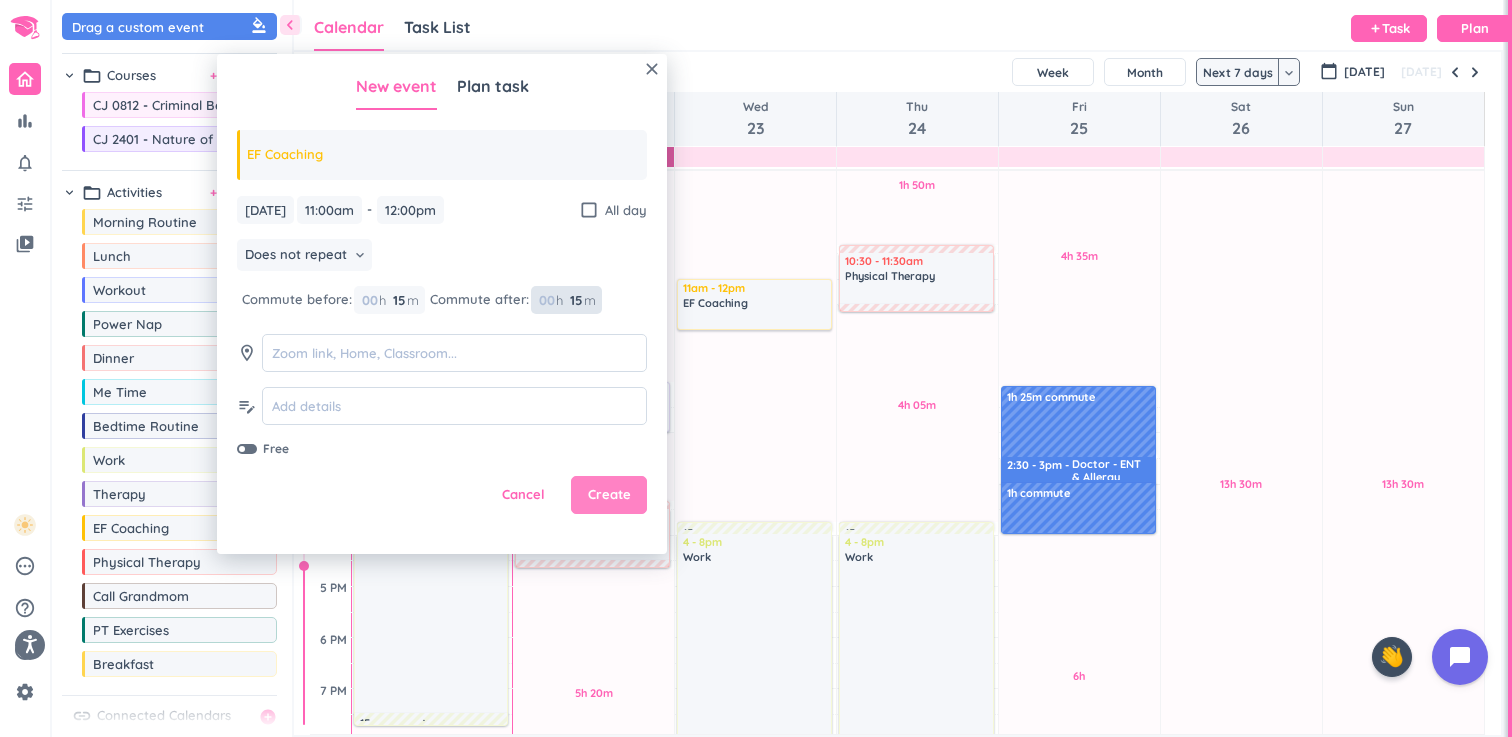 type on "15" 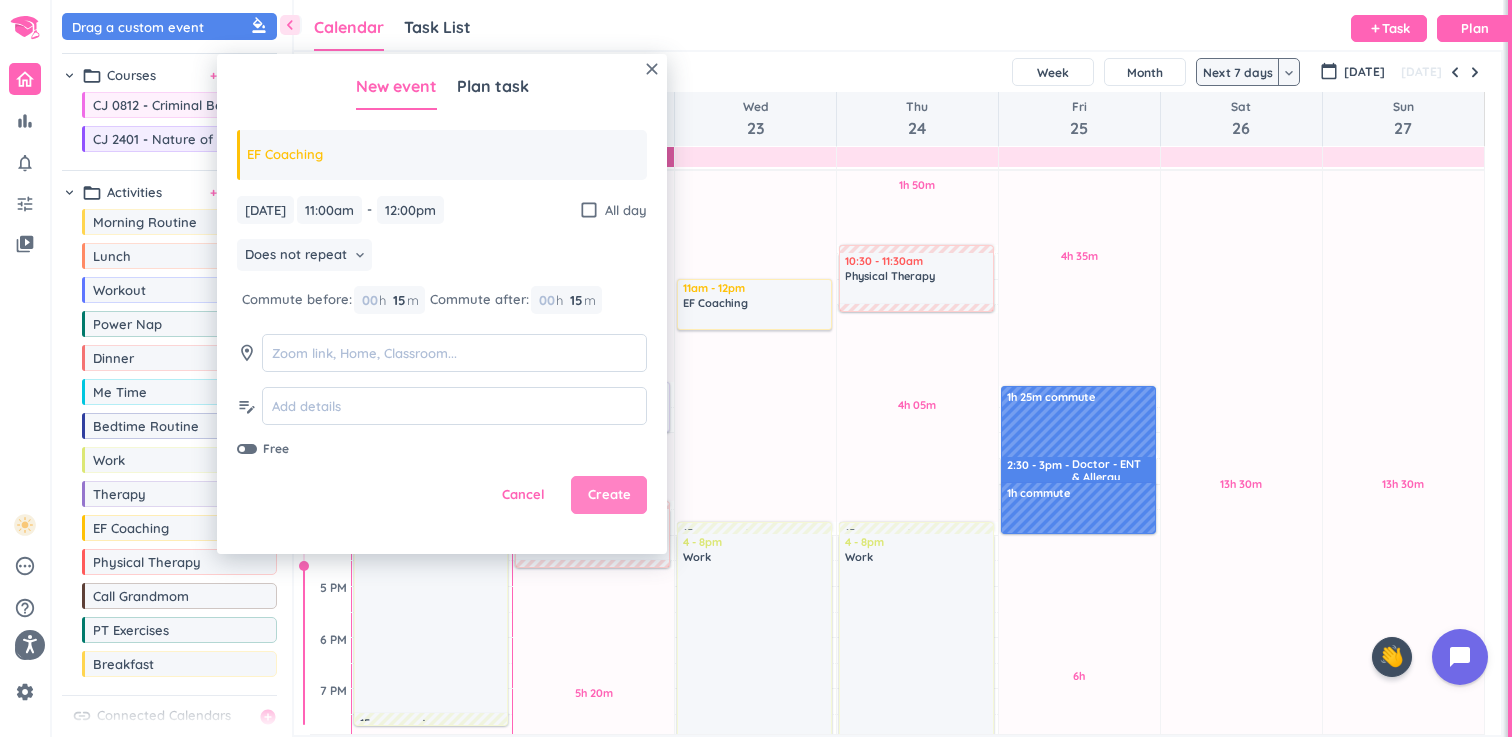 click on "Create" at bounding box center [609, 495] 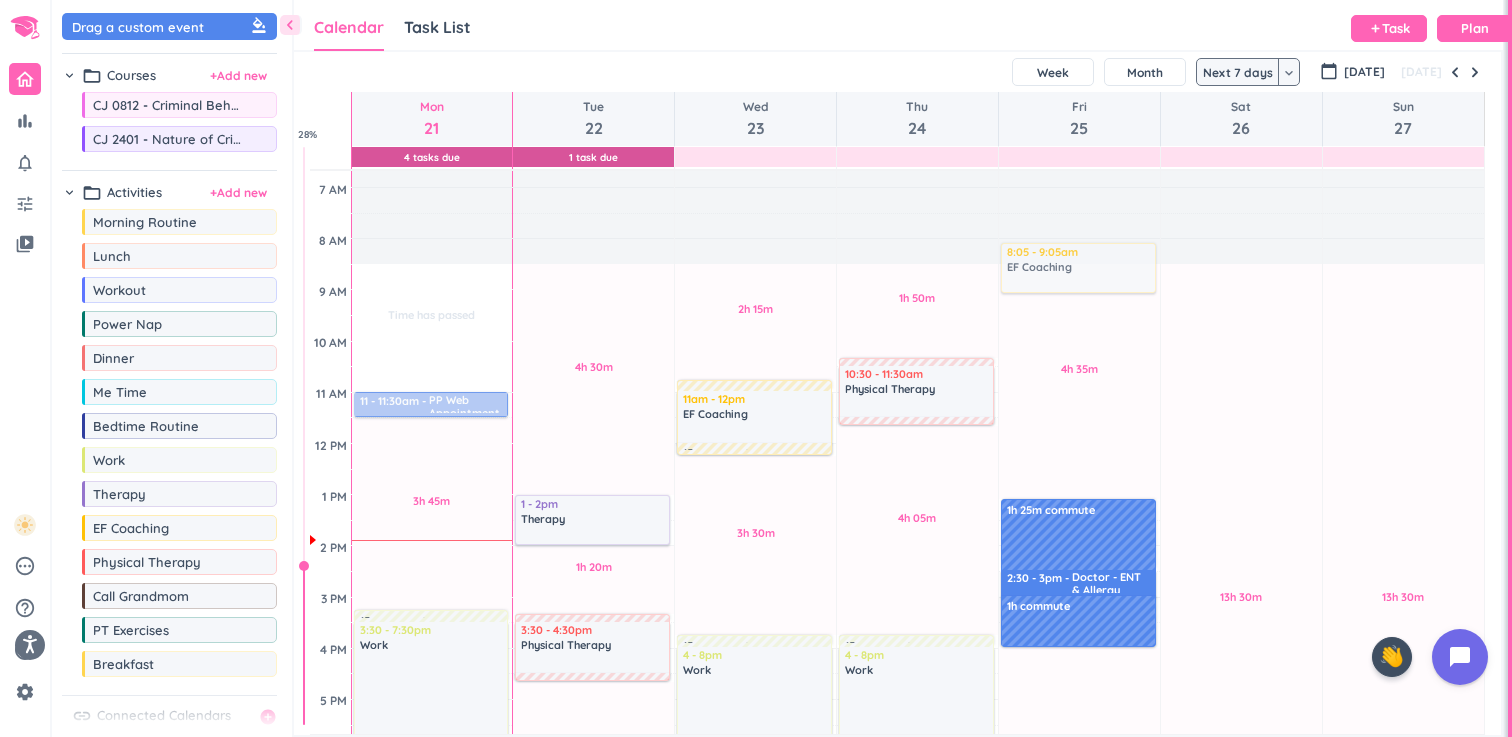 scroll, scrollTop: 106, scrollLeft: 0, axis: vertical 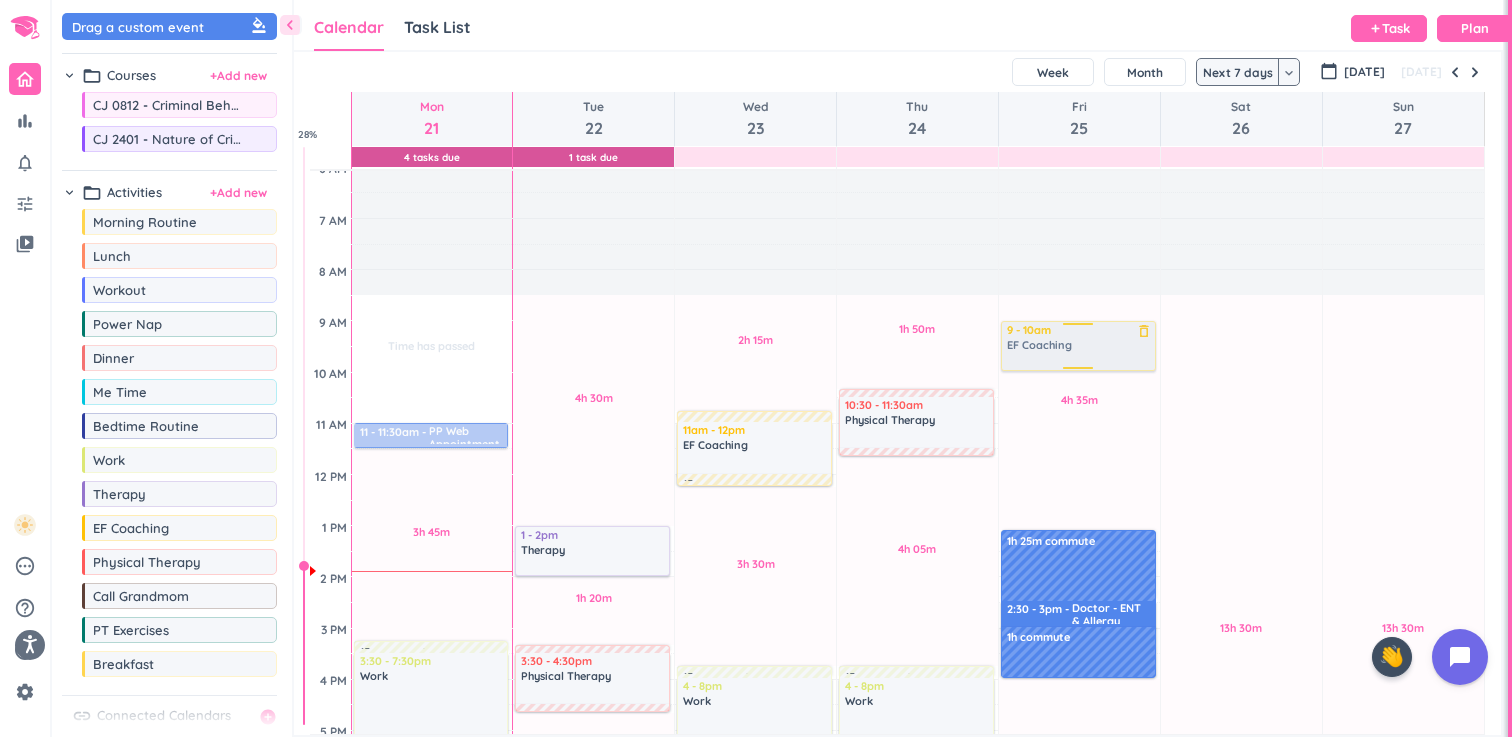 drag, startPoint x: 152, startPoint y: 542, endPoint x: 1069, endPoint y: 322, distance: 943.0212 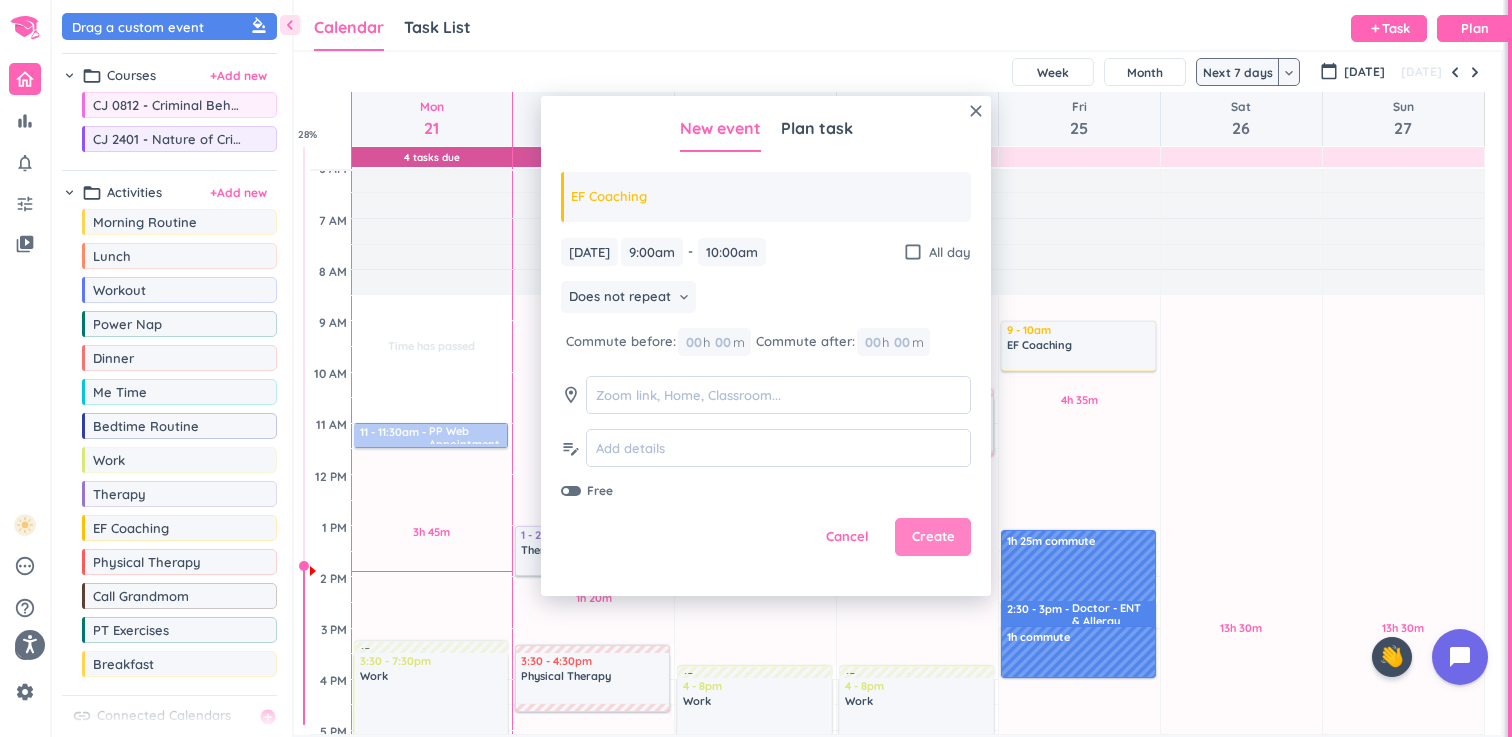 click on "Create" at bounding box center (933, 537) 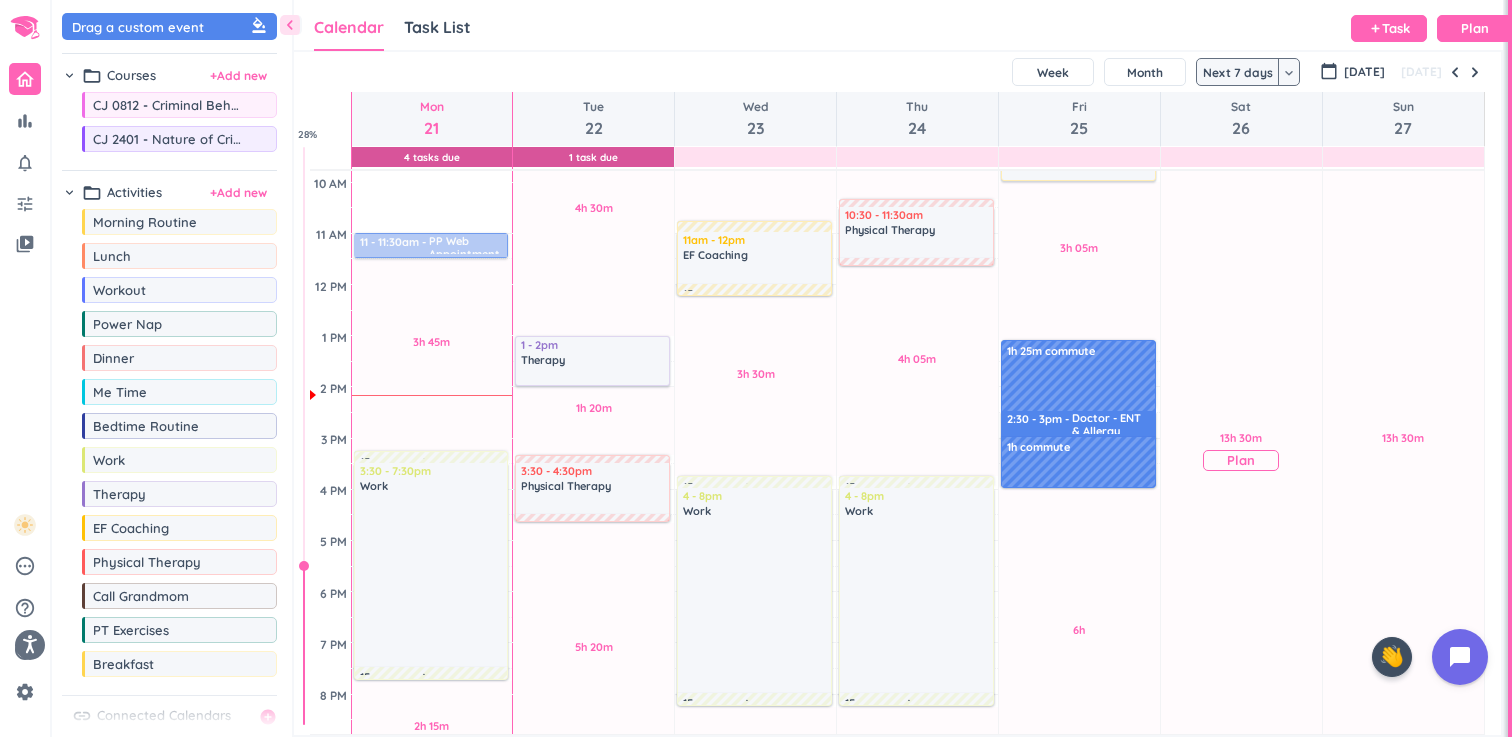 scroll, scrollTop: 288, scrollLeft: 0, axis: vertical 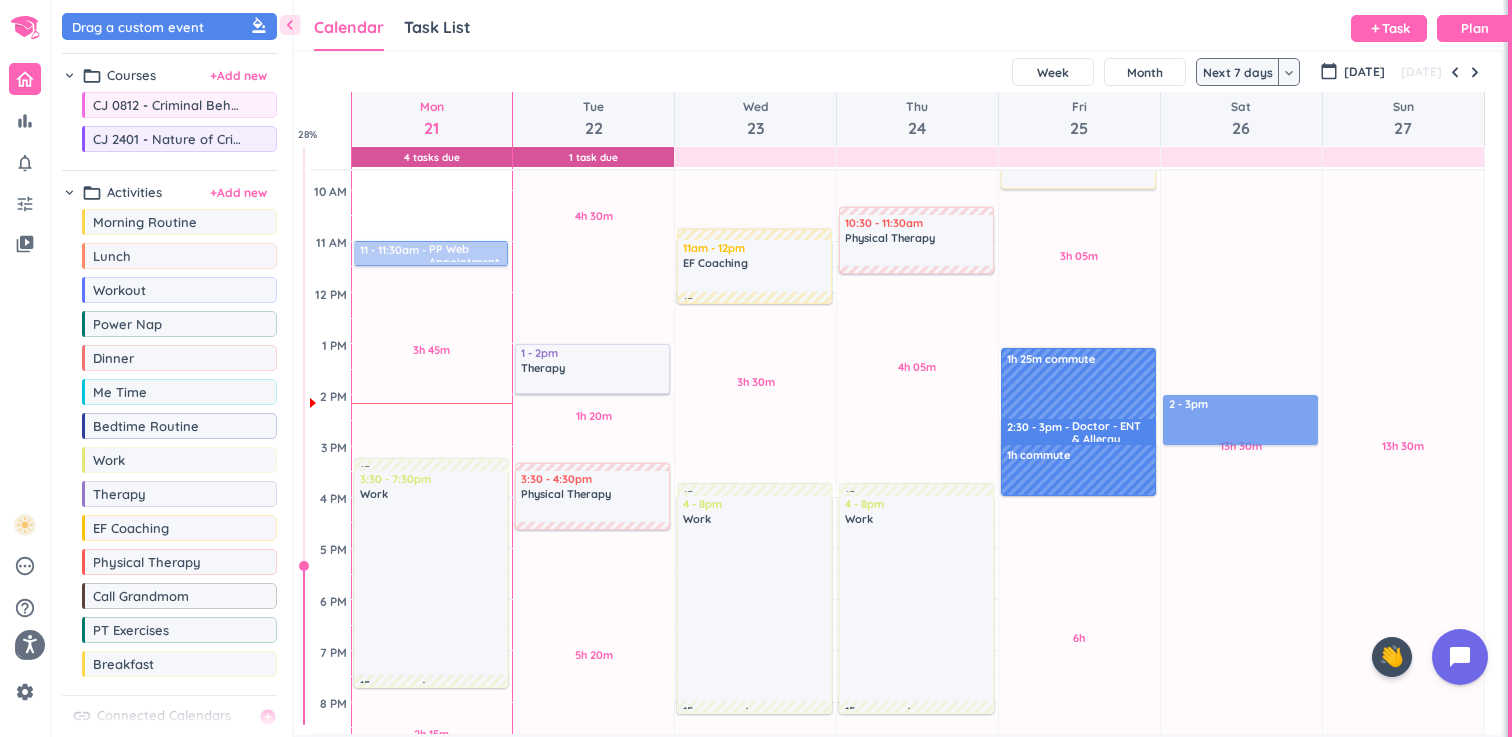 drag, startPoint x: 188, startPoint y: 25, endPoint x: 1248, endPoint y: 399, distance: 1124.0444 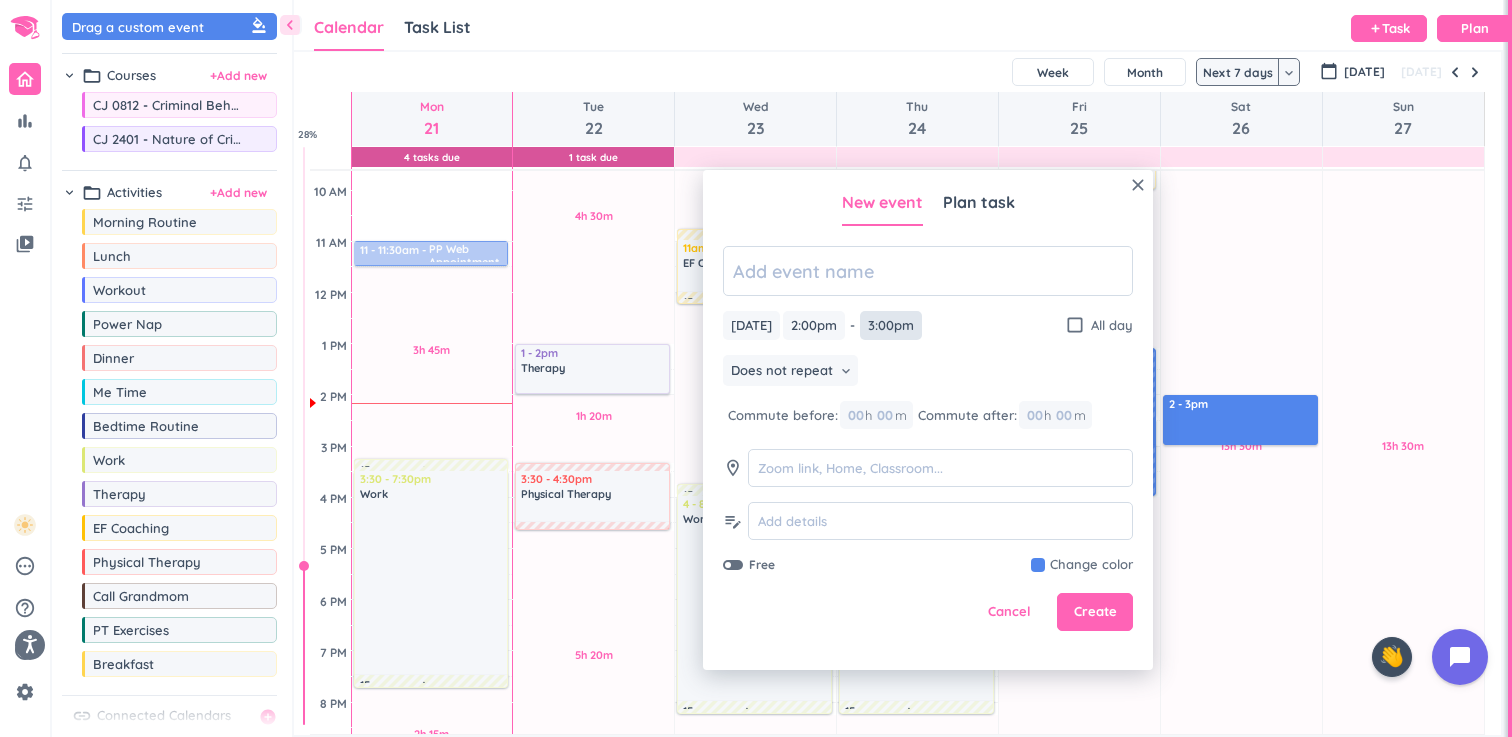 click on "3:00pm" at bounding box center (891, 325) 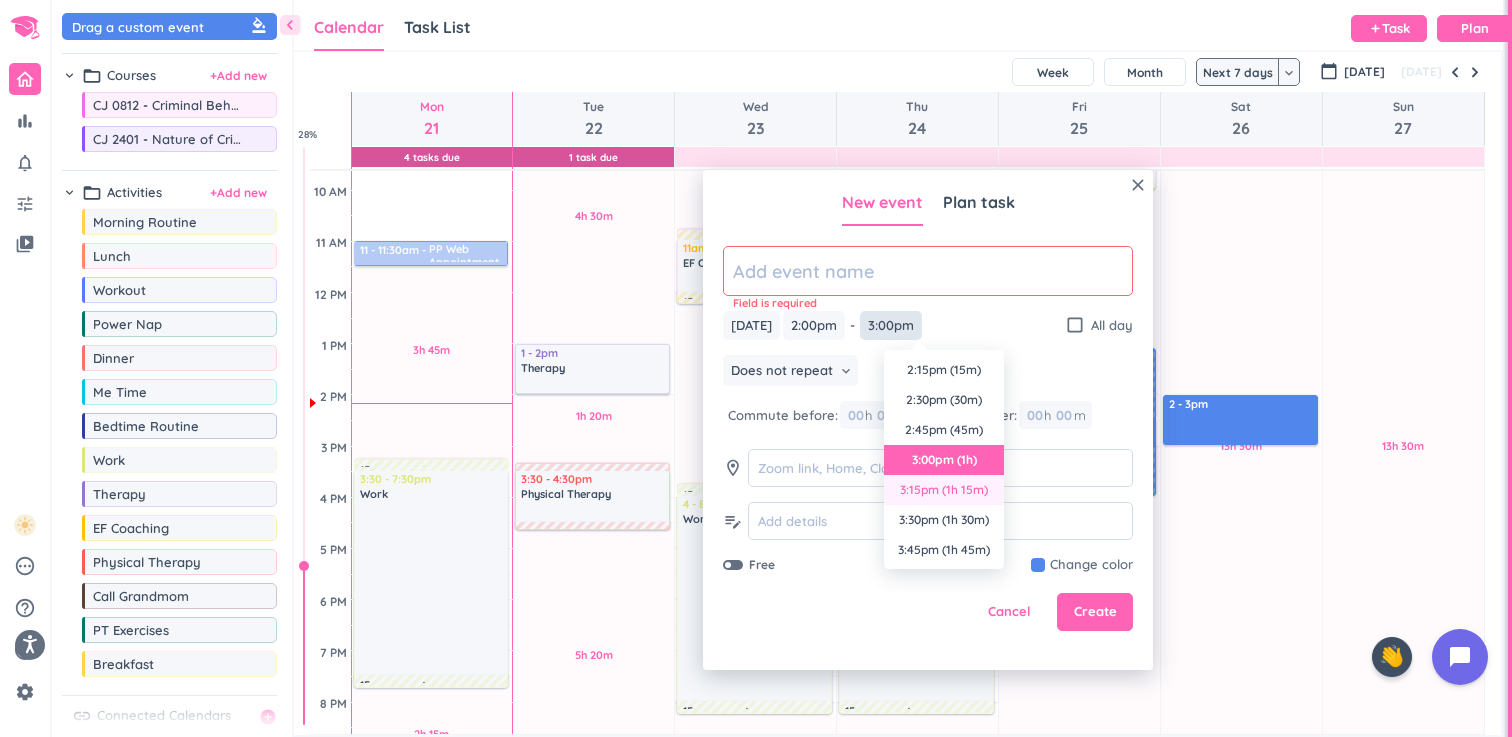 scroll, scrollTop: 90, scrollLeft: 0, axis: vertical 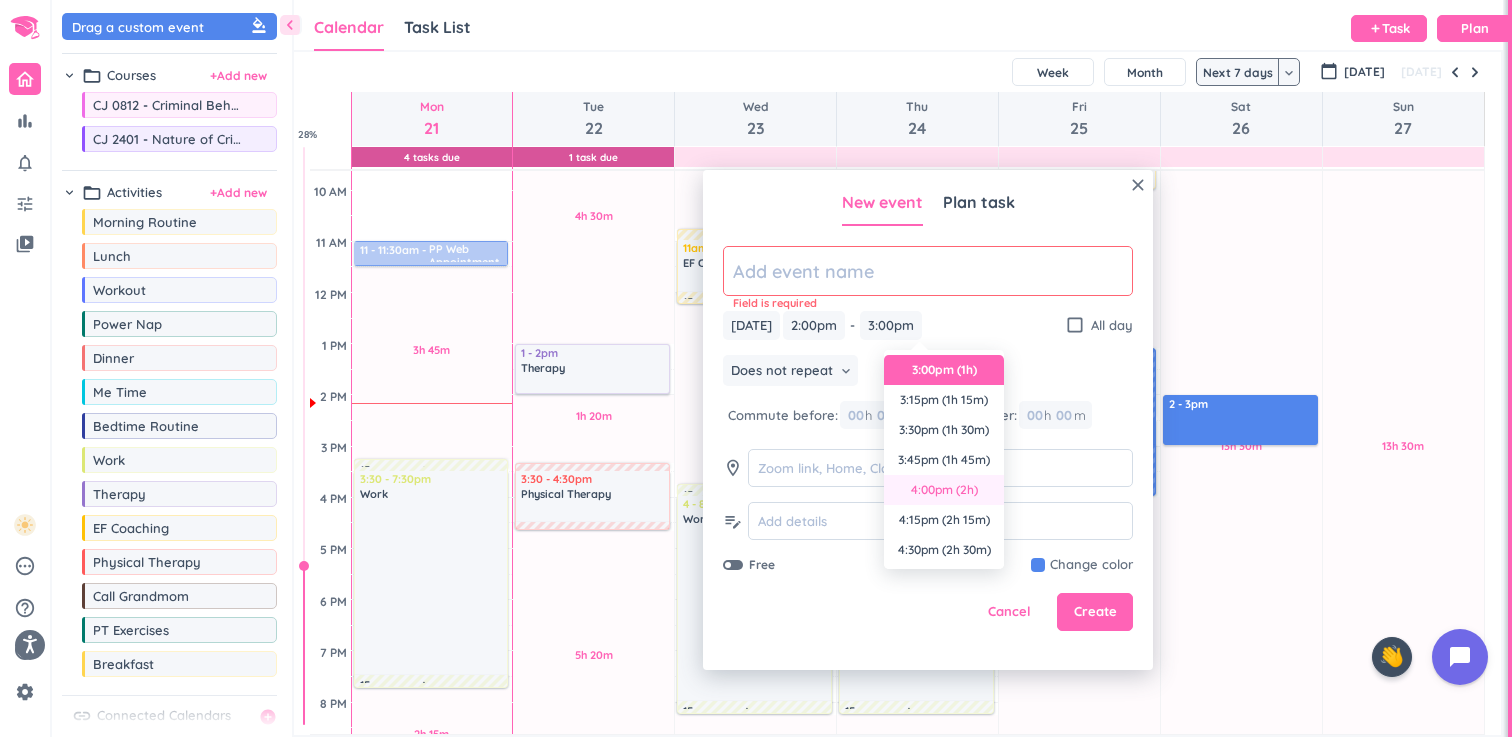 click on "4:00pm (2h)" at bounding box center [944, 490] 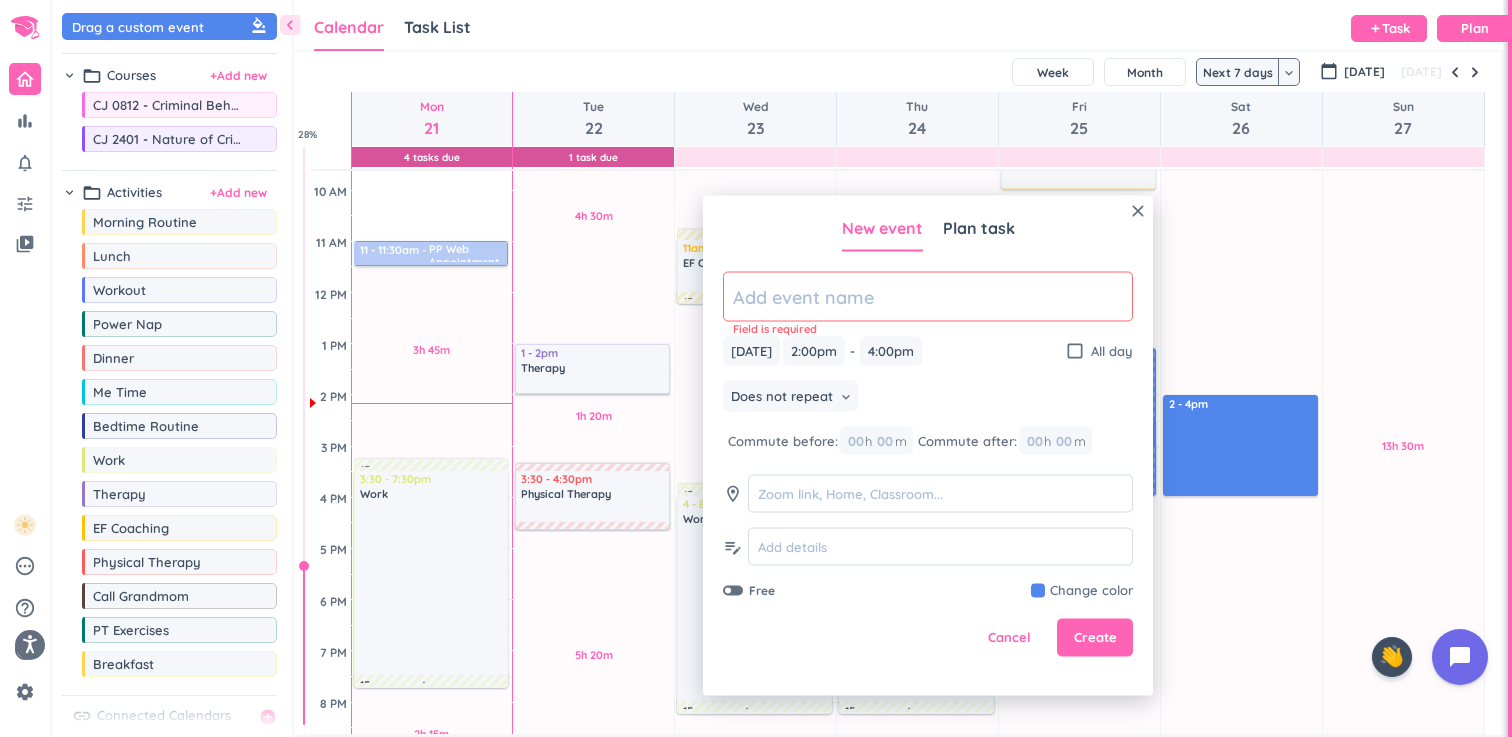 click 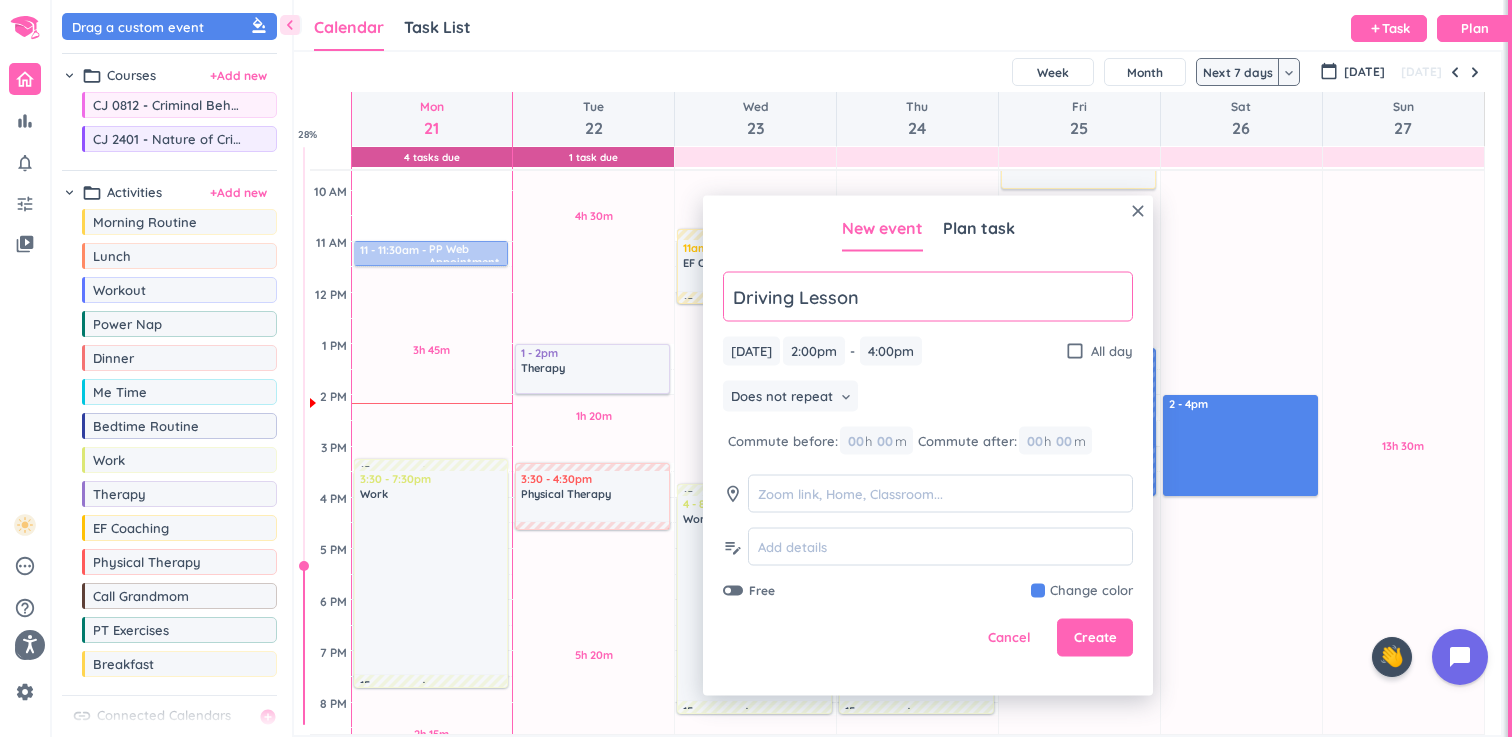 type on "Driving Lesson" 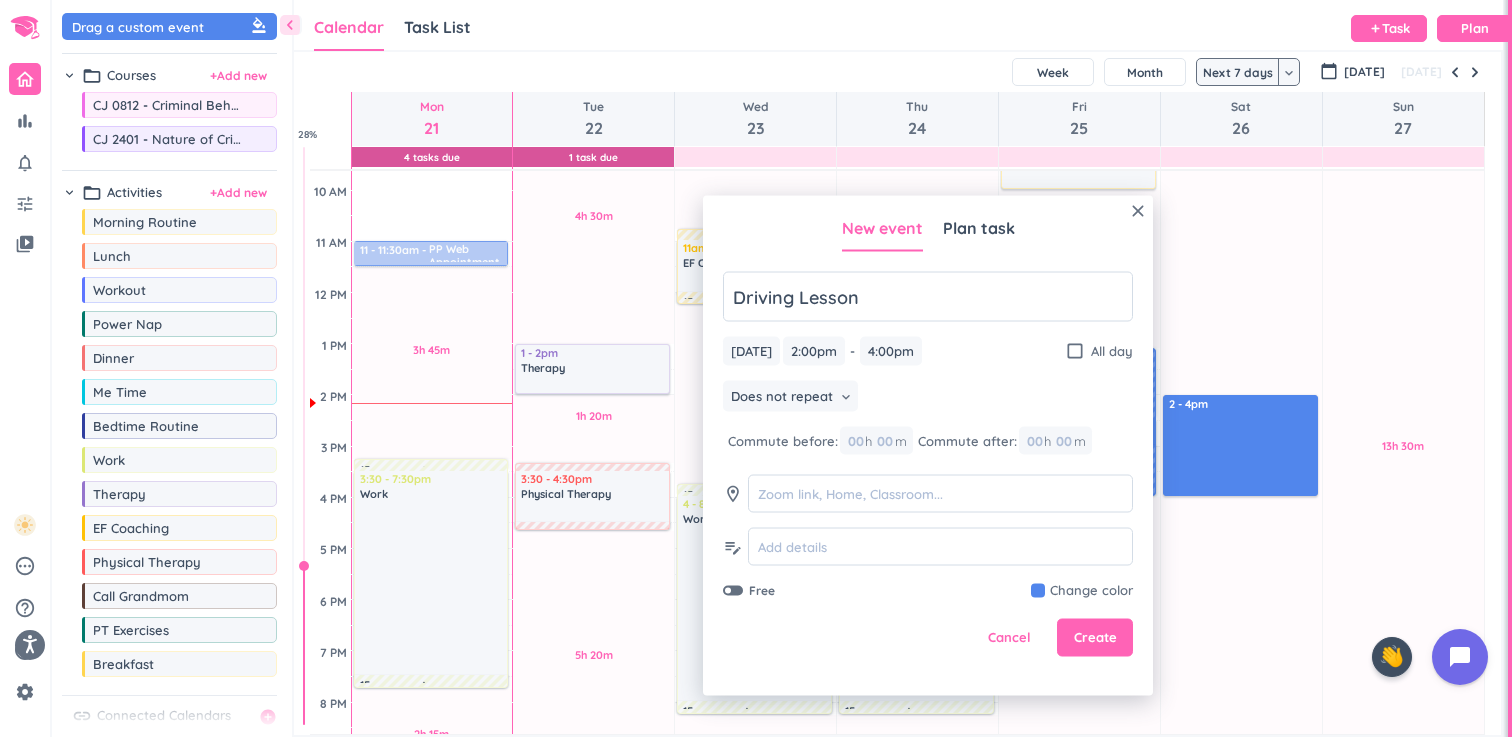 click on "close New event Plan task Driving Lesson Sat, Jul 26 Sat, Jul 26   2:00pm 2:00pm - 4:00pm 4:00pm check_box_outline_blank All day Does not repeat keyboard_arrow_down Commute before: 00 h 00 m Commute after: 00 h 00 m room edit_note Free Change color Cancel Create" at bounding box center (928, 446) 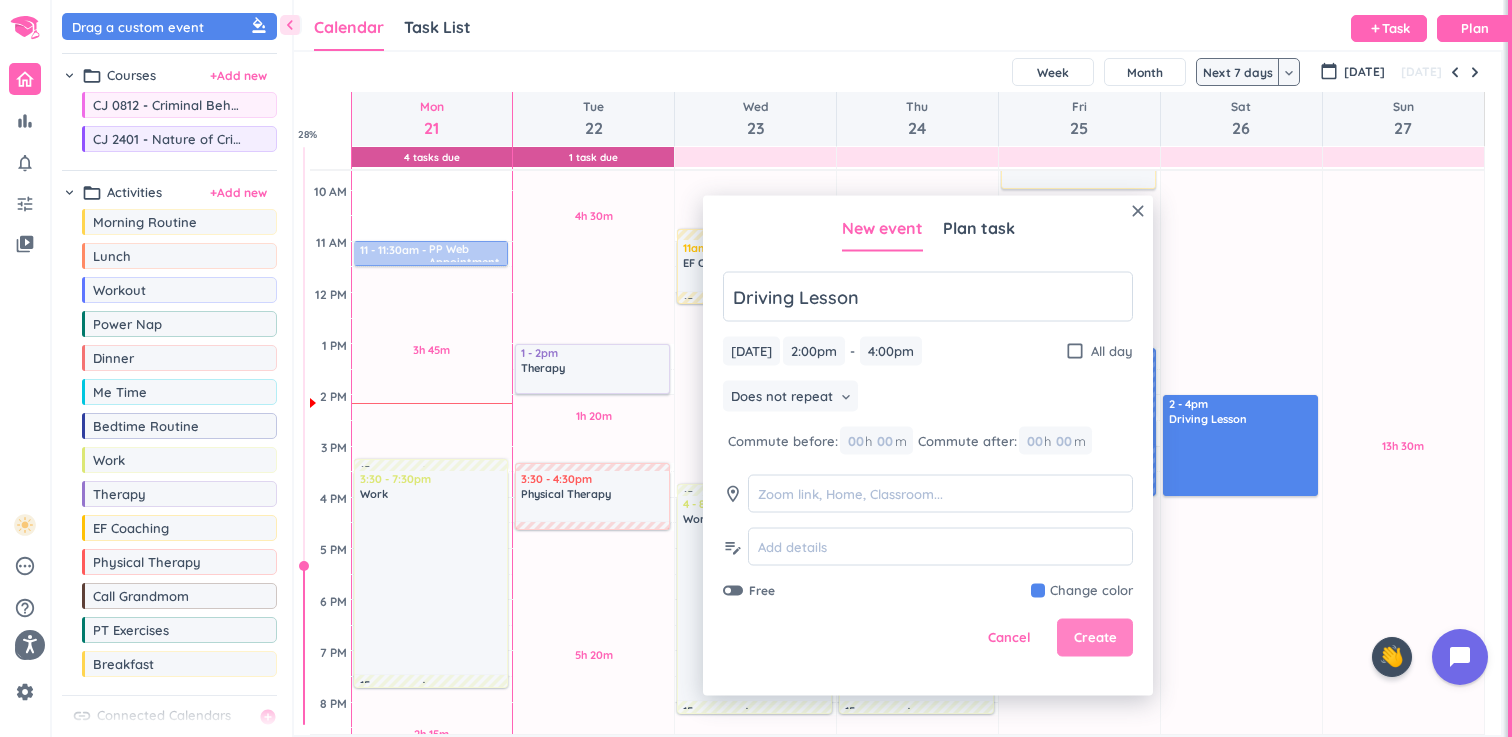 click on "Create" at bounding box center (1095, 638) 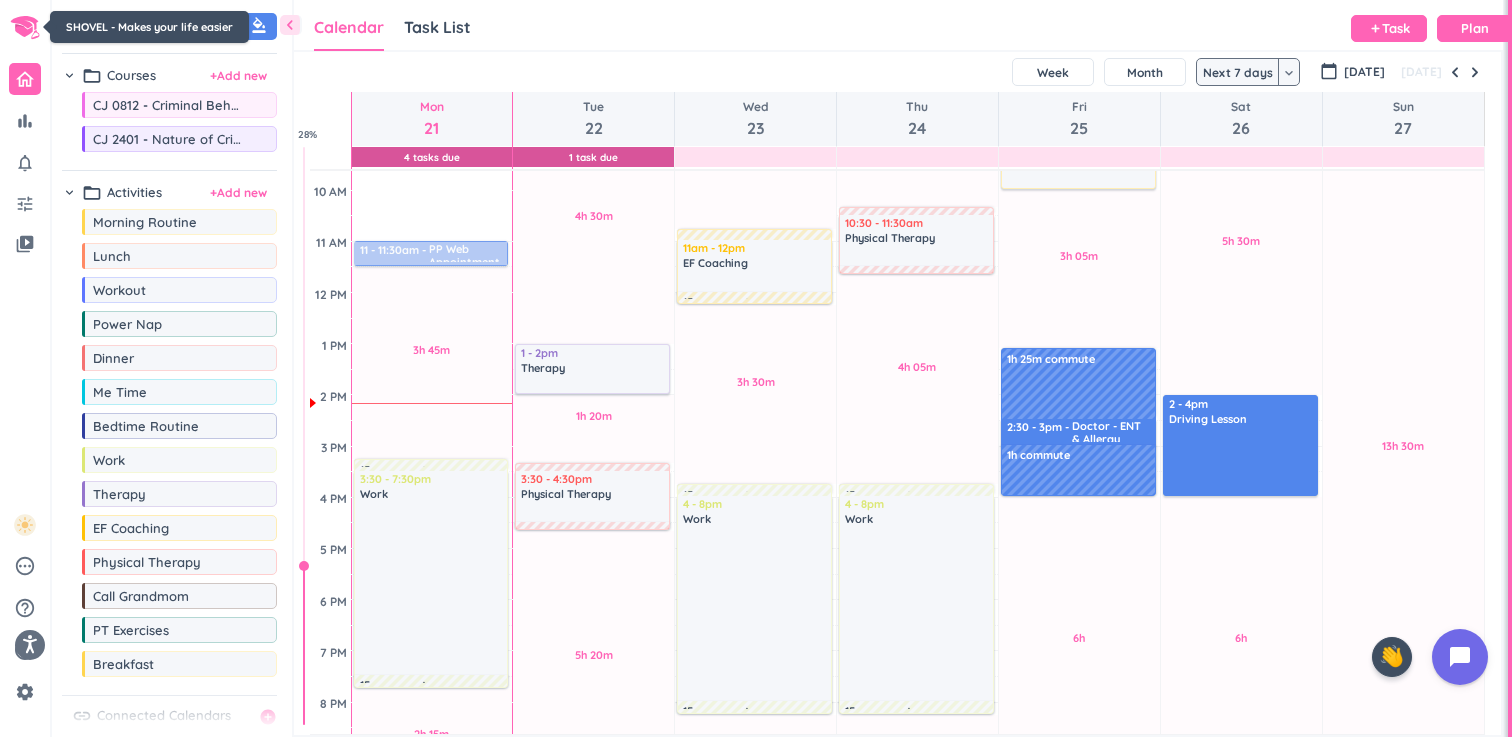 click 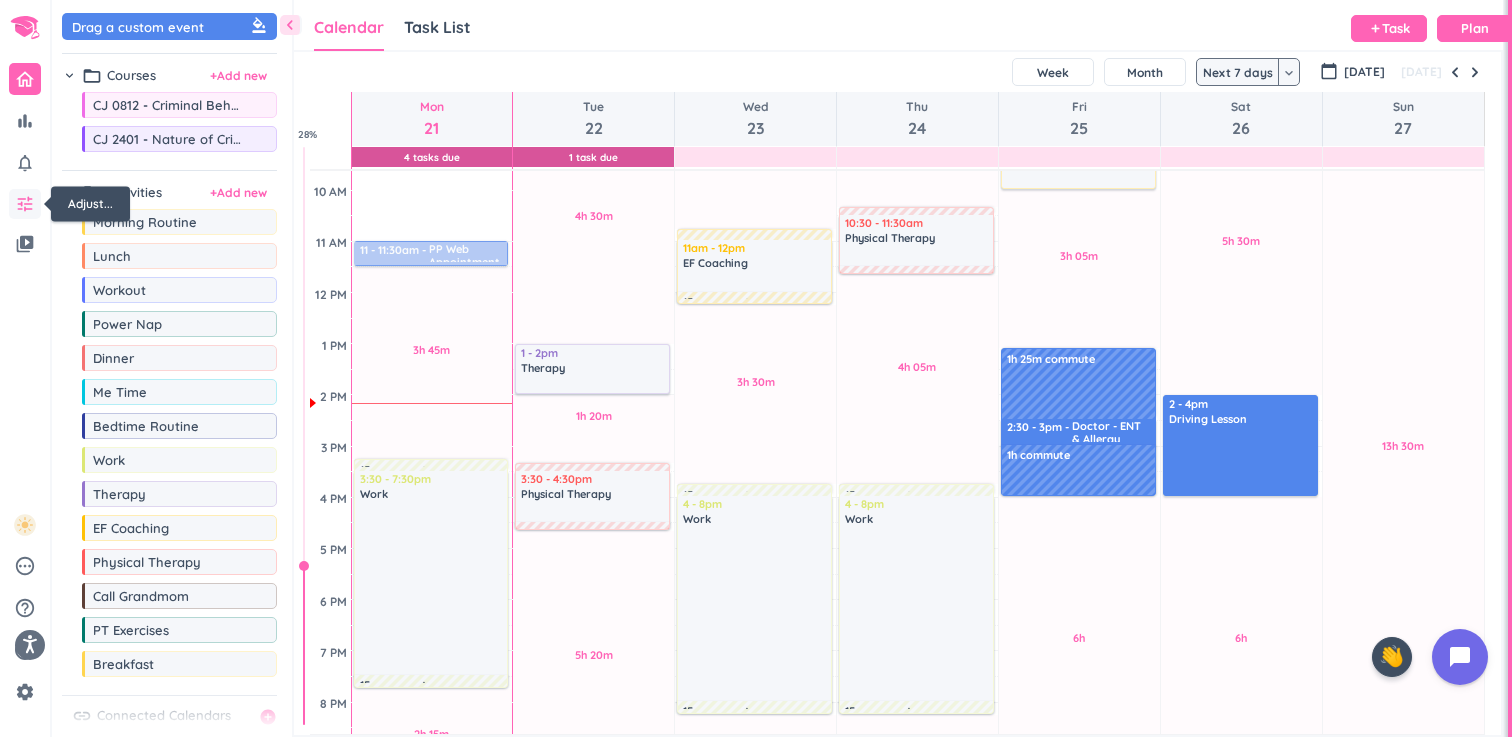 click on "tune" at bounding box center (25, 204) 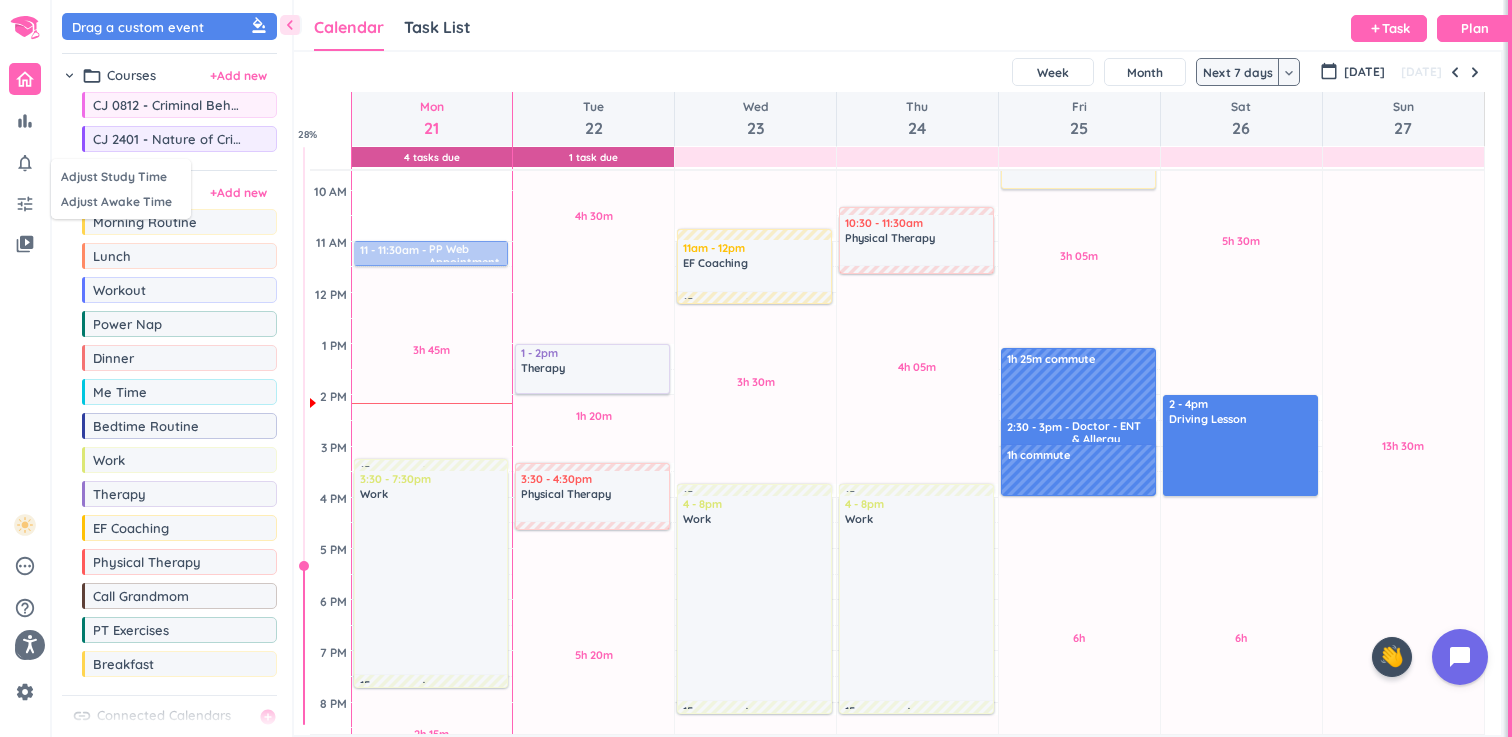 click at bounding box center (756, 368) 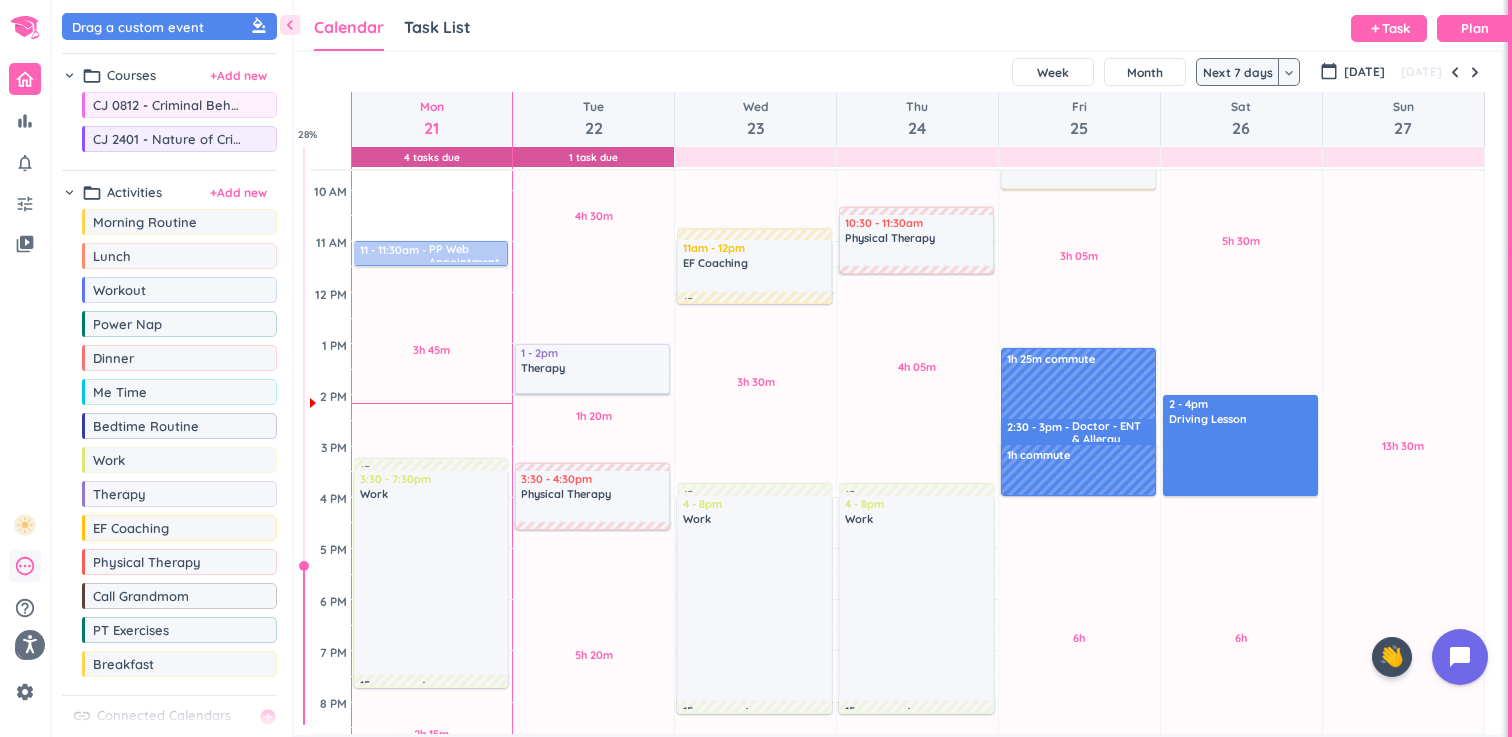 click on "pending" at bounding box center (25, 566) 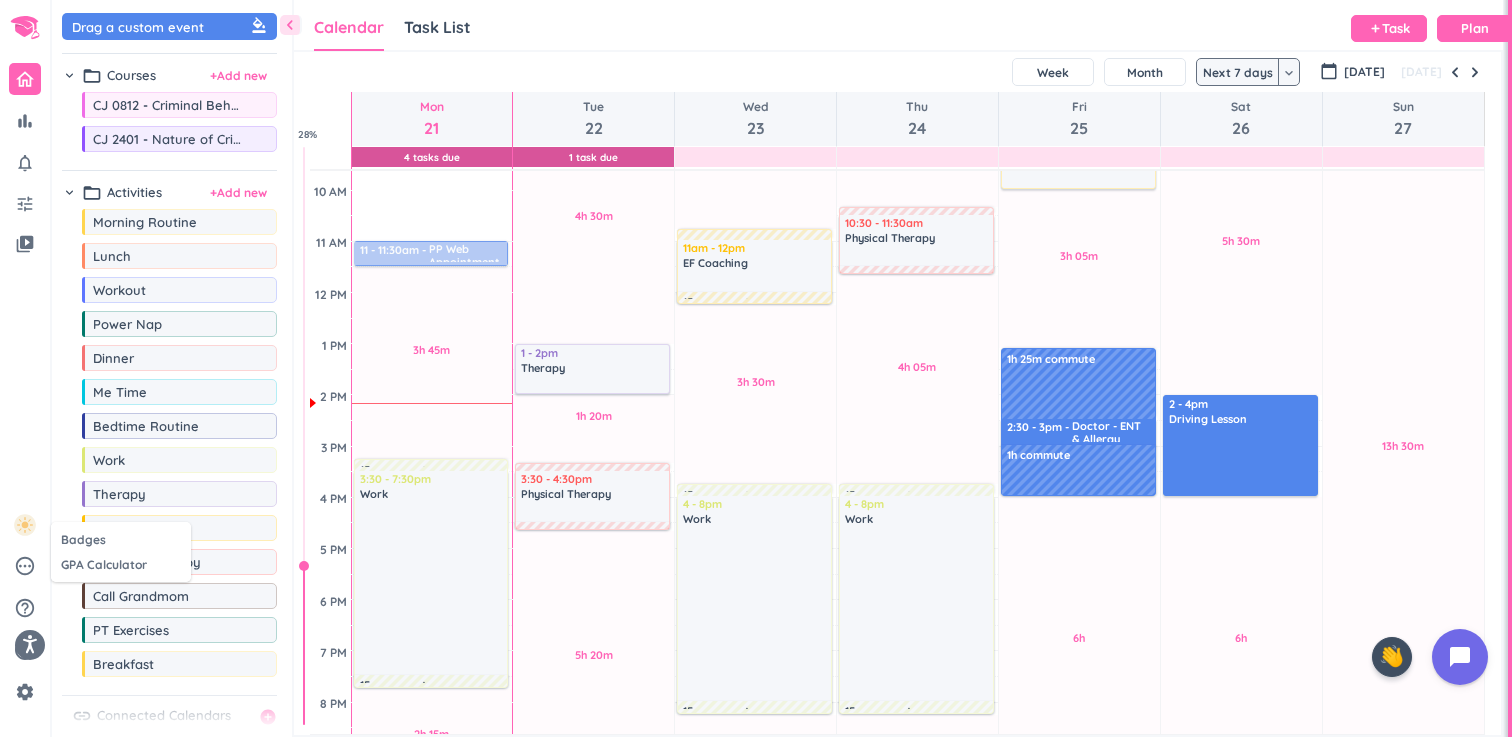 click at bounding box center [756, 368] 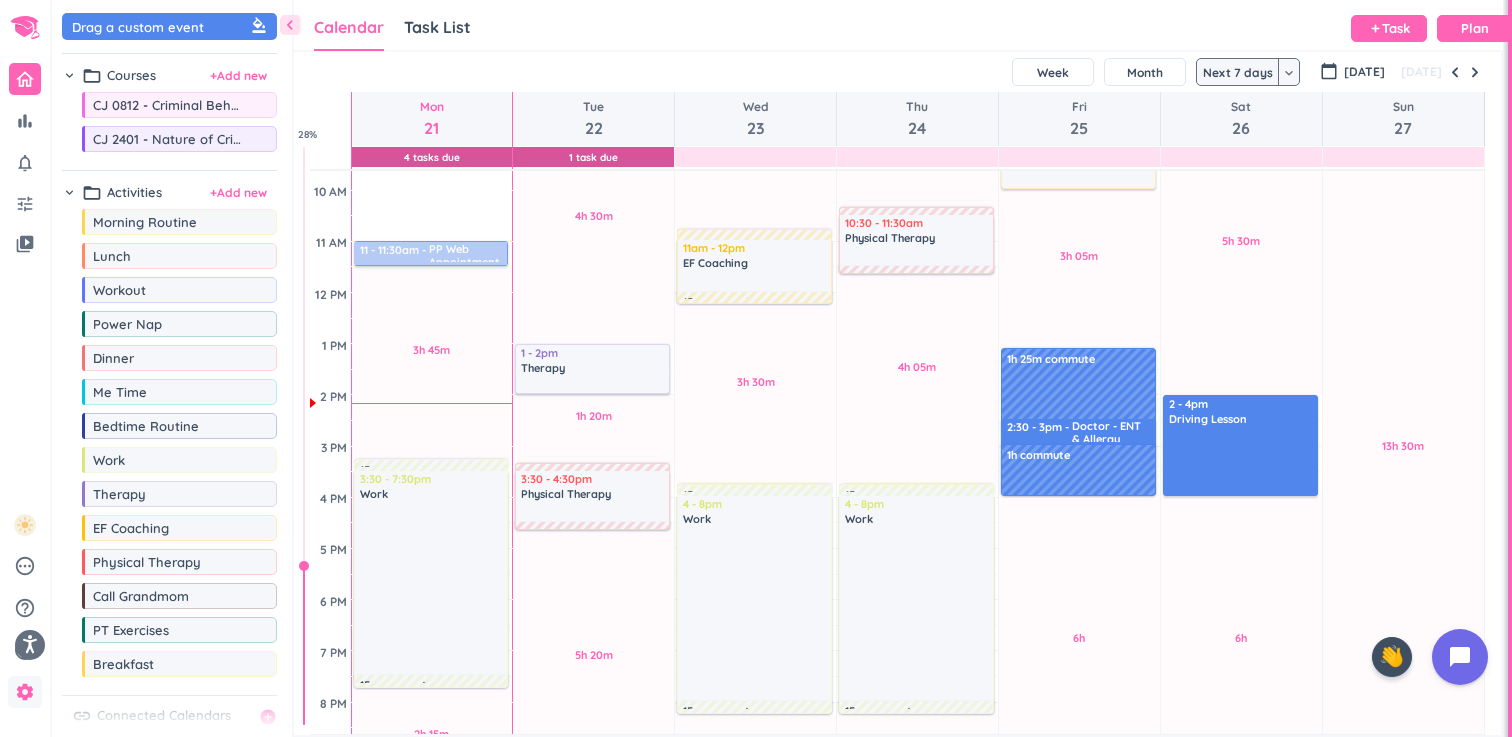 click on "settings" at bounding box center (25, 692) 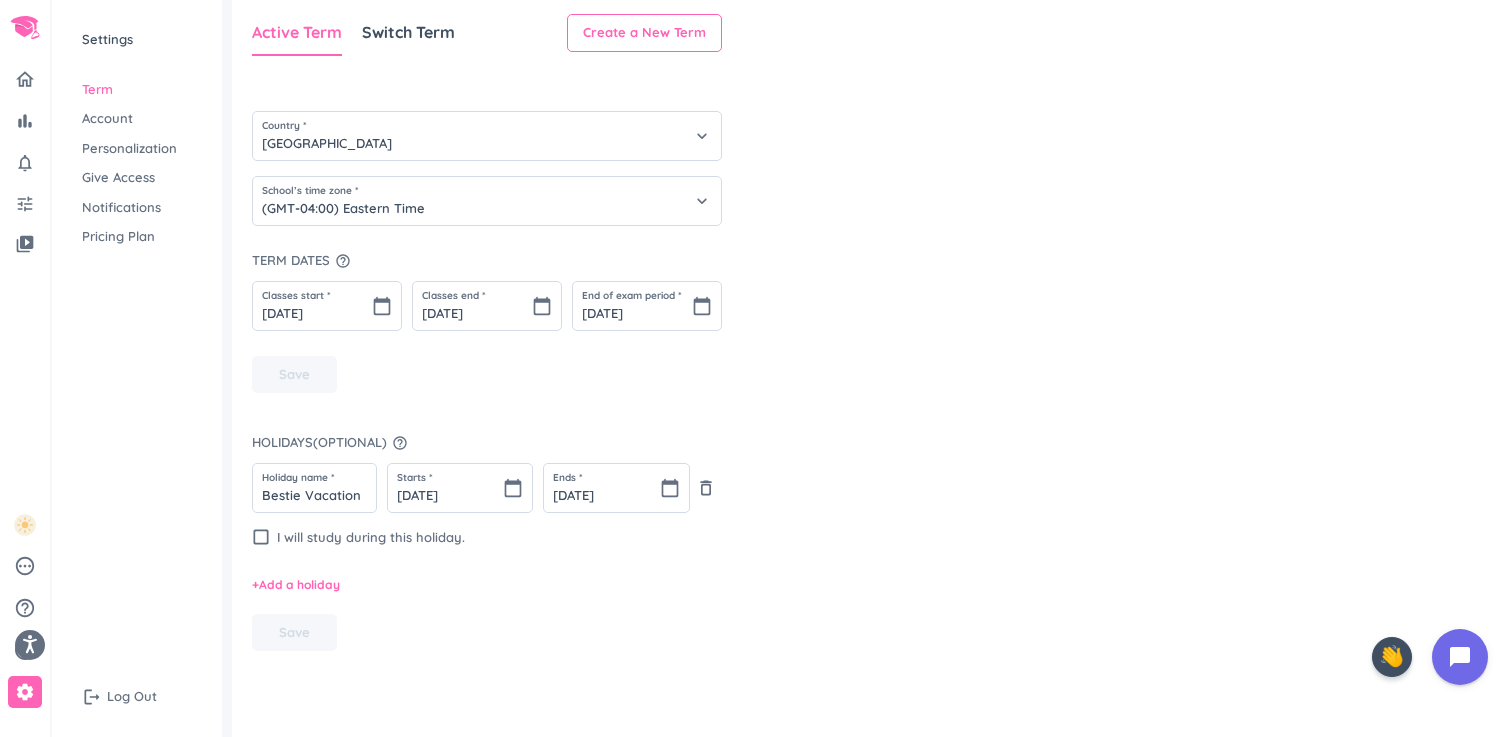 click on "Give Access" at bounding box center (137, 178) 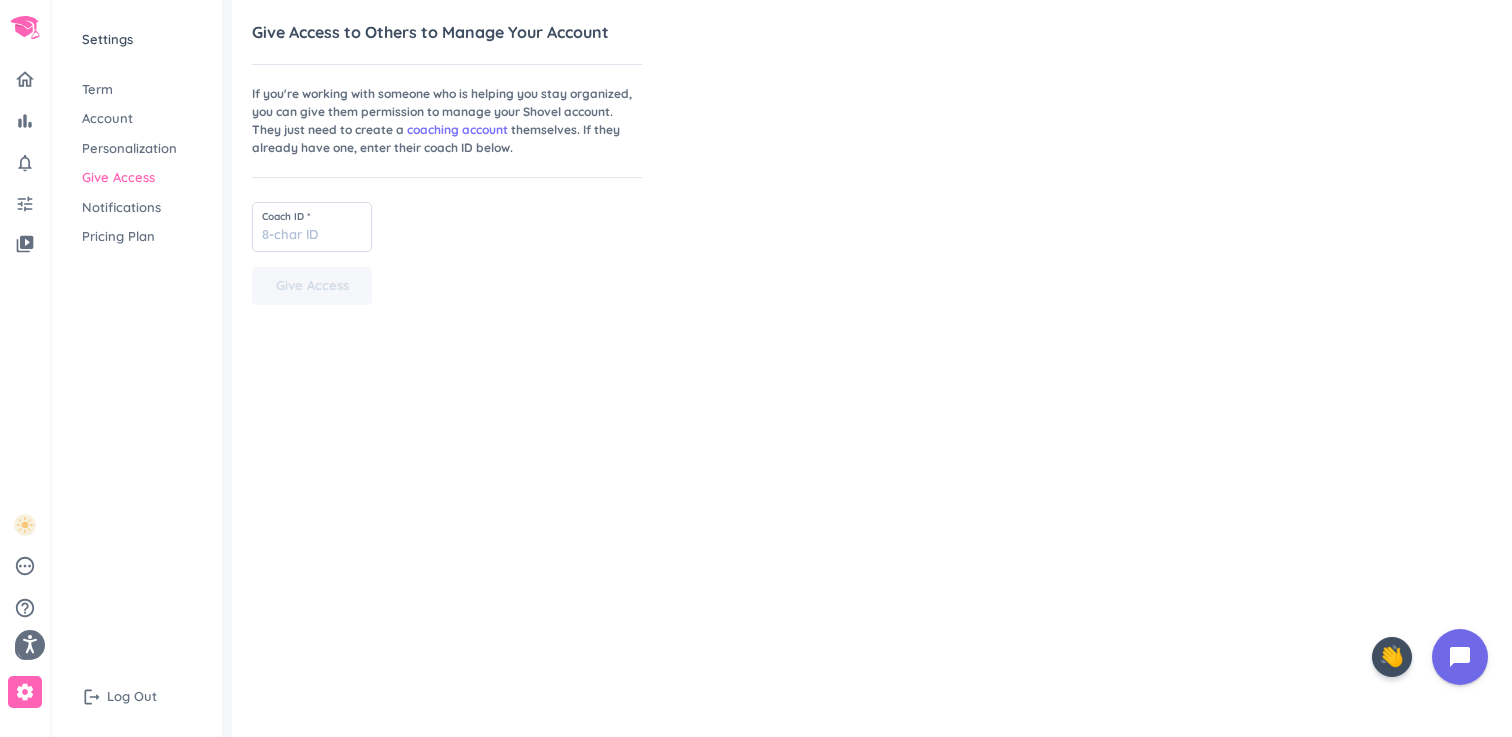 click on "Account" at bounding box center [137, 119] 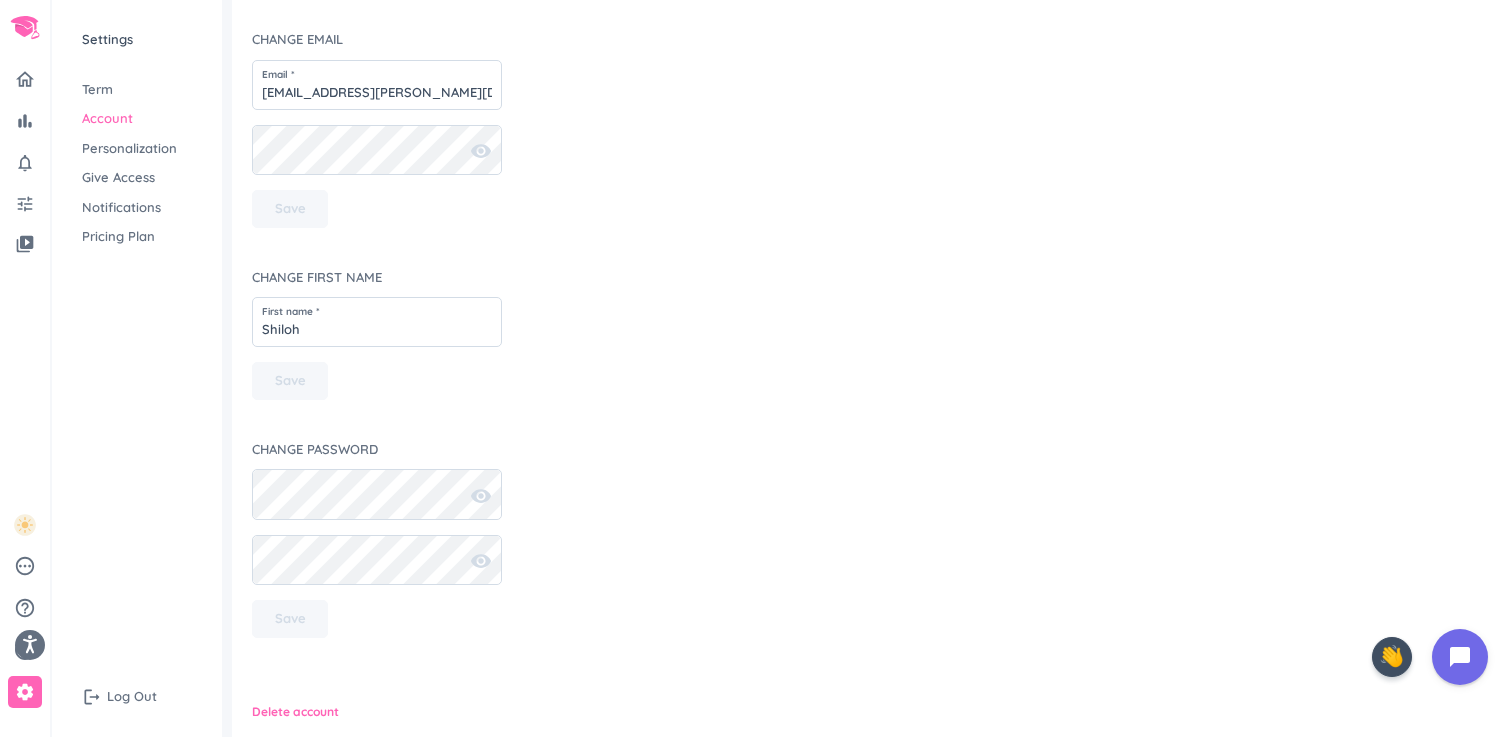 click on "Term" at bounding box center (137, 90) 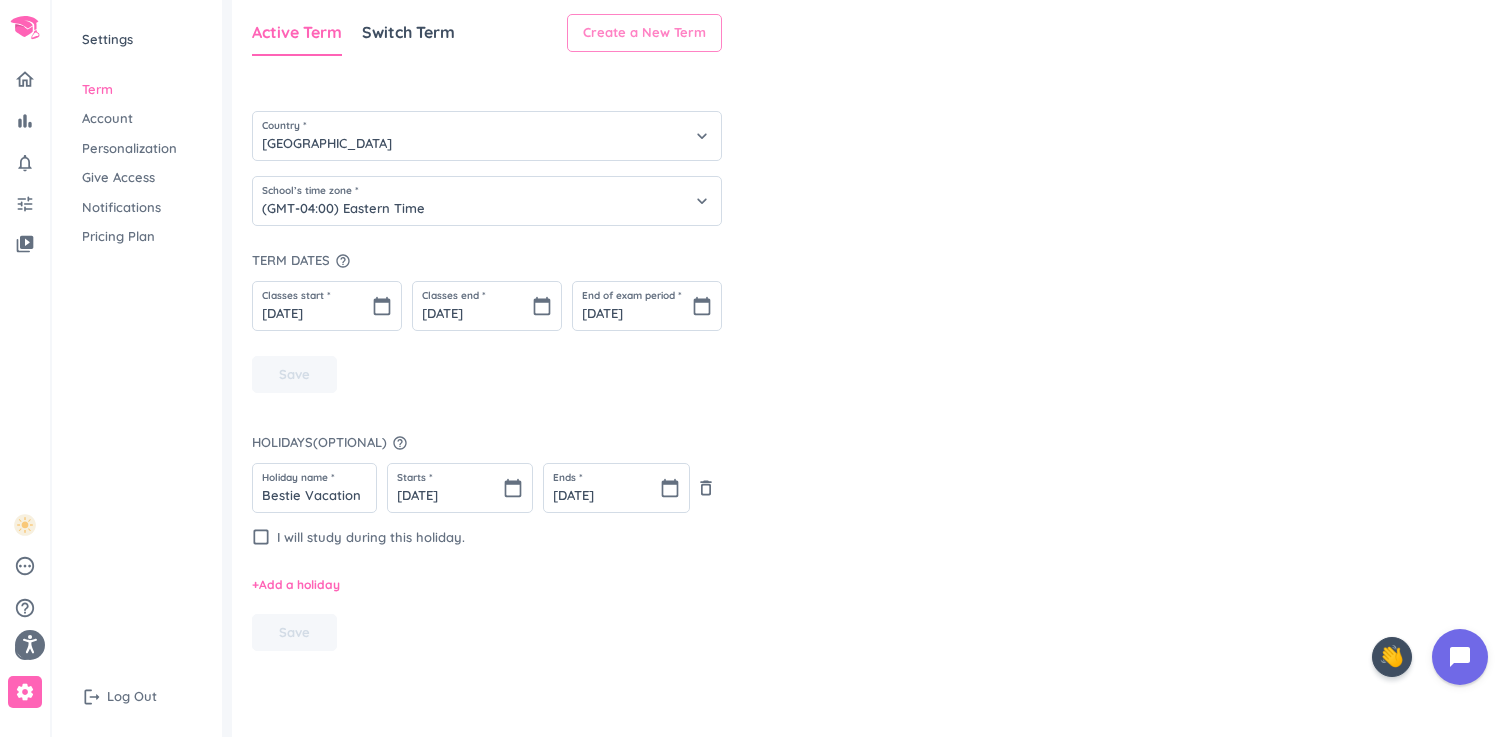 click on "Create a New Term" at bounding box center (644, 33) 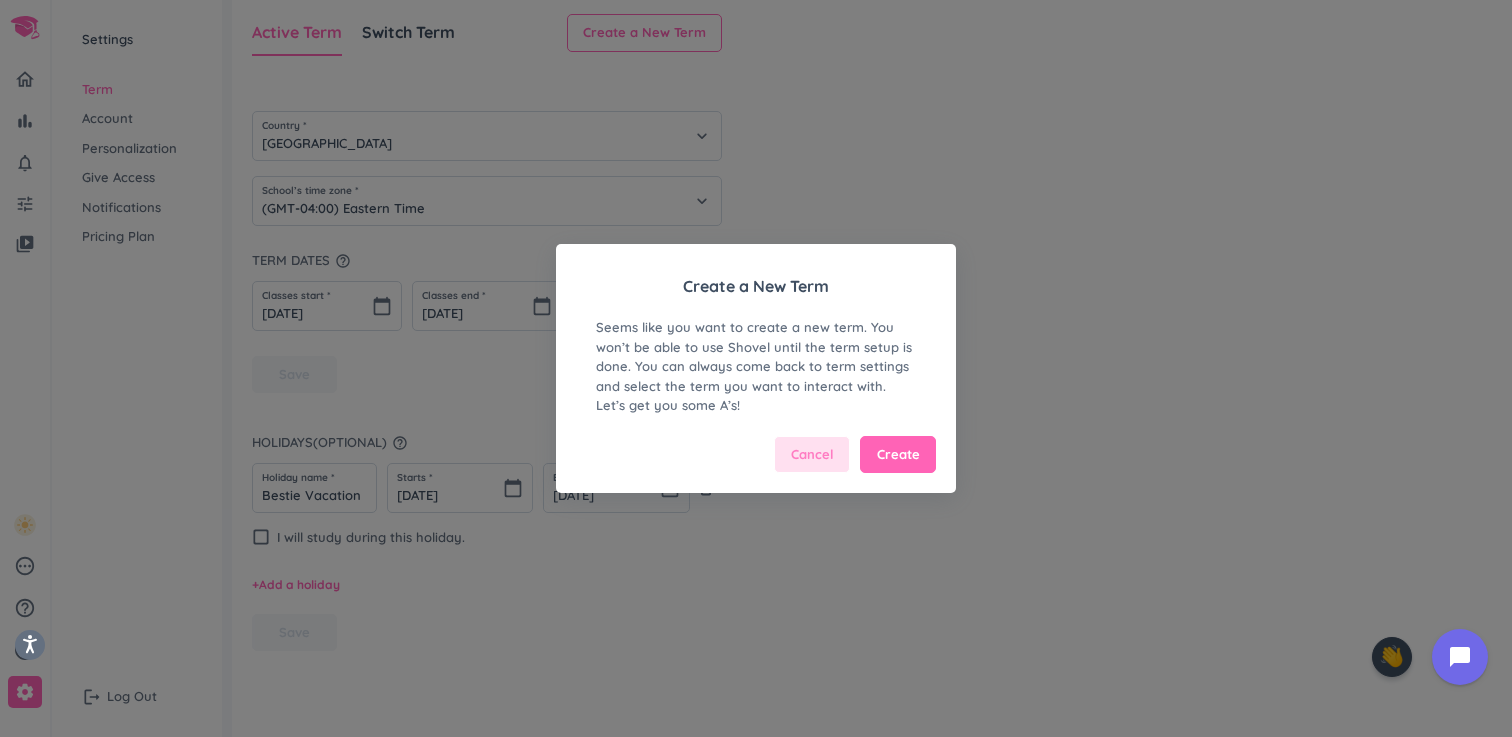 click on "Cancel" at bounding box center (812, 455) 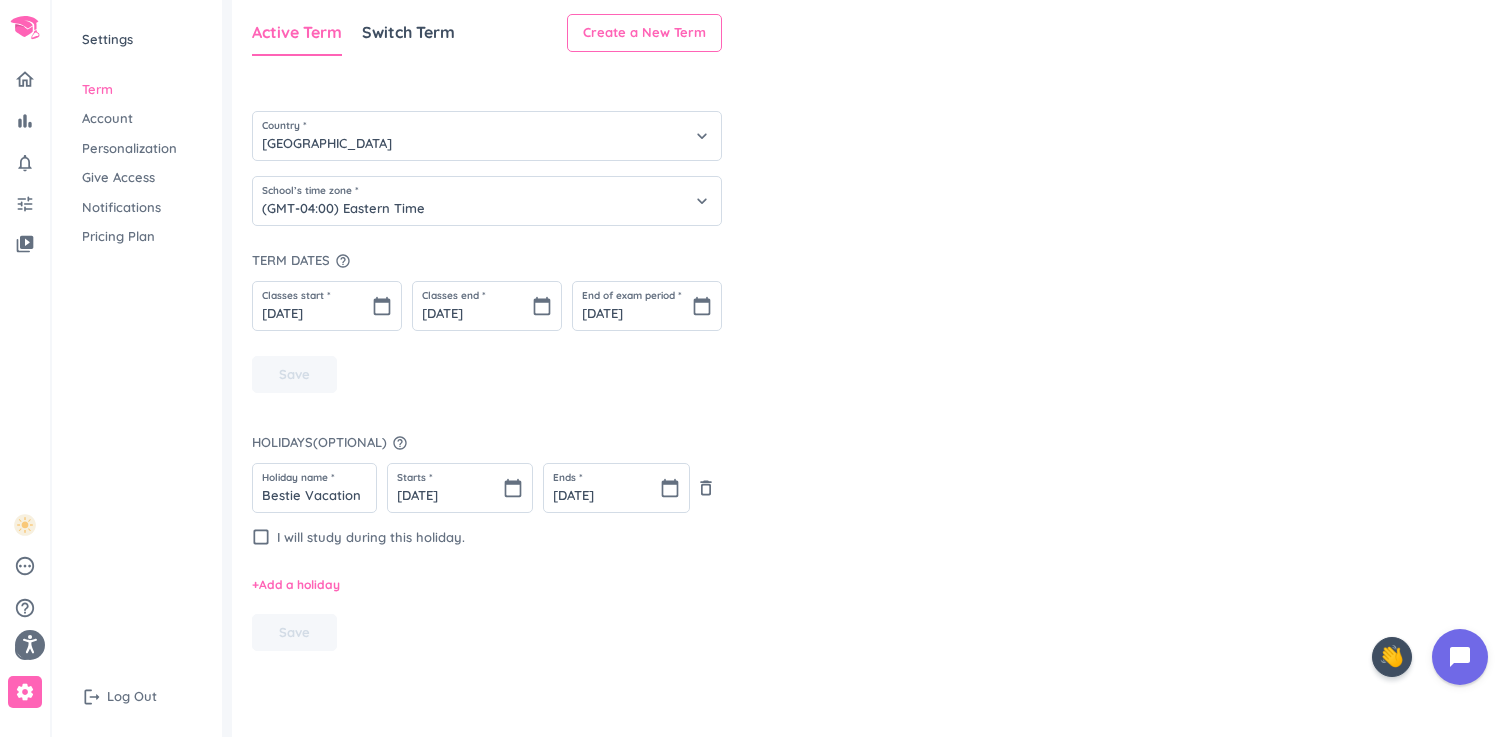 click on "Give Access" at bounding box center [137, 178] 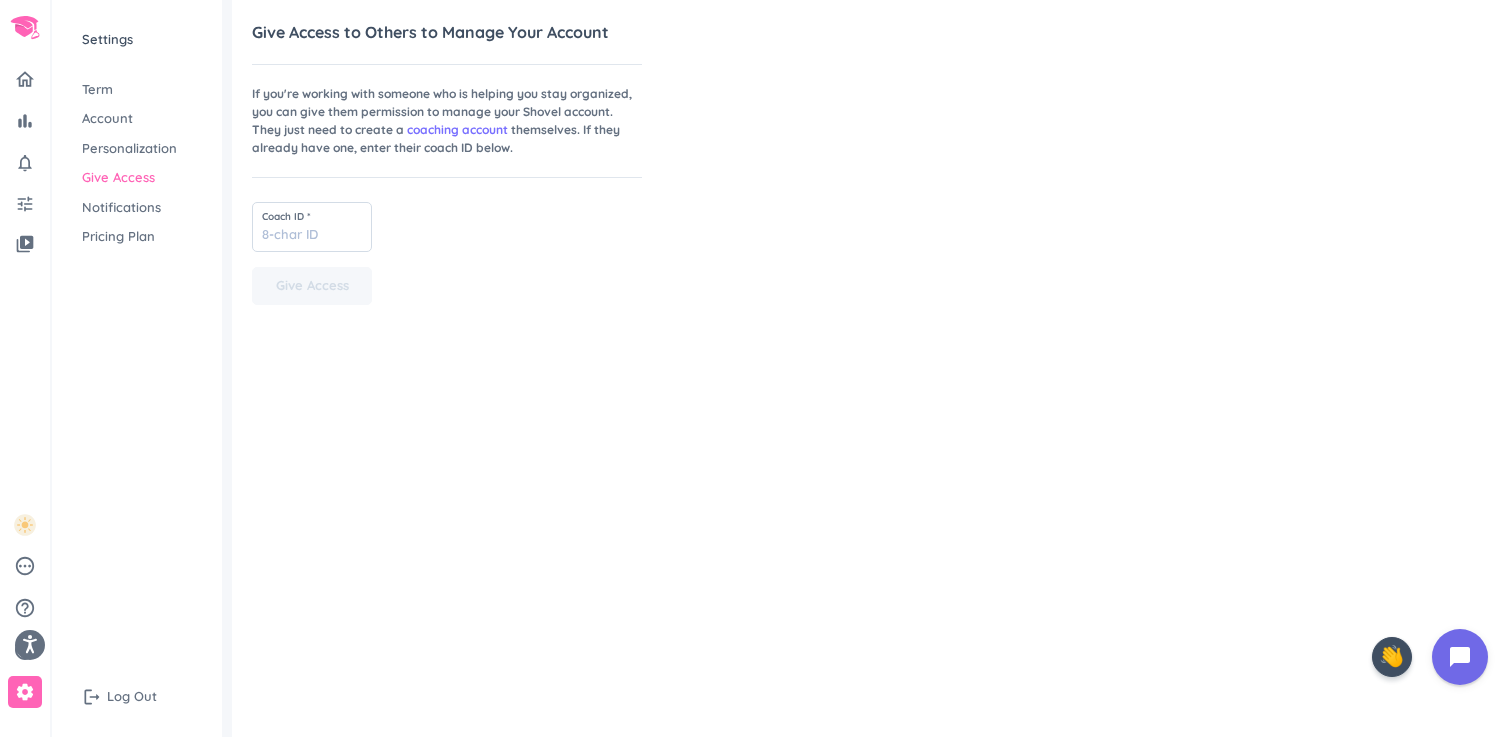 click on "Settings Term Account Personalization Give Access Notifications Pricing Plan" at bounding box center (137, 138) 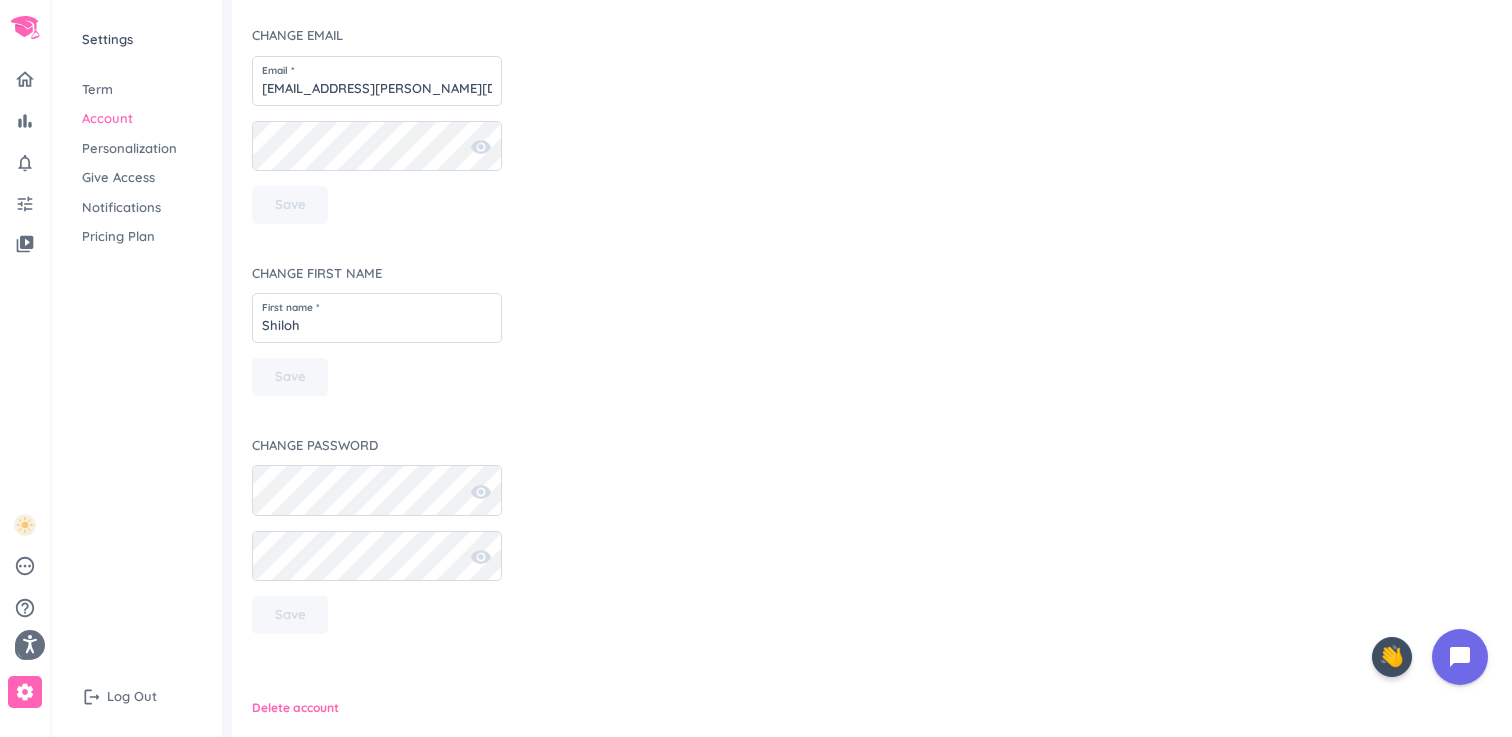 scroll, scrollTop: 0, scrollLeft: 0, axis: both 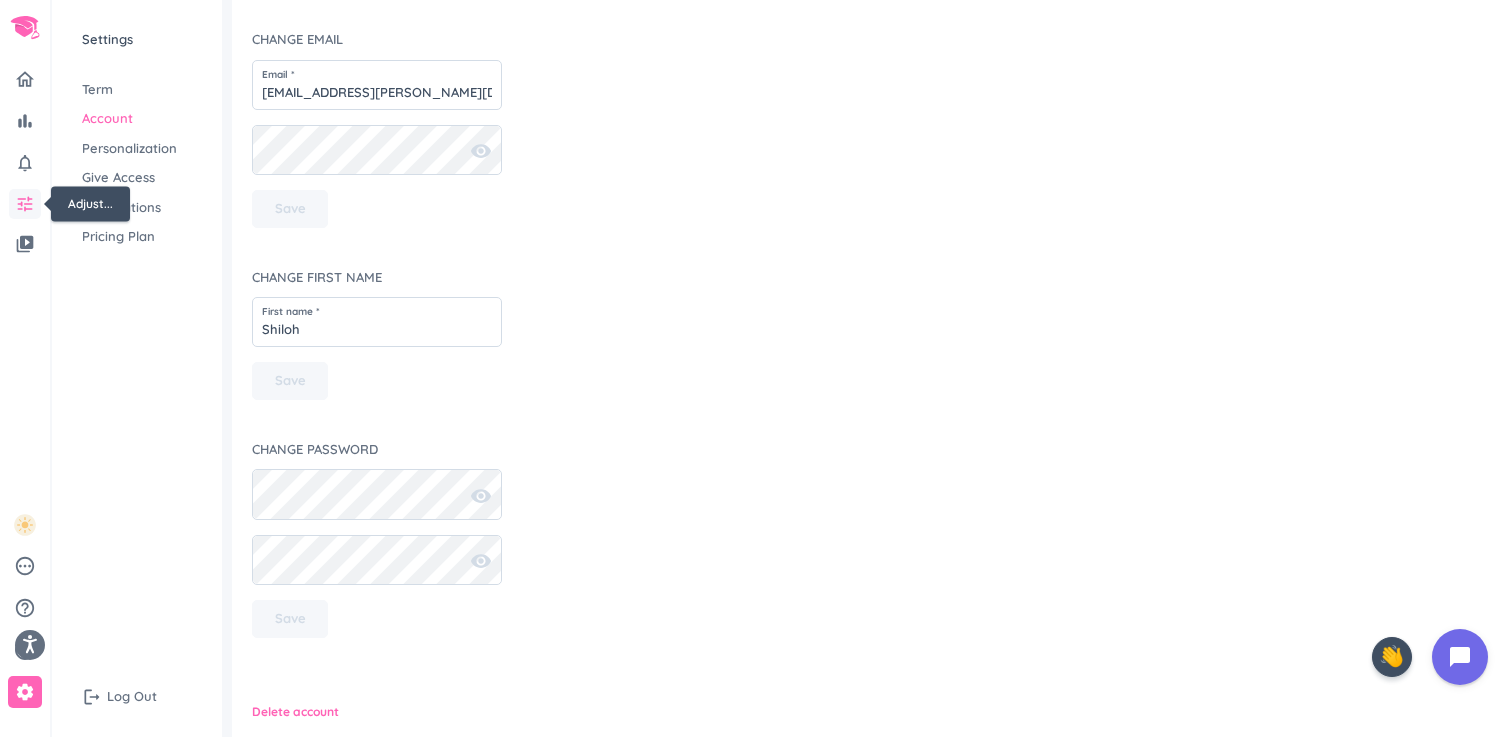 click on "tune" at bounding box center (25, 204) 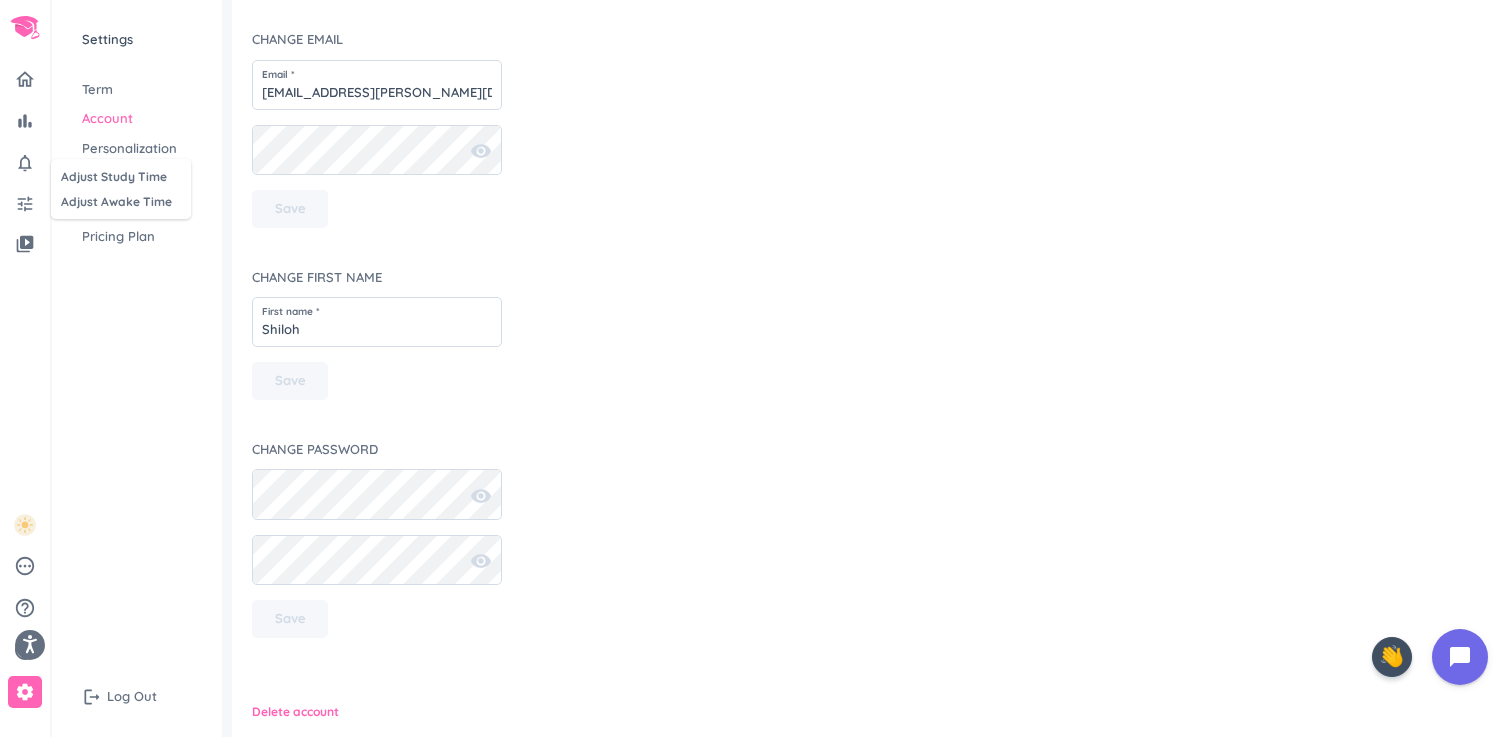 click at bounding box center (756, 368) 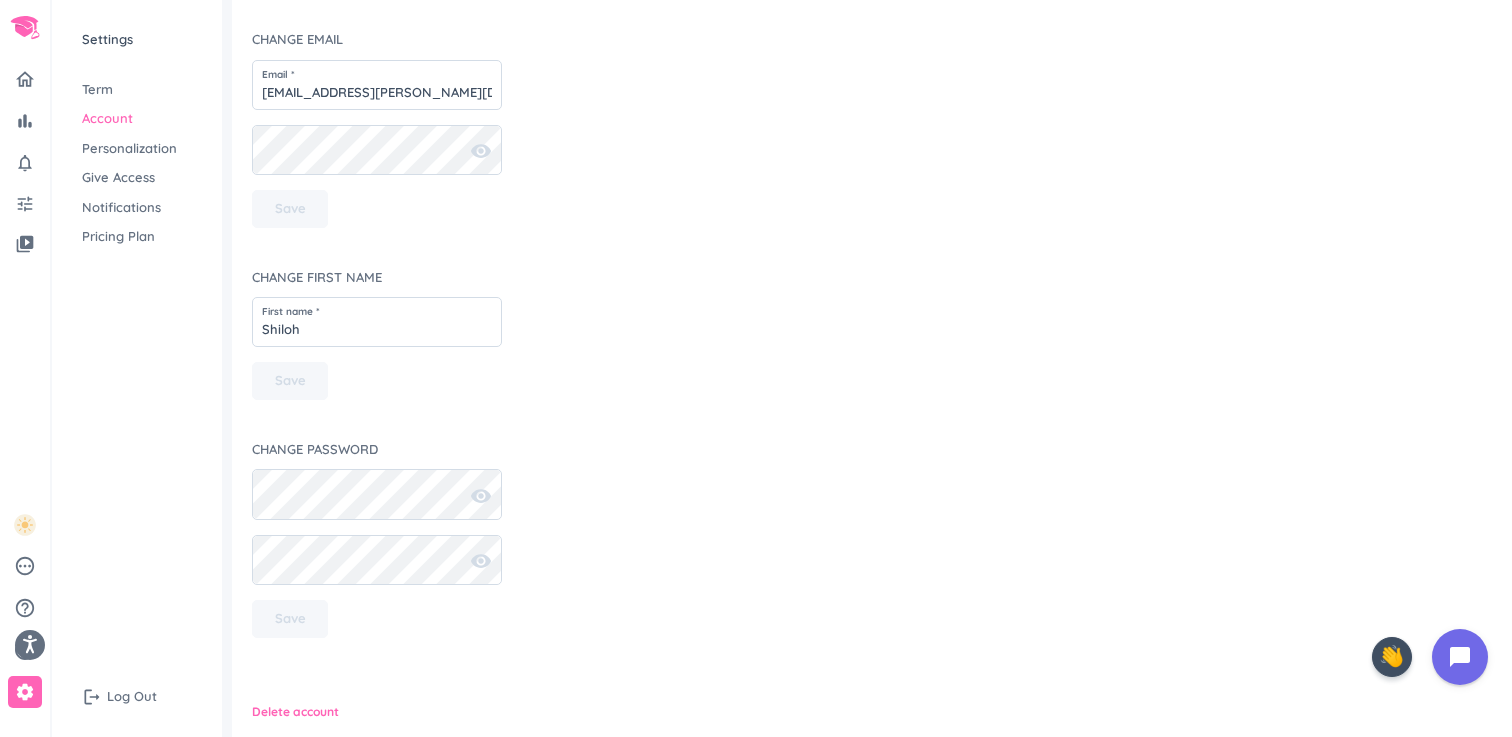 click 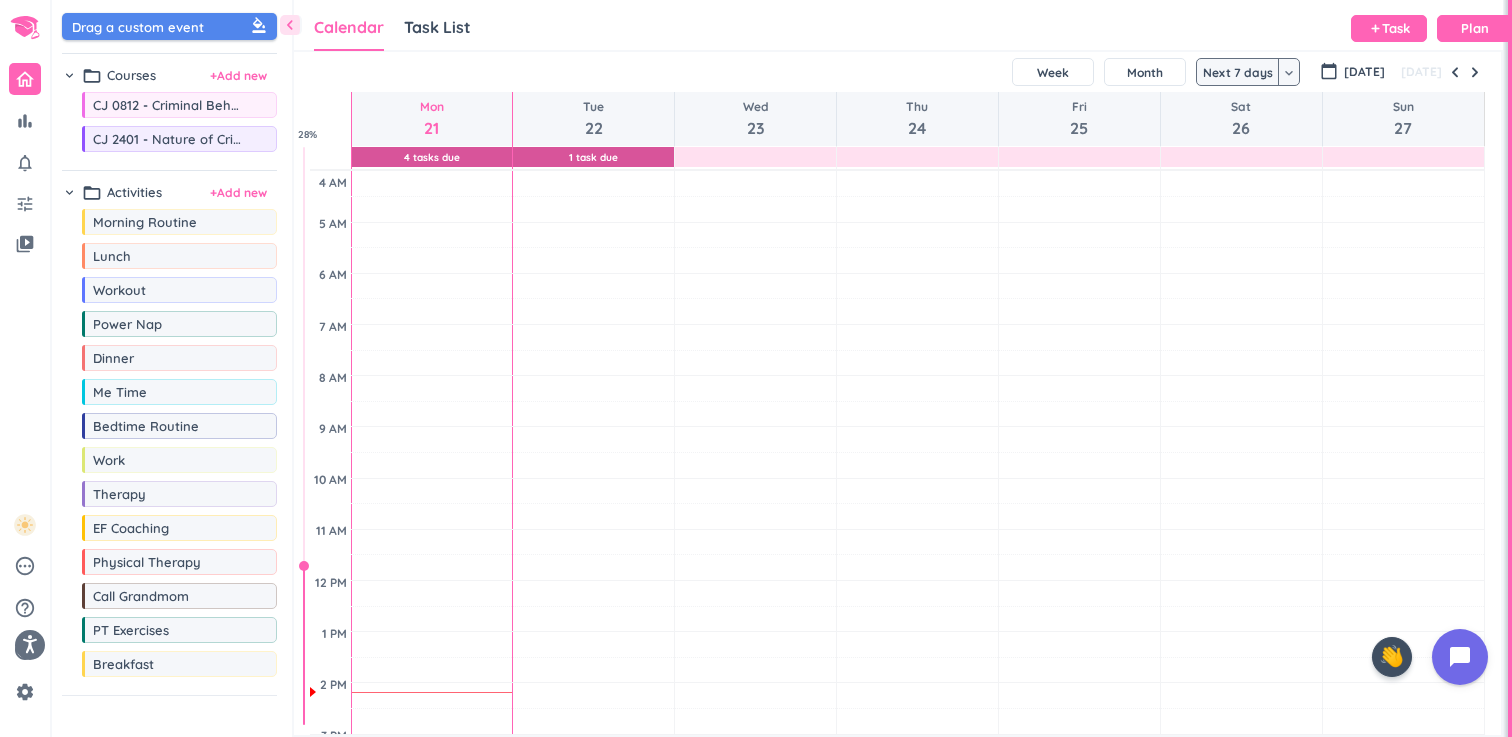 scroll, scrollTop: 1, scrollLeft: 1, axis: both 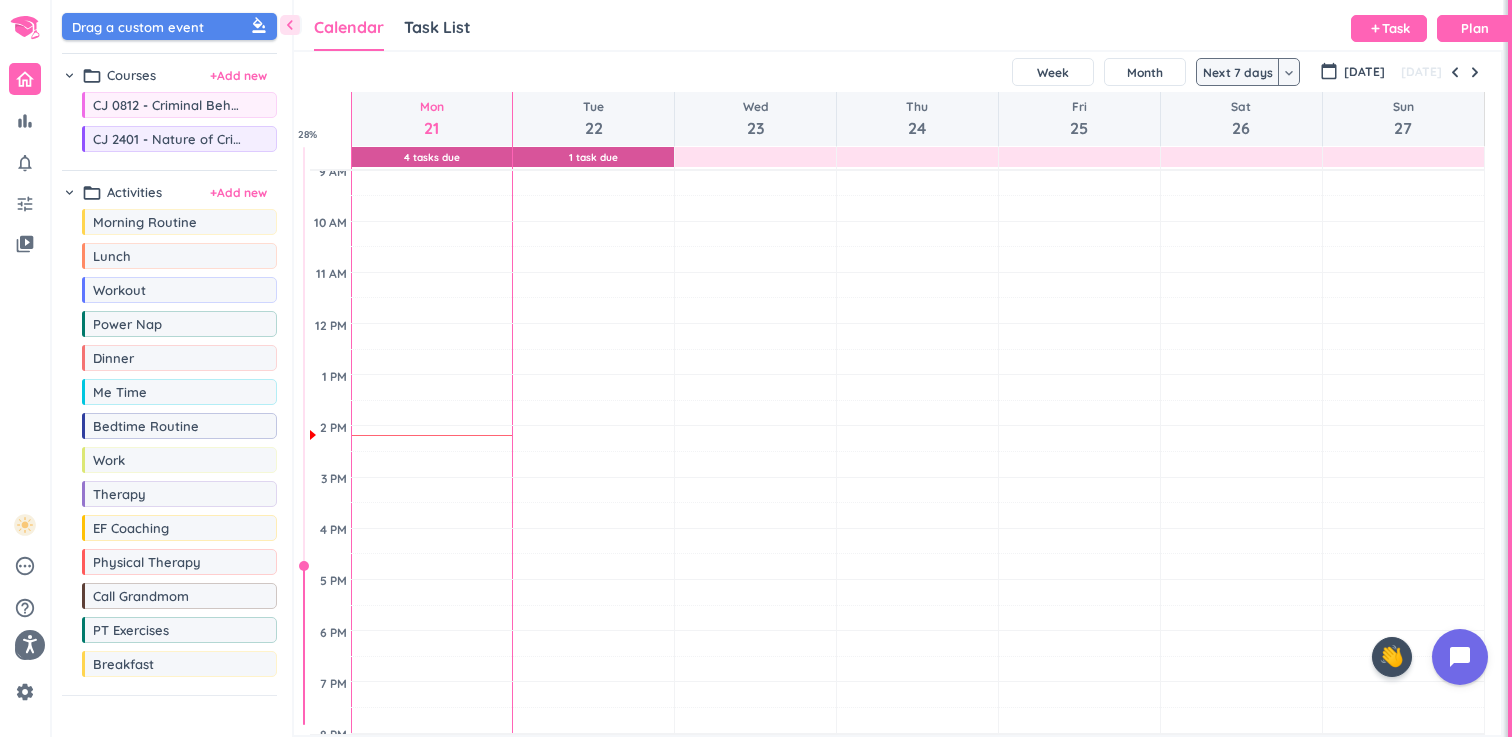 click on "Drag a custom event format_color_fill" at bounding box center [172, 26] 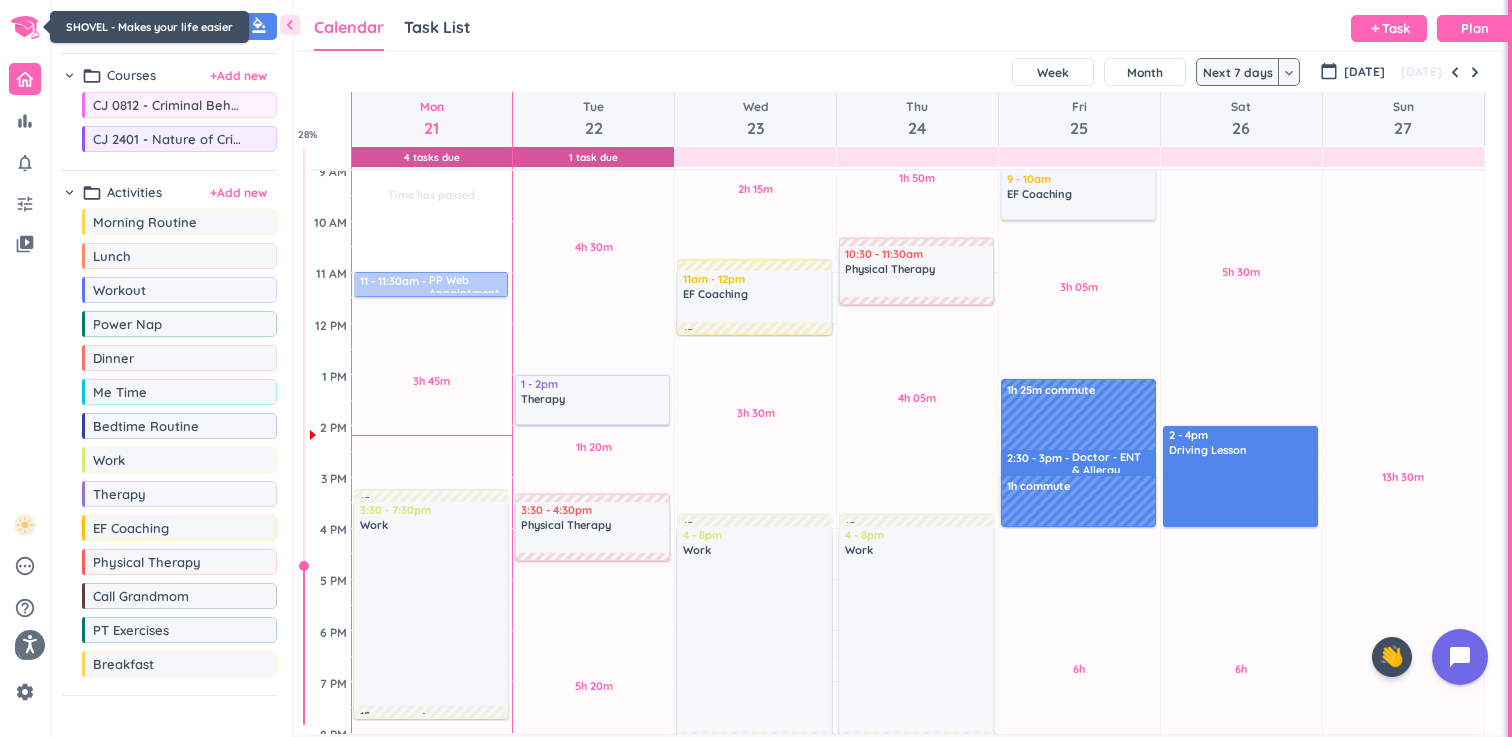 click 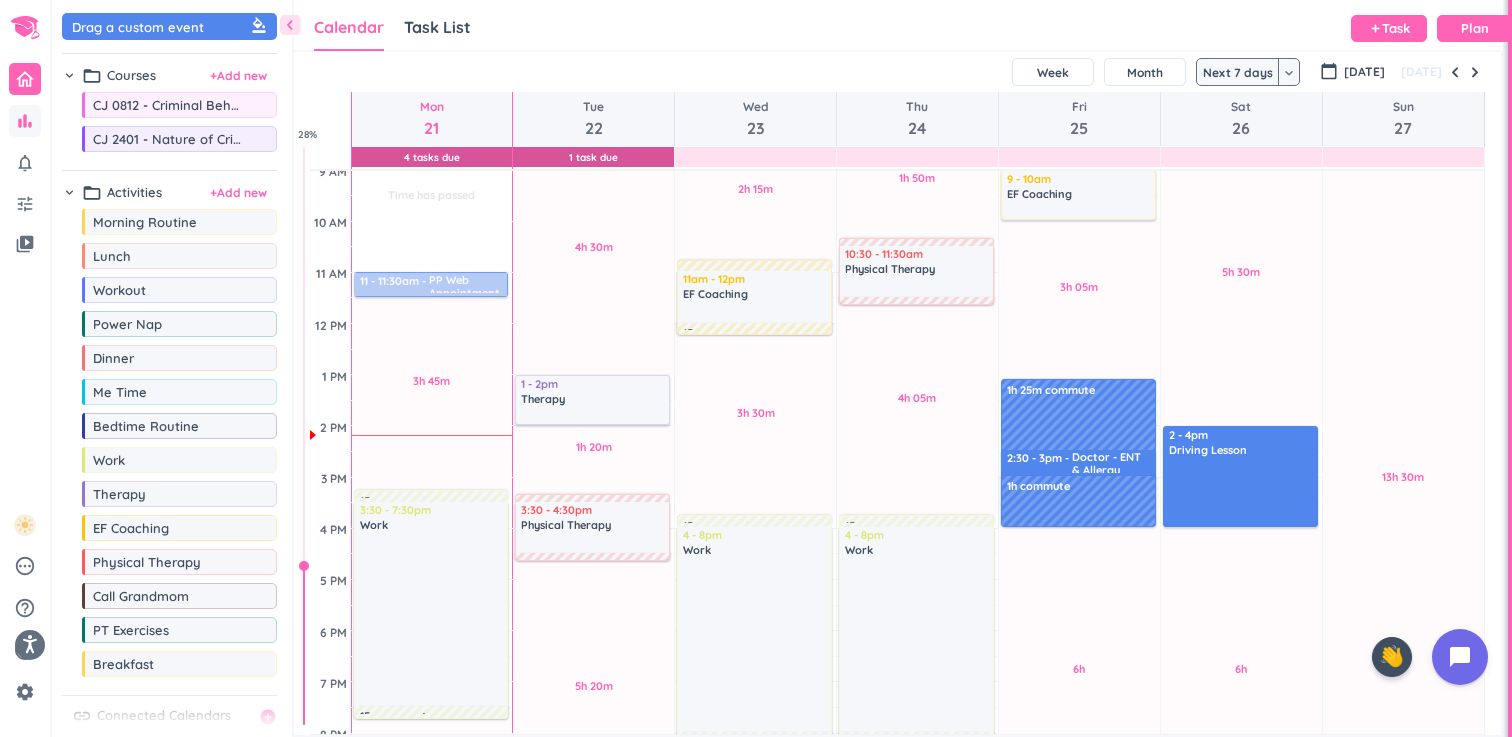 click on "bar_chart" at bounding box center (25, 121) 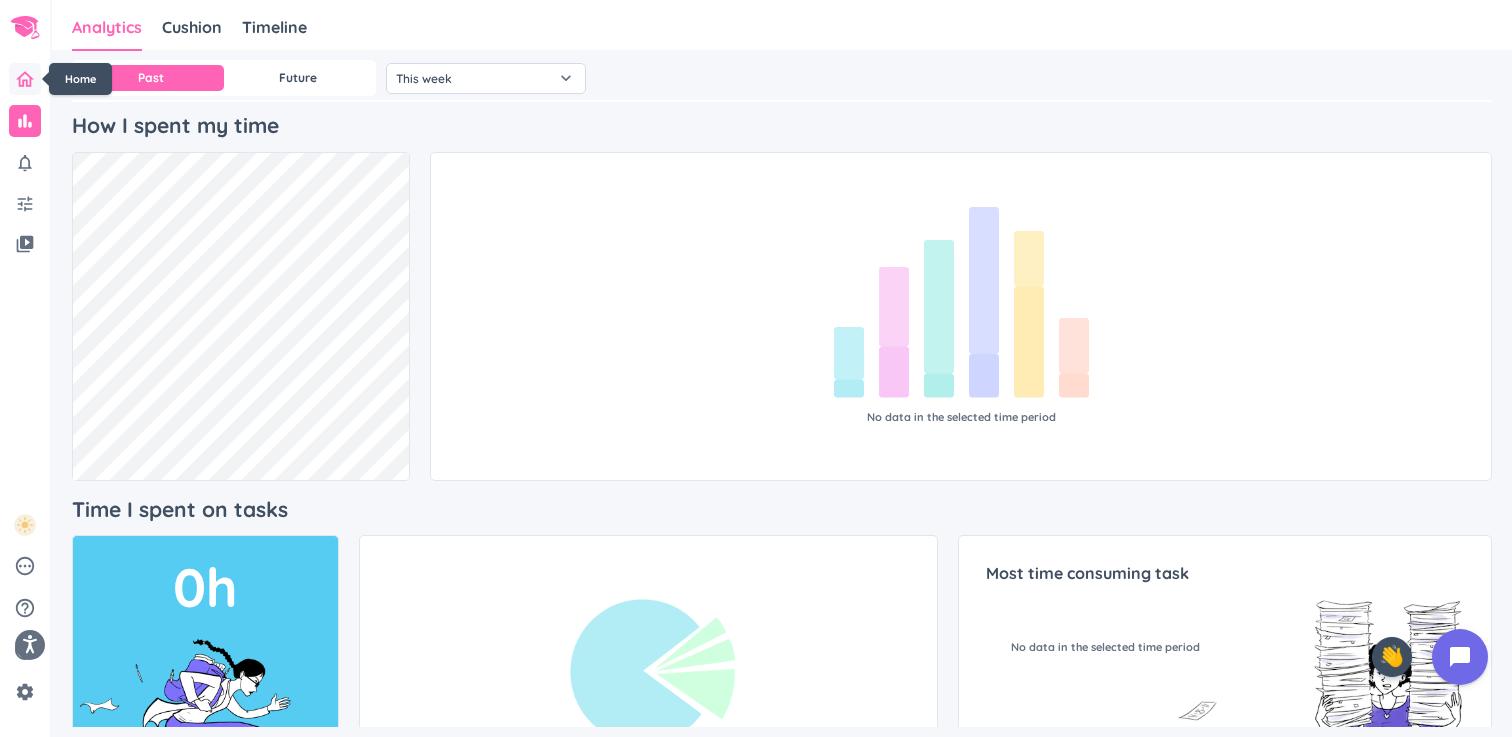 click 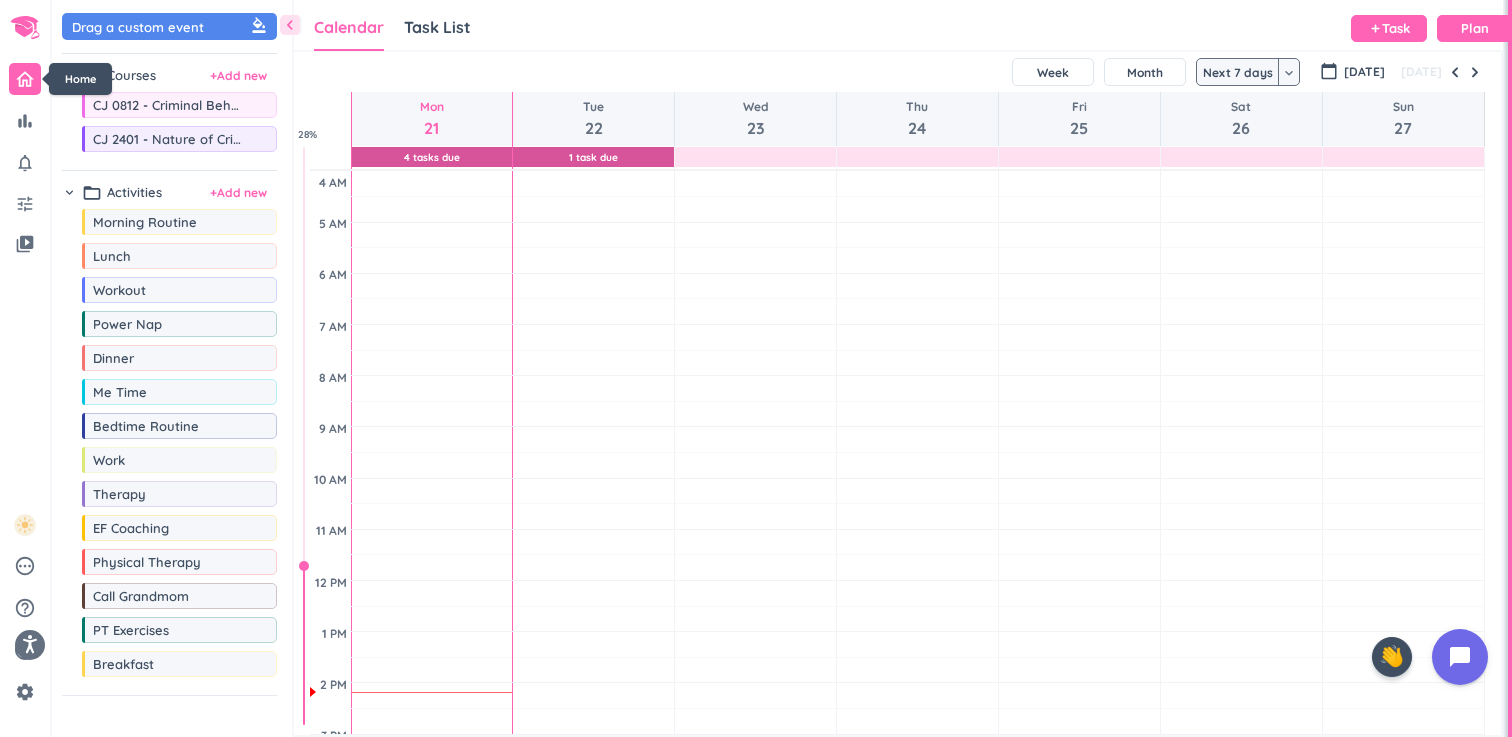 scroll, scrollTop: 1, scrollLeft: 1, axis: both 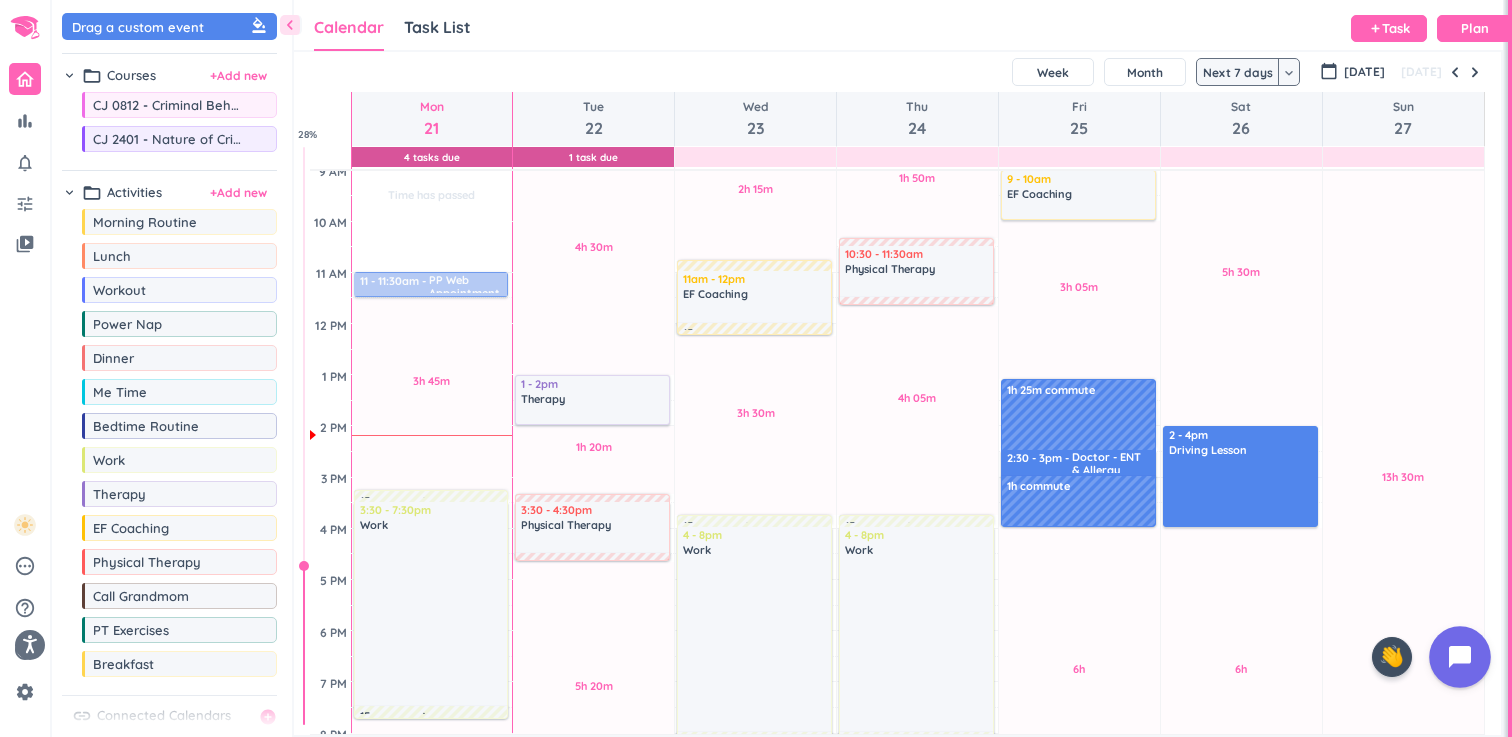 click 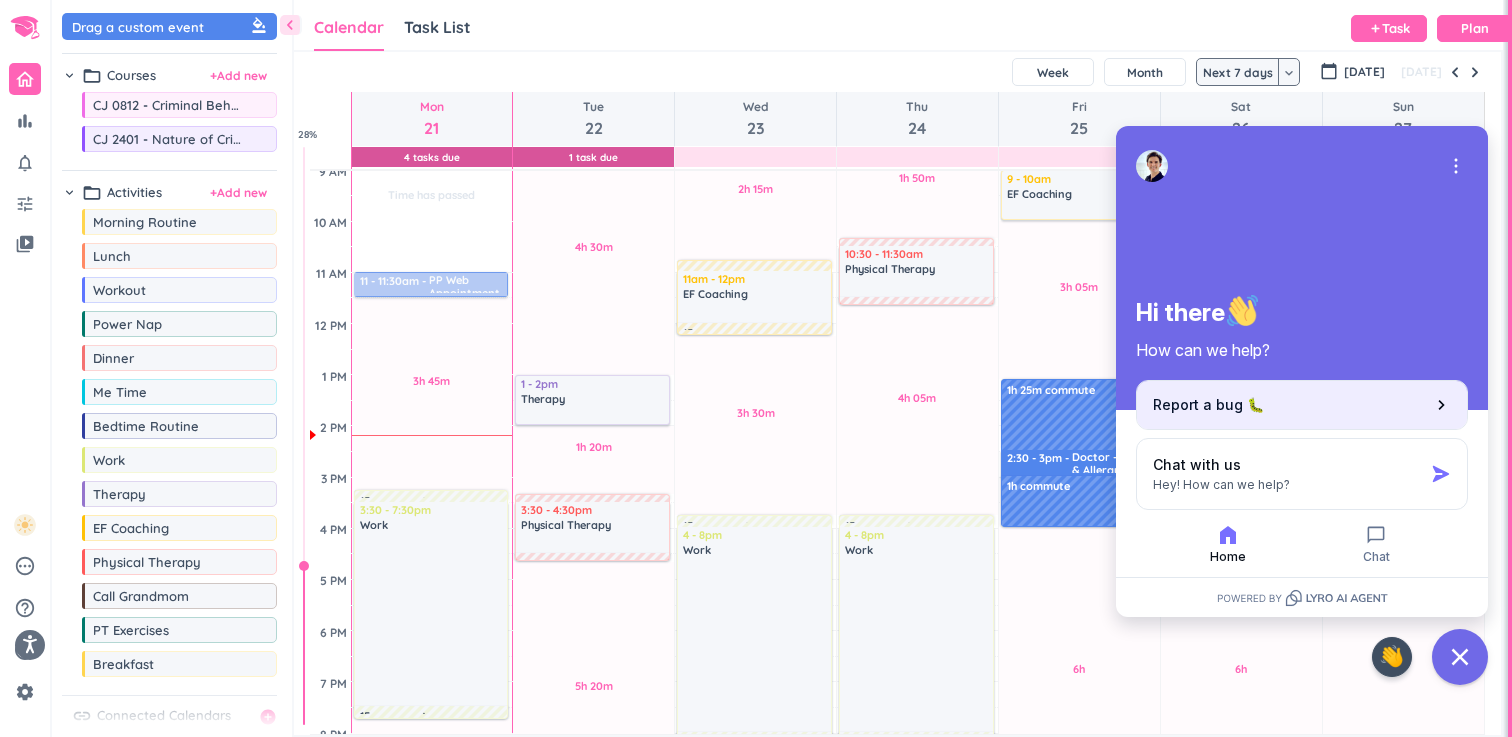 click on "Report a bug 🐛" at bounding box center (1302, 405) 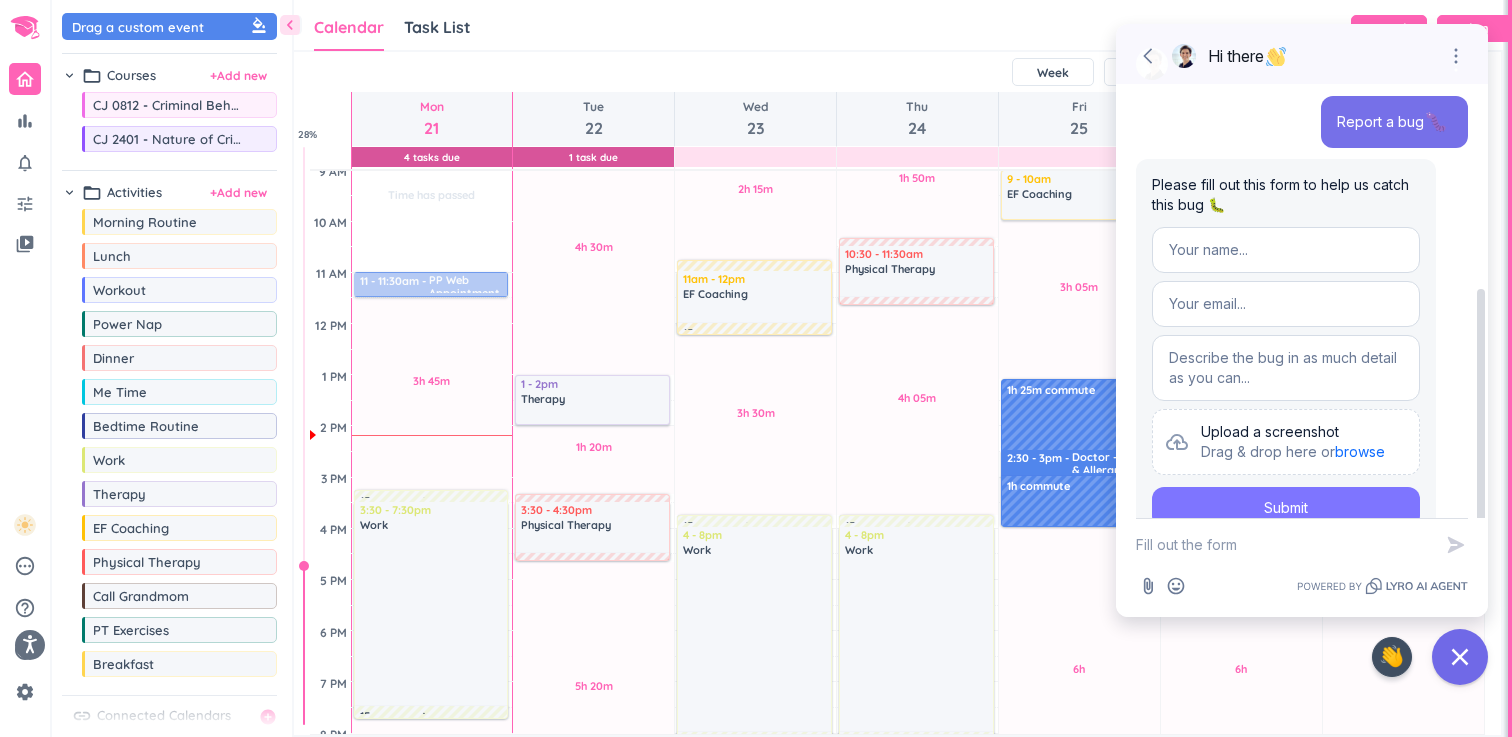 scroll, scrollTop: 44, scrollLeft: 0, axis: vertical 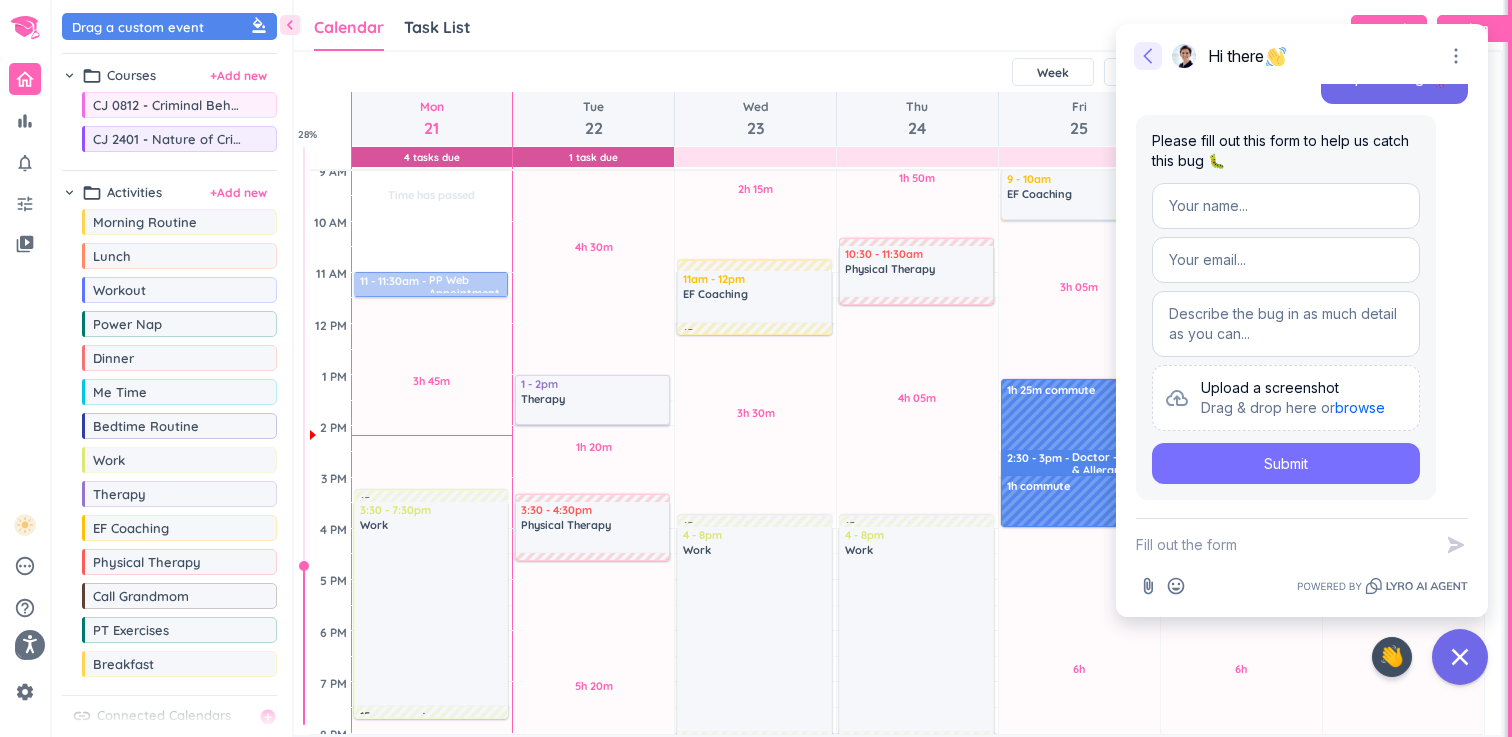 click 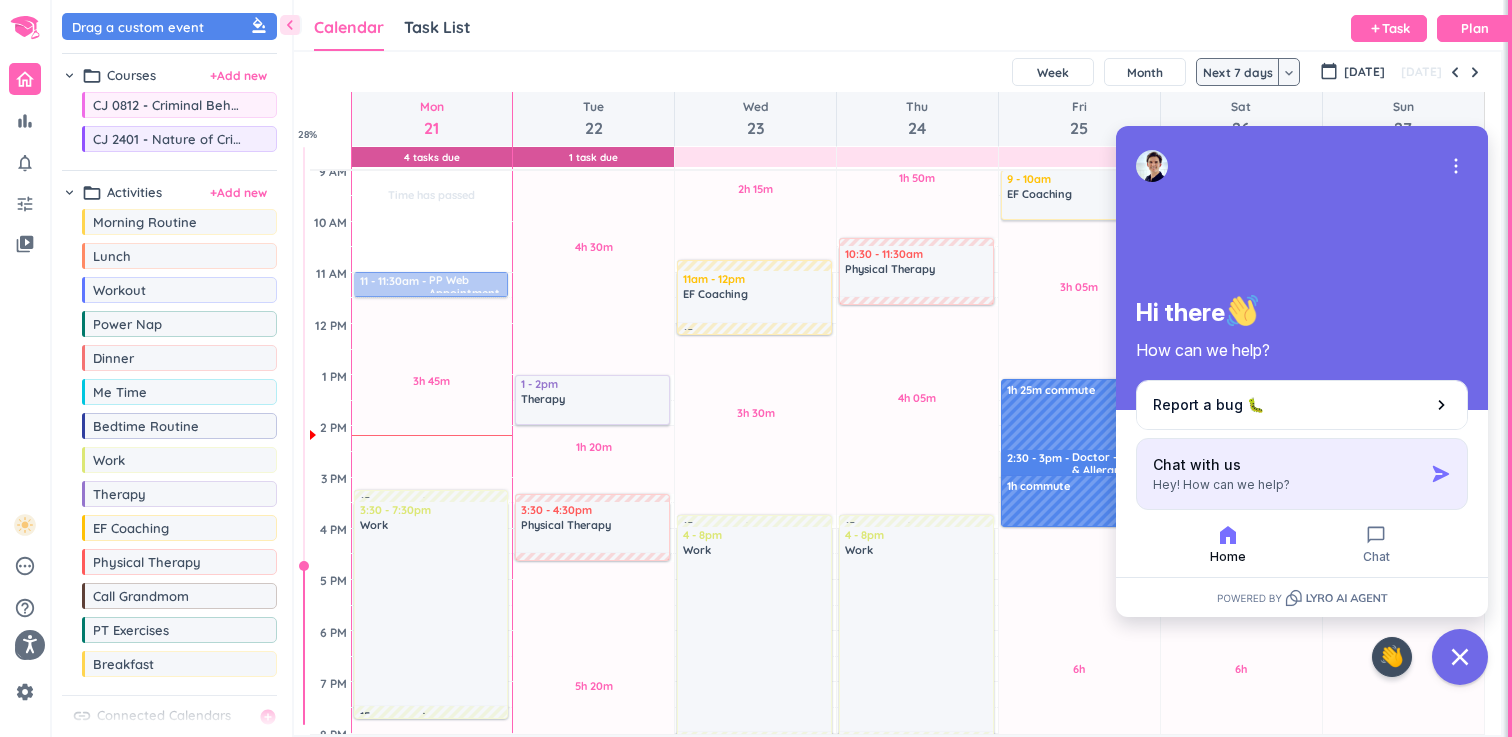 click on "Chat with us Hey! How can we help?" at bounding box center (1288, 474) 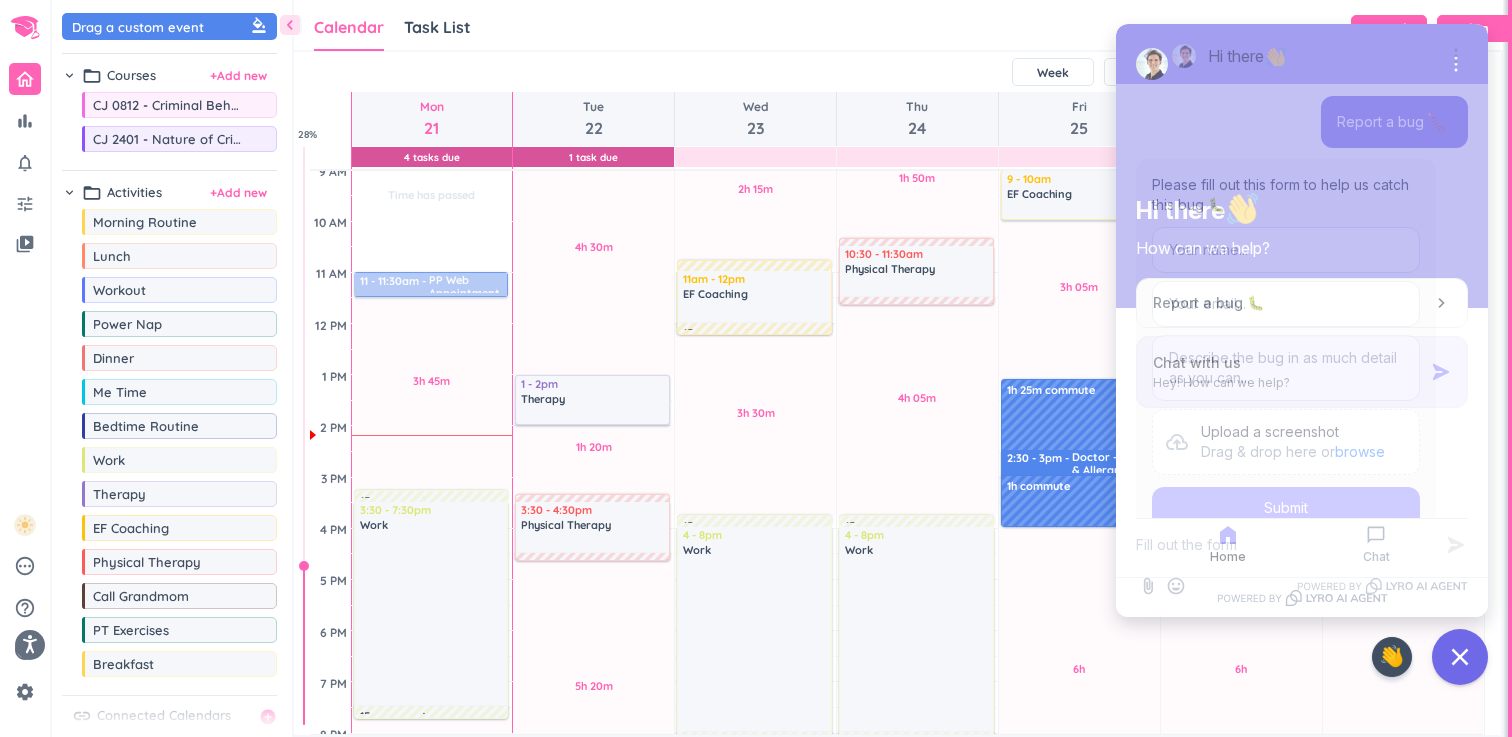 scroll, scrollTop: 44, scrollLeft: 0, axis: vertical 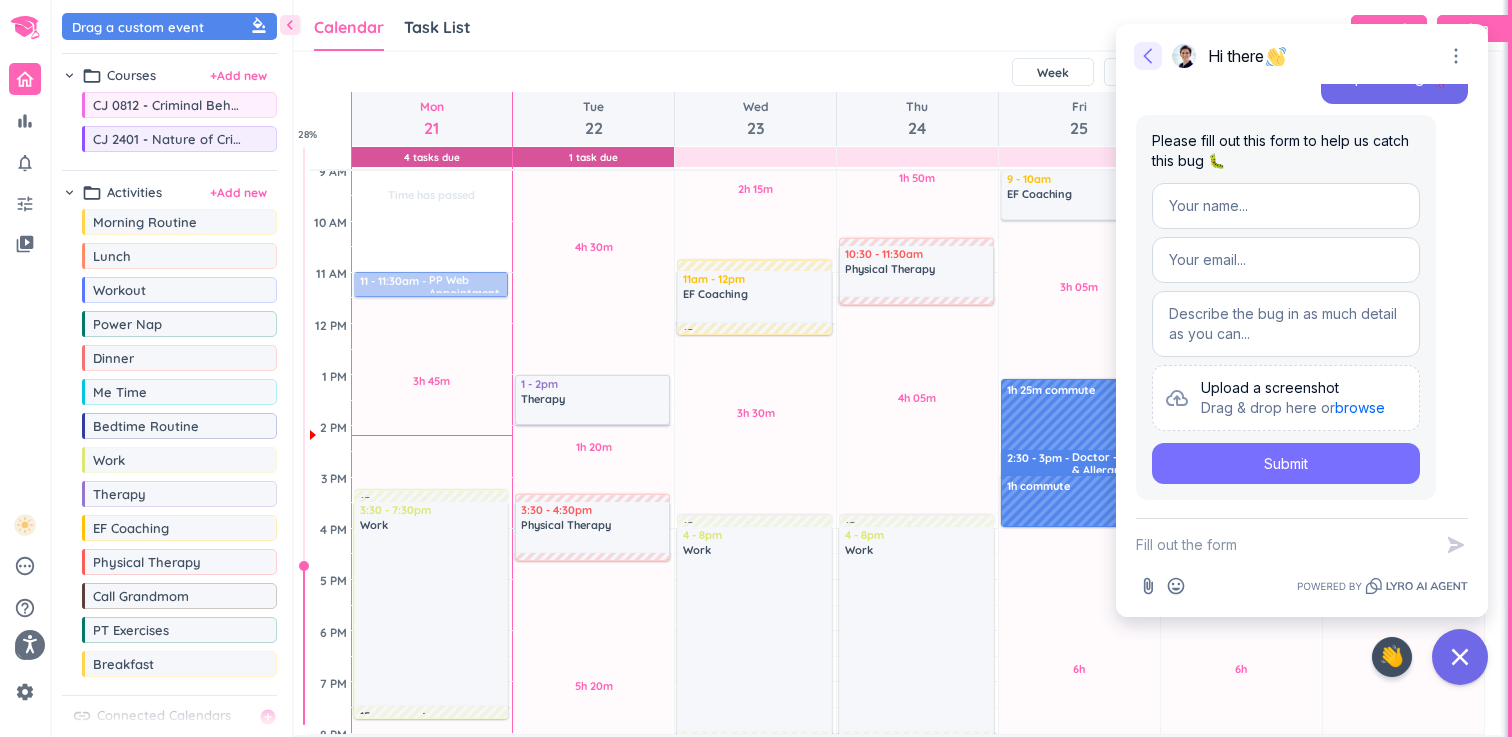 click 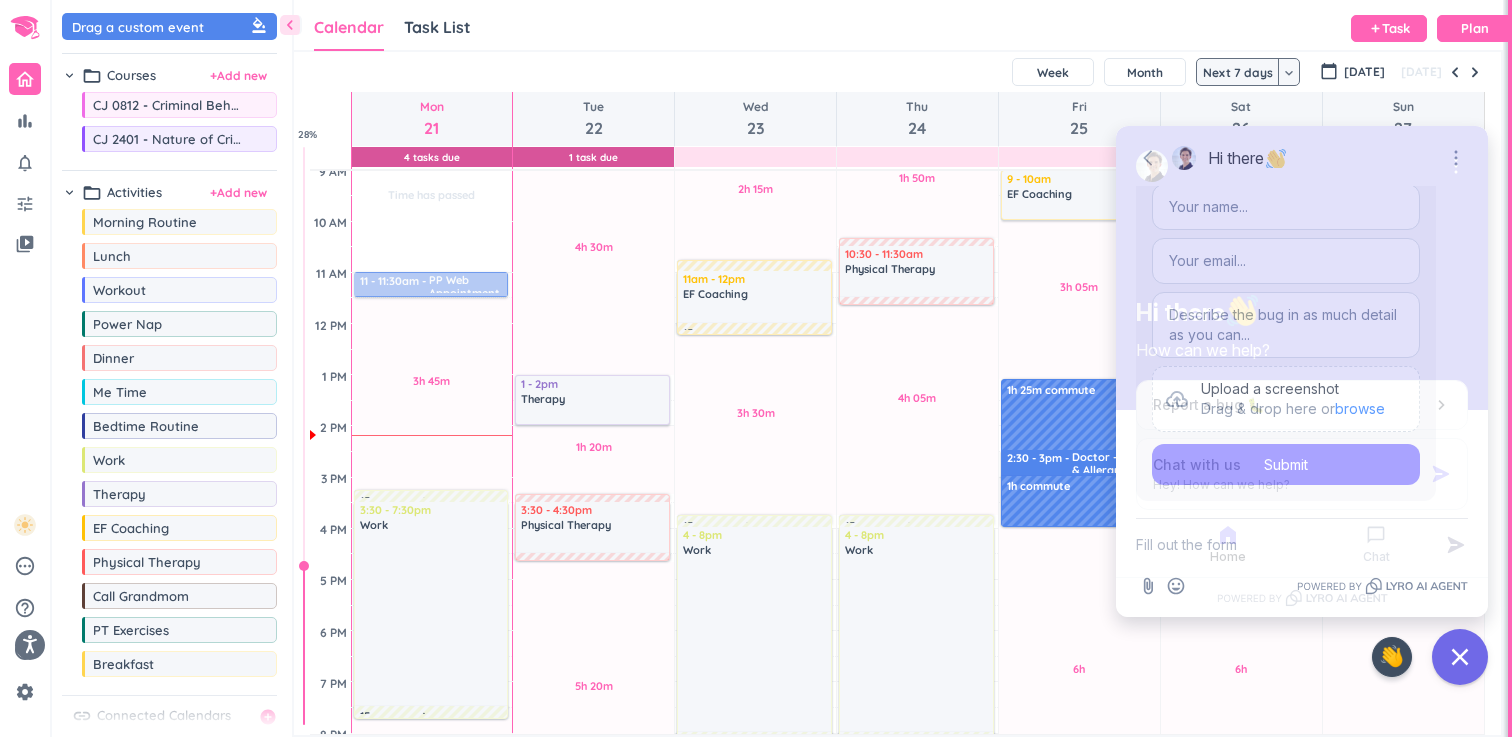 scroll, scrollTop: 146, scrollLeft: 0, axis: vertical 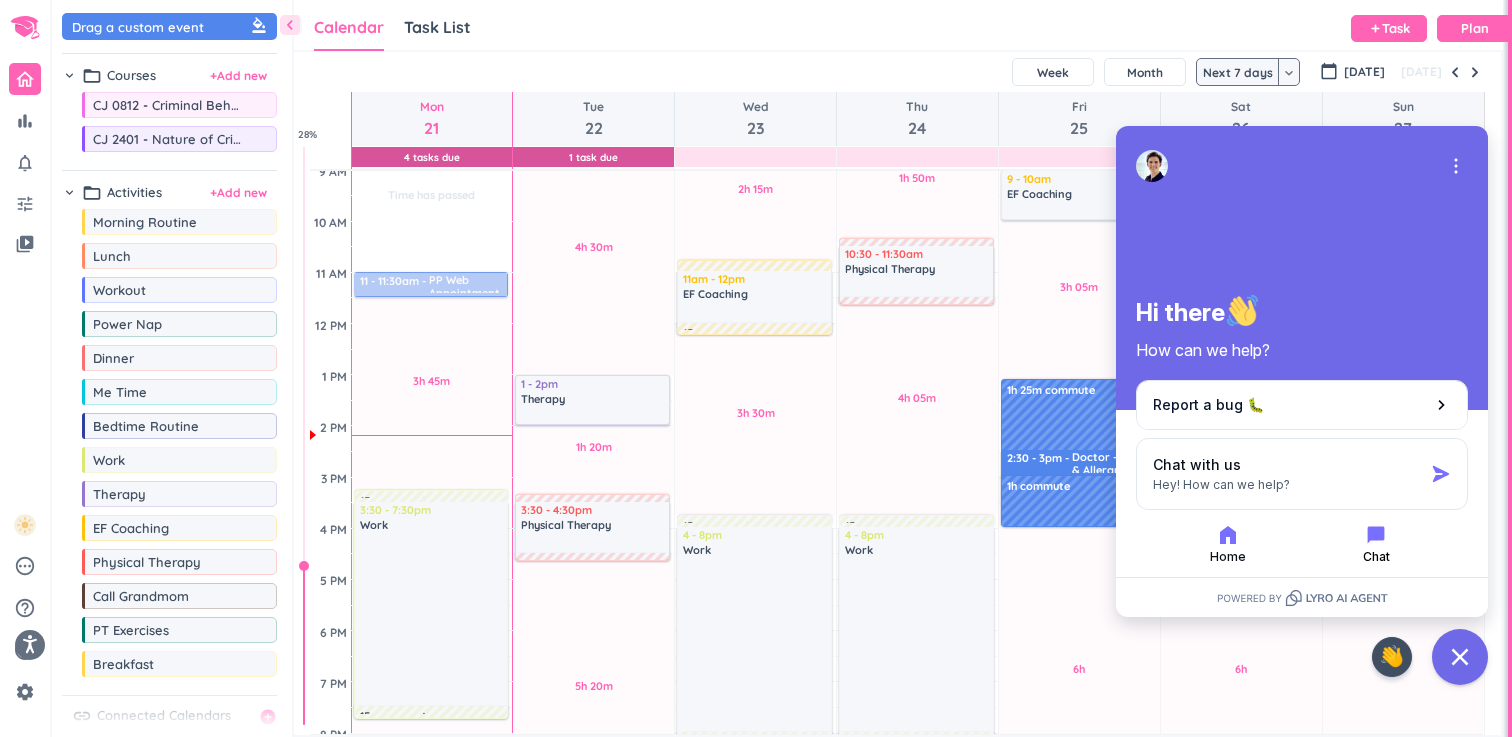 click on "Chat" at bounding box center (1376, 544) 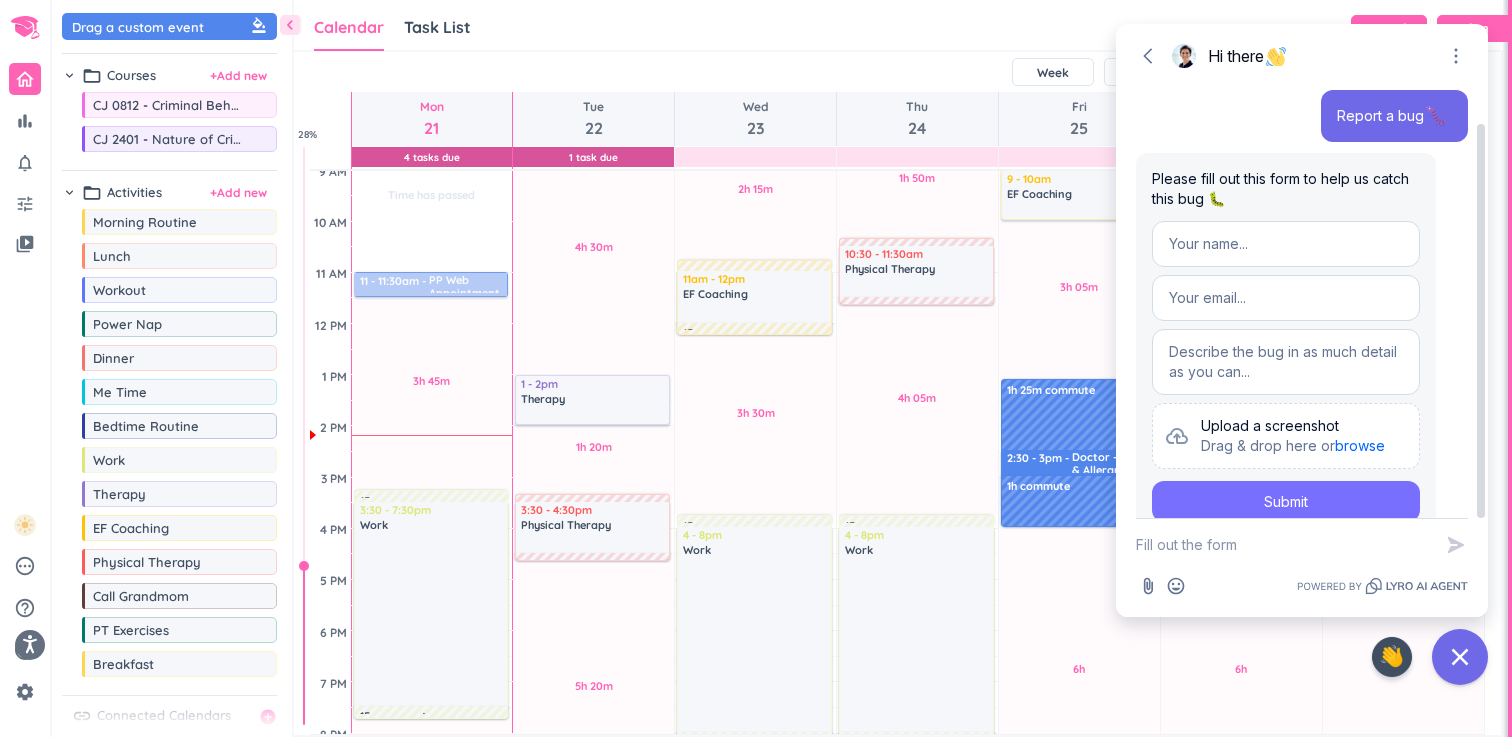 scroll, scrollTop: 44, scrollLeft: 0, axis: vertical 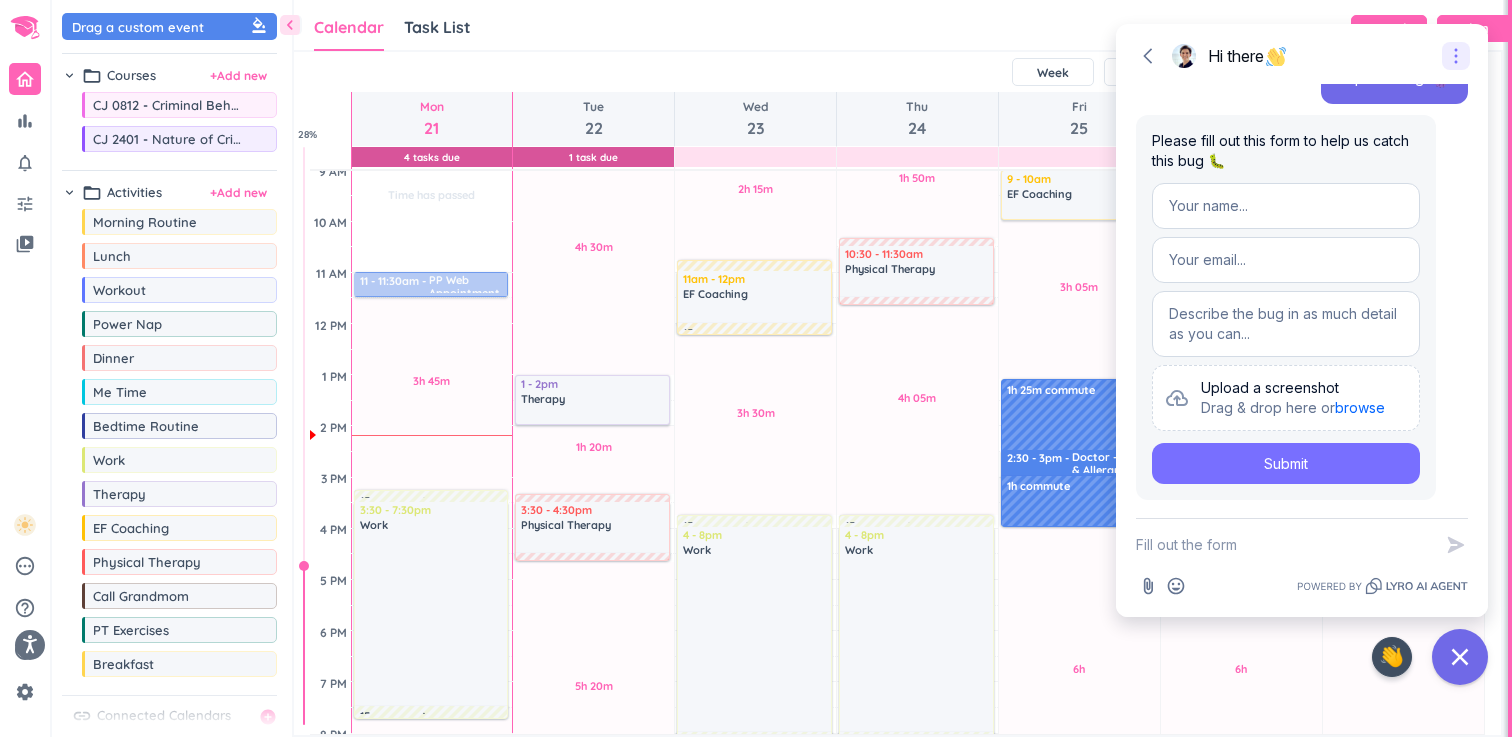 click 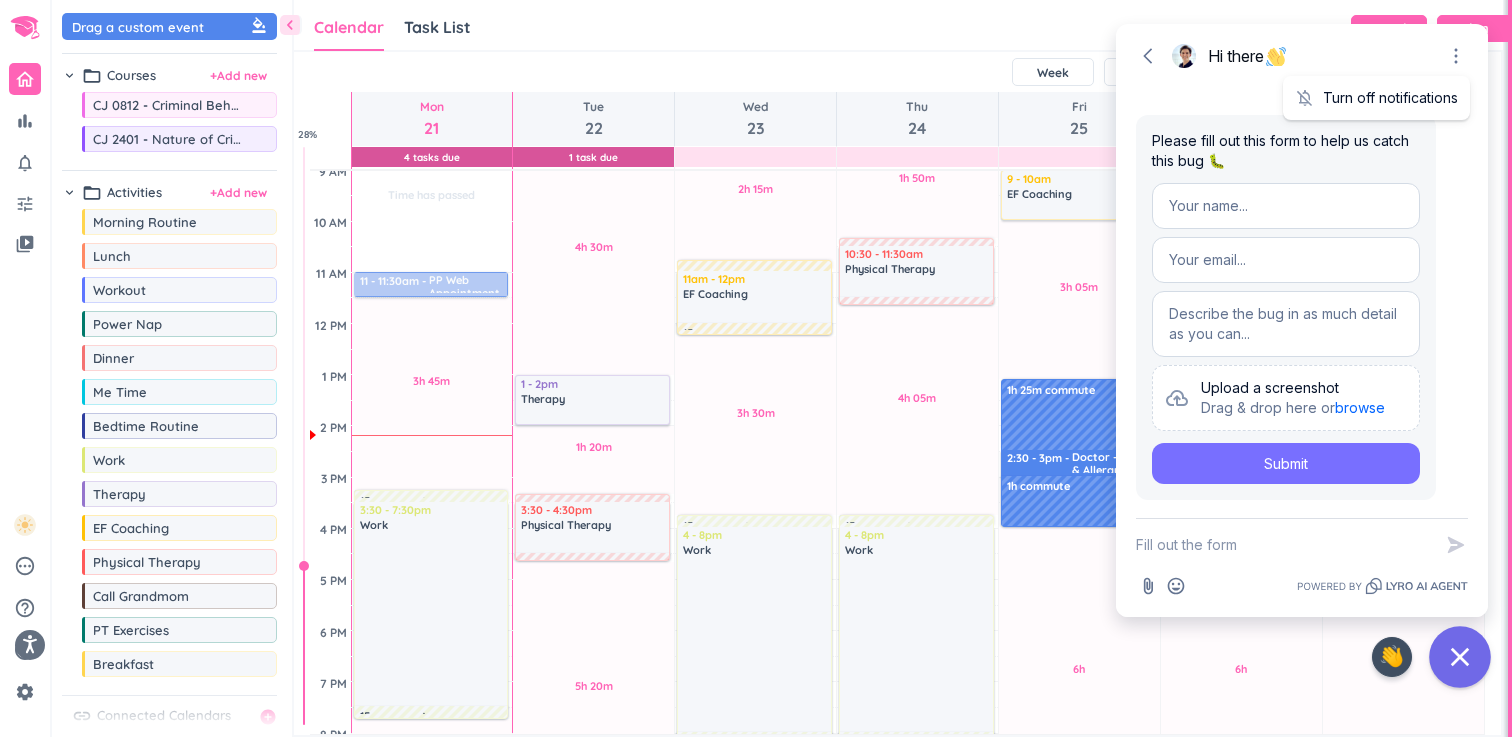 click 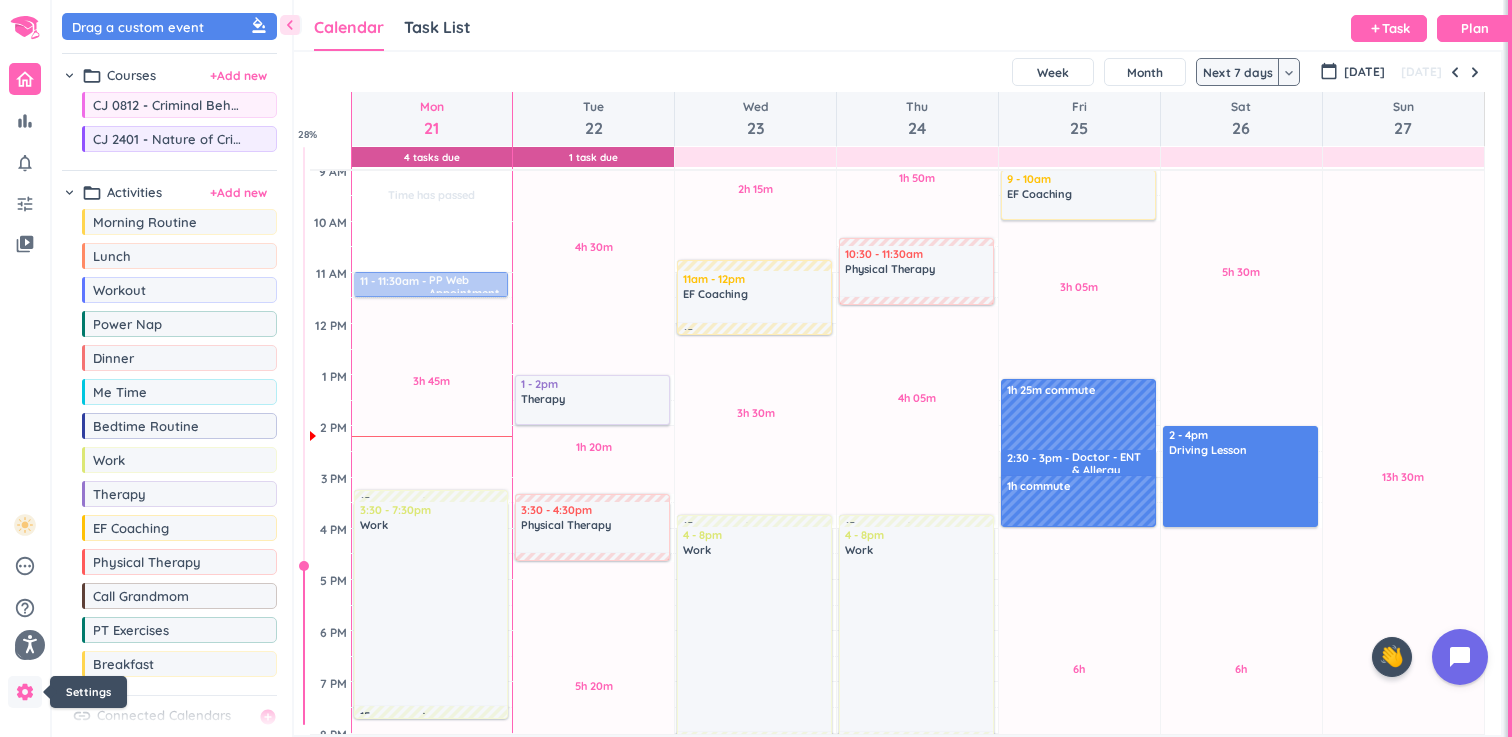 click on "settings" at bounding box center [25, 692] 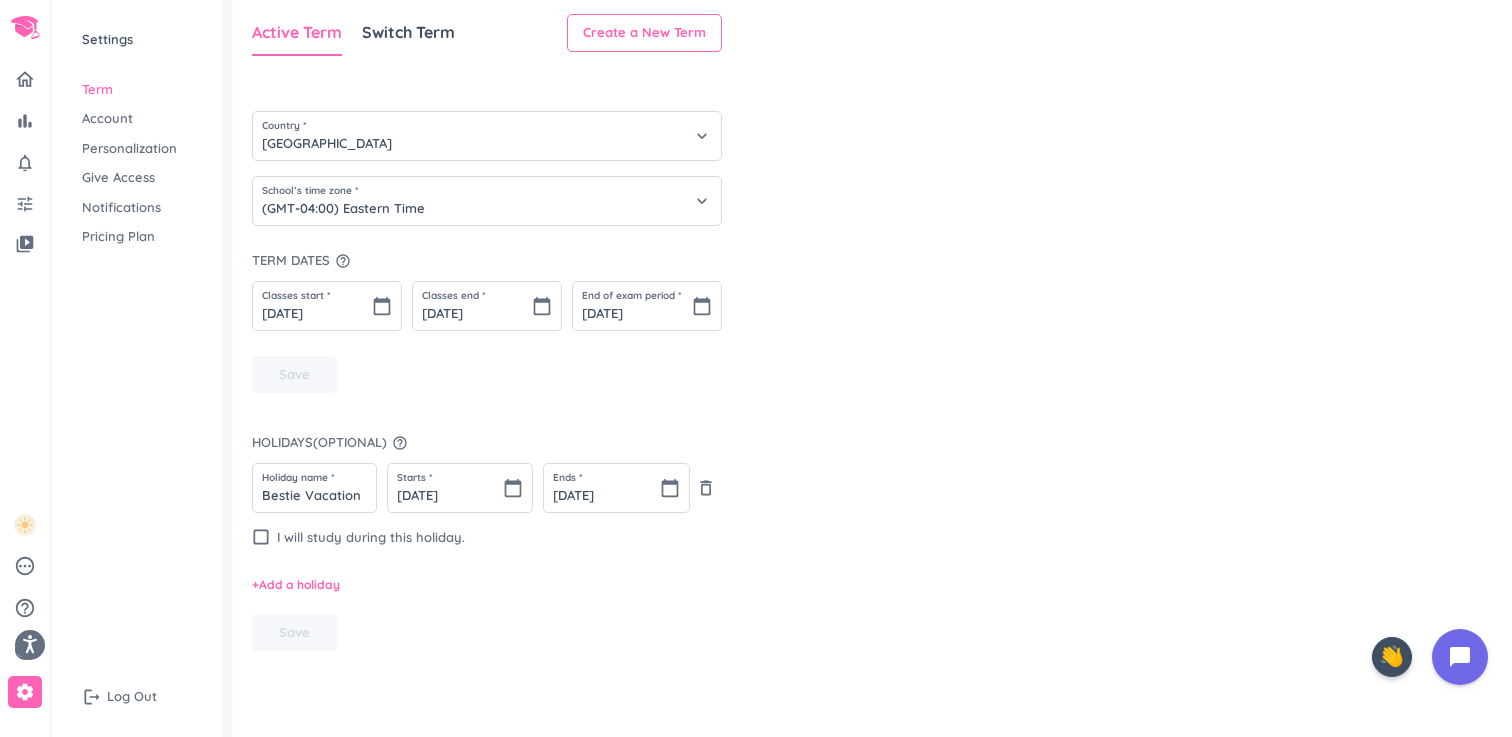 click on "Personalization" at bounding box center (137, 149) 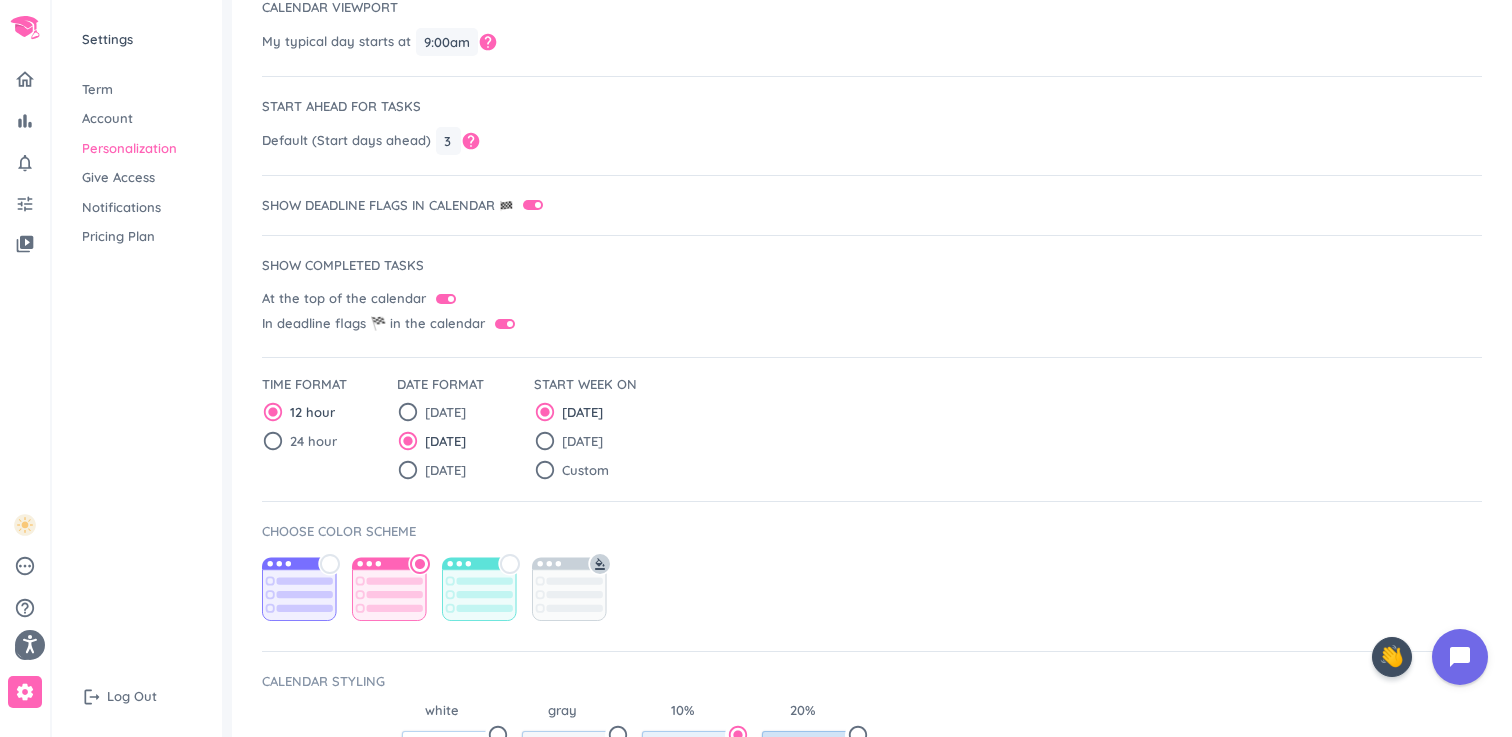 scroll, scrollTop: 0, scrollLeft: 0, axis: both 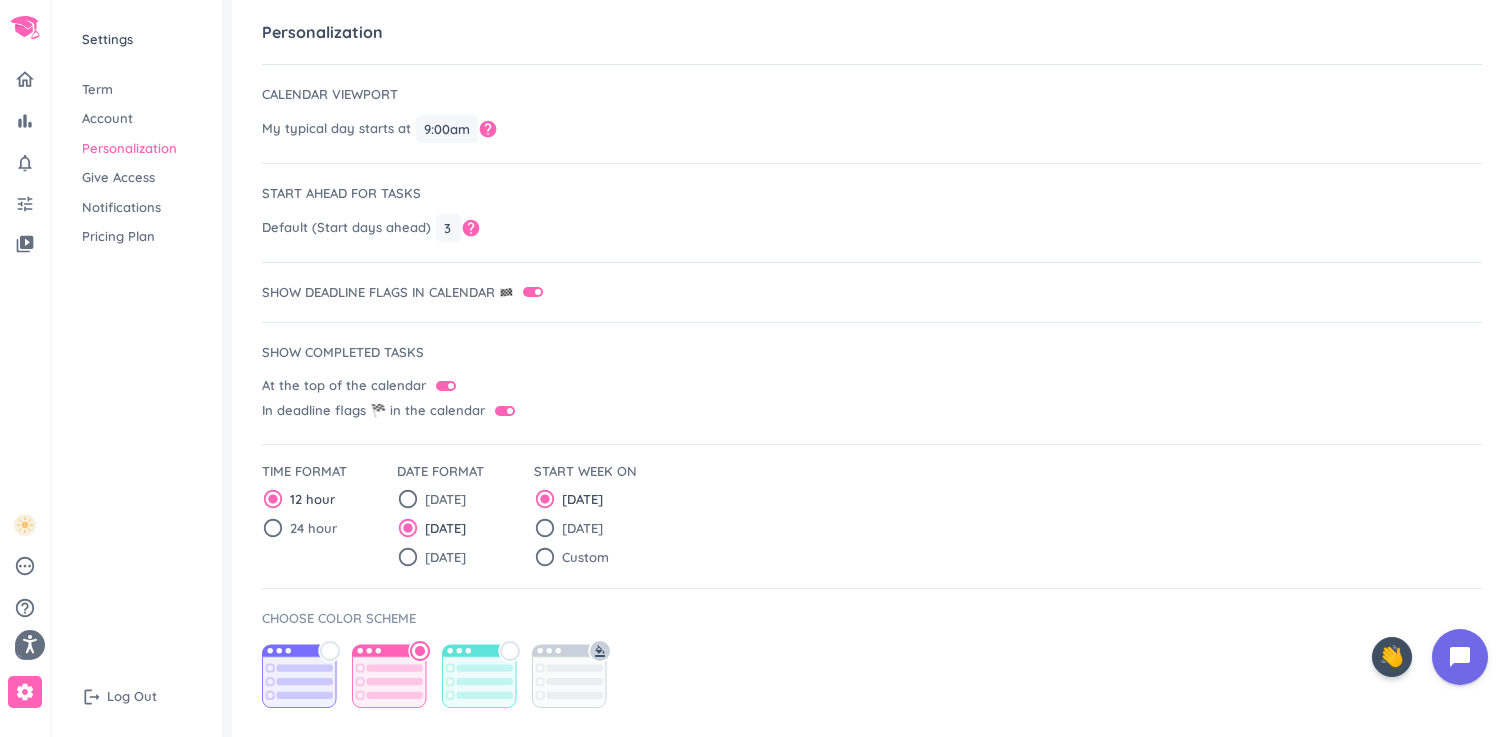 click on "Term" at bounding box center (137, 90) 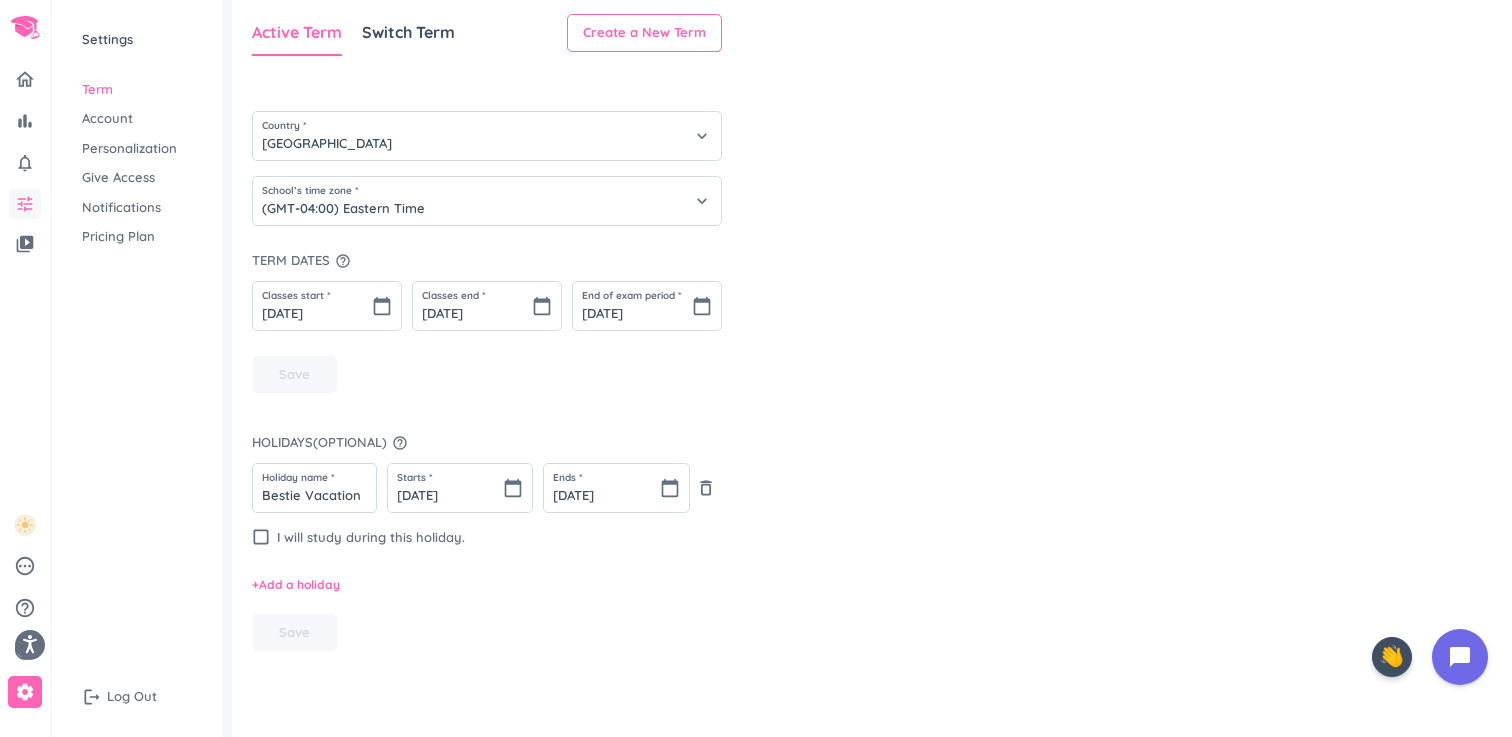 click on "tune" at bounding box center [25, 204] 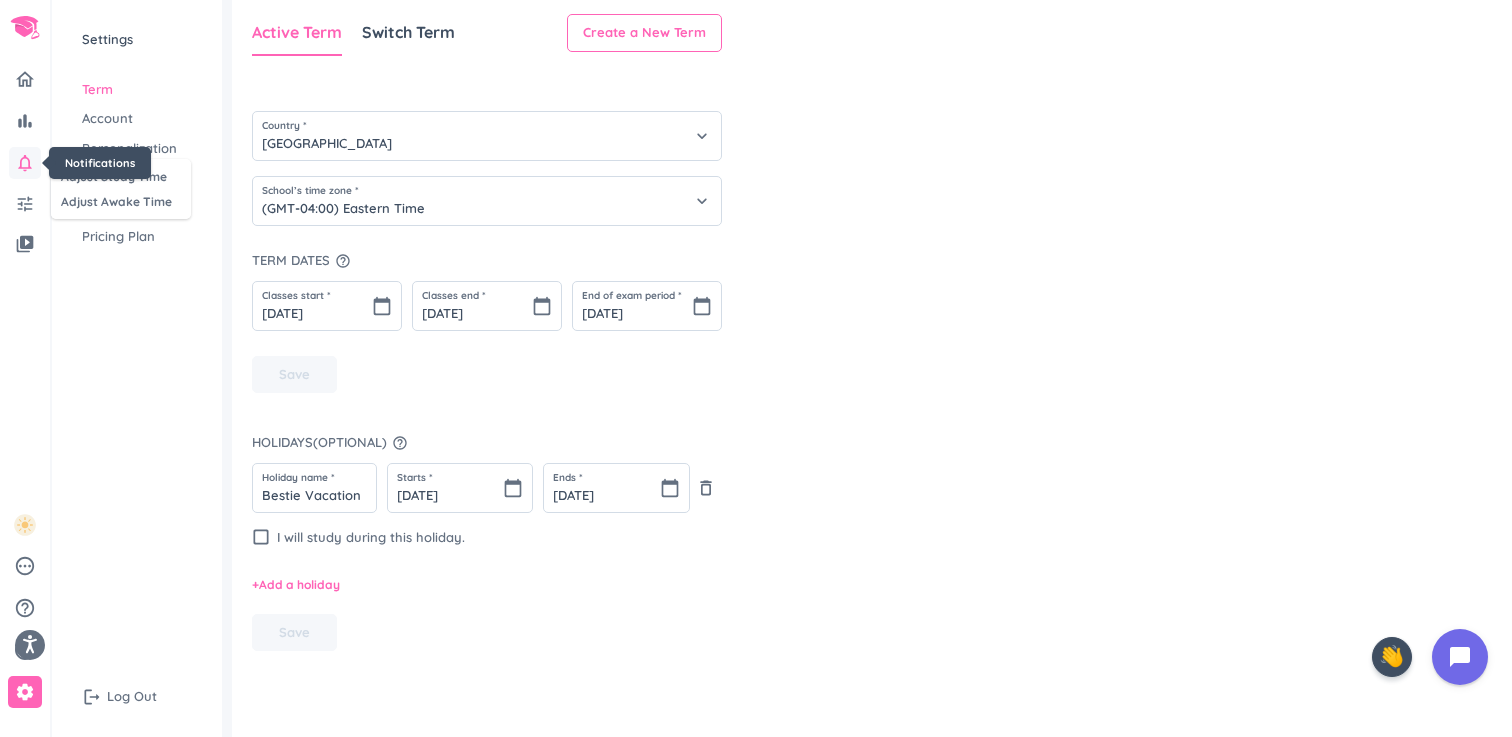 click on "notifications_none" at bounding box center (25, 163) 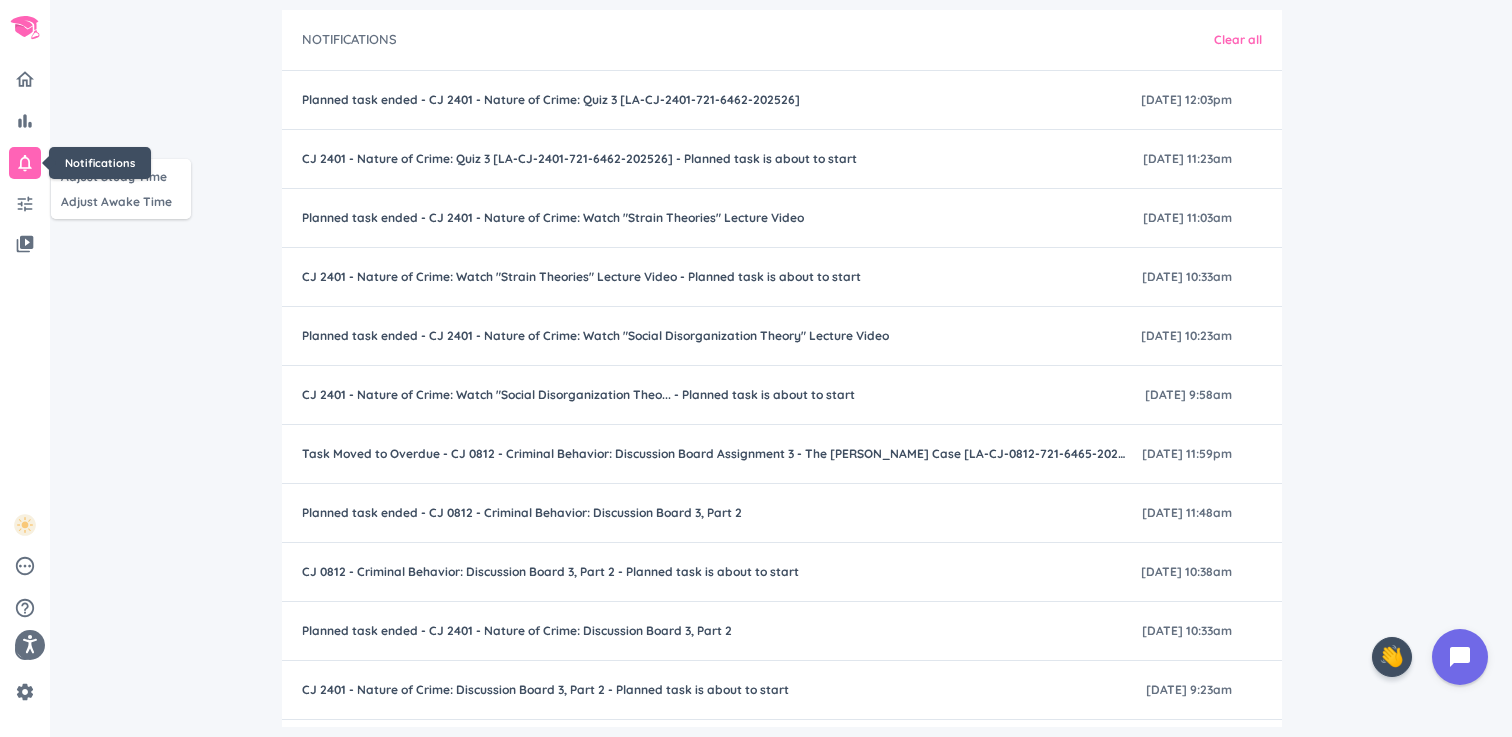click at bounding box center [756, 368] 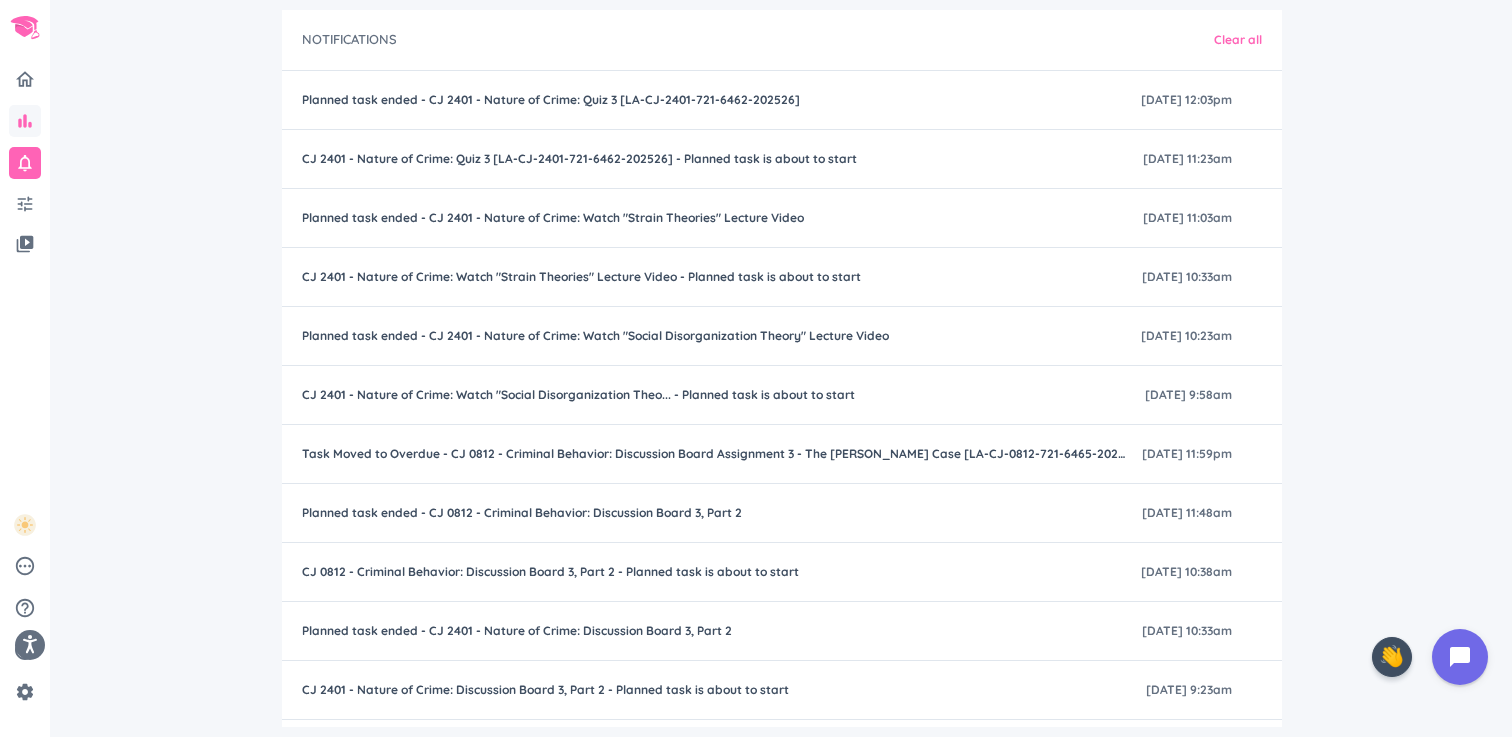 click on "bar_chart" at bounding box center (25, 121) 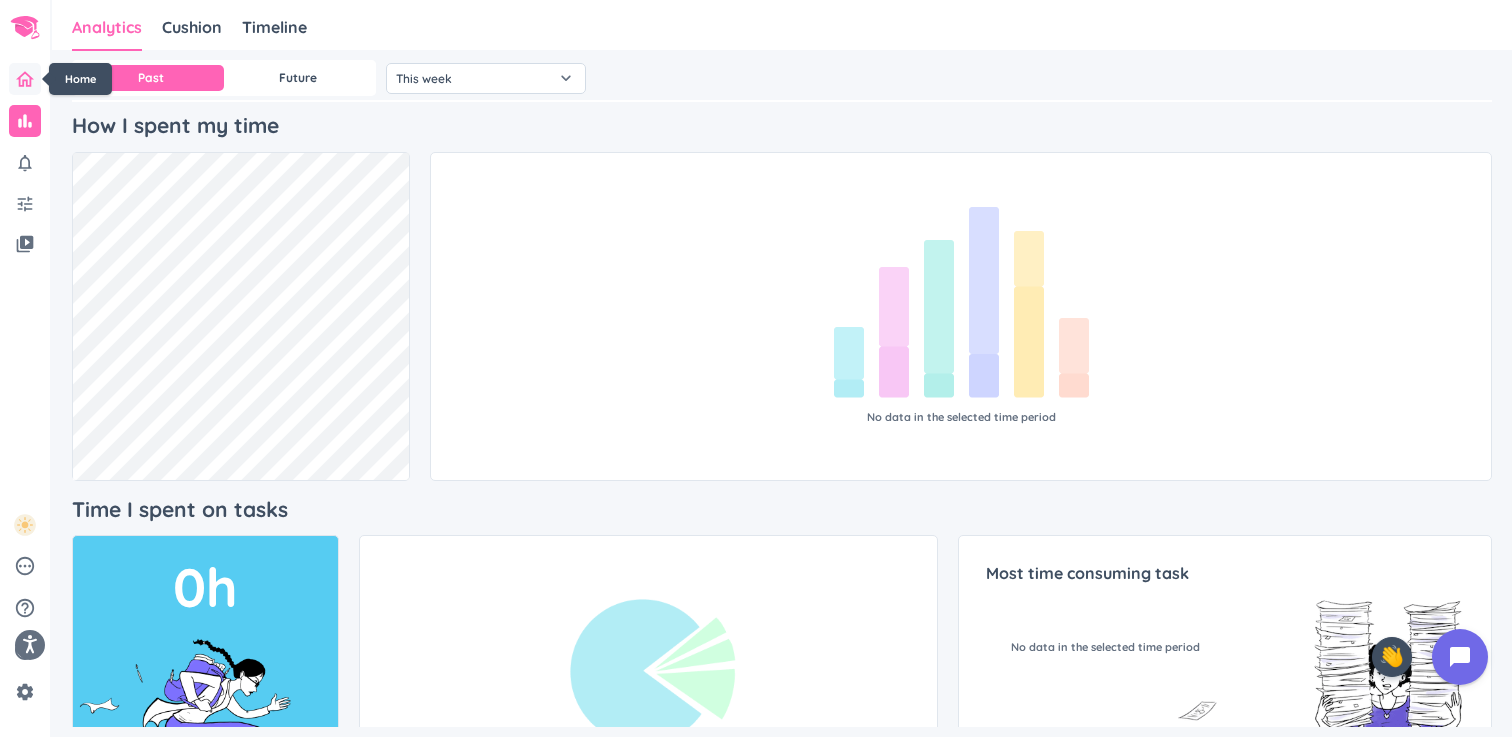 click 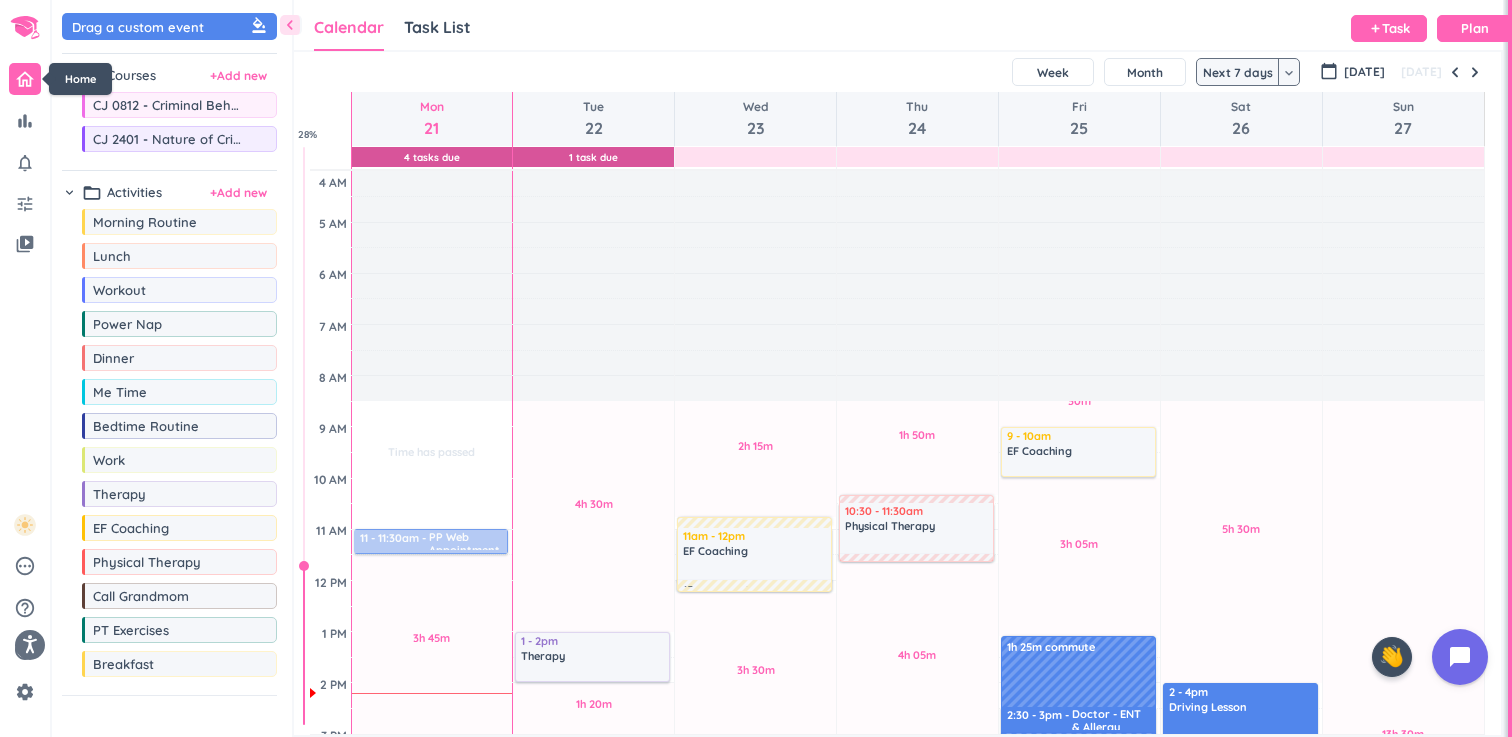 scroll, scrollTop: 1, scrollLeft: 1, axis: both 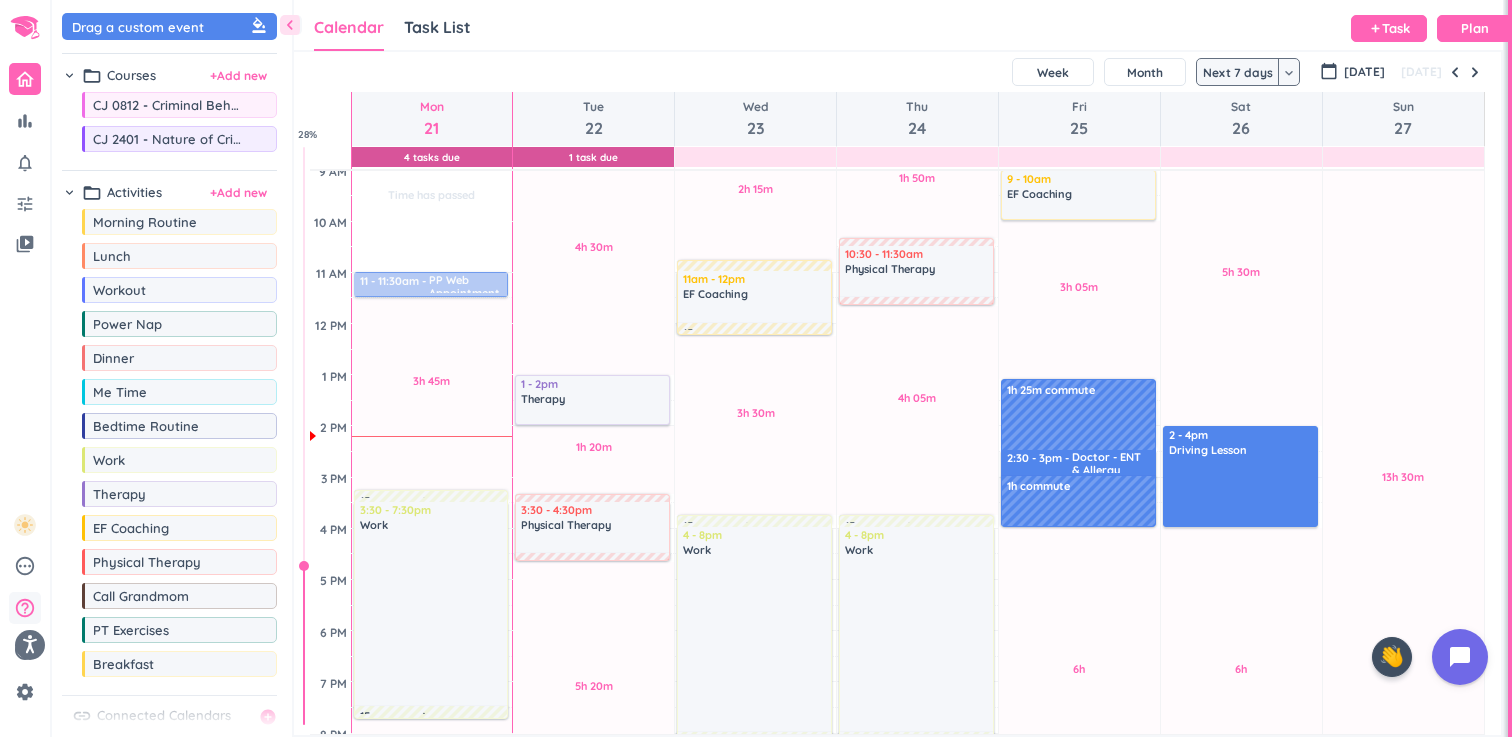 click on "help_outline" at bounding box center [25, 608] 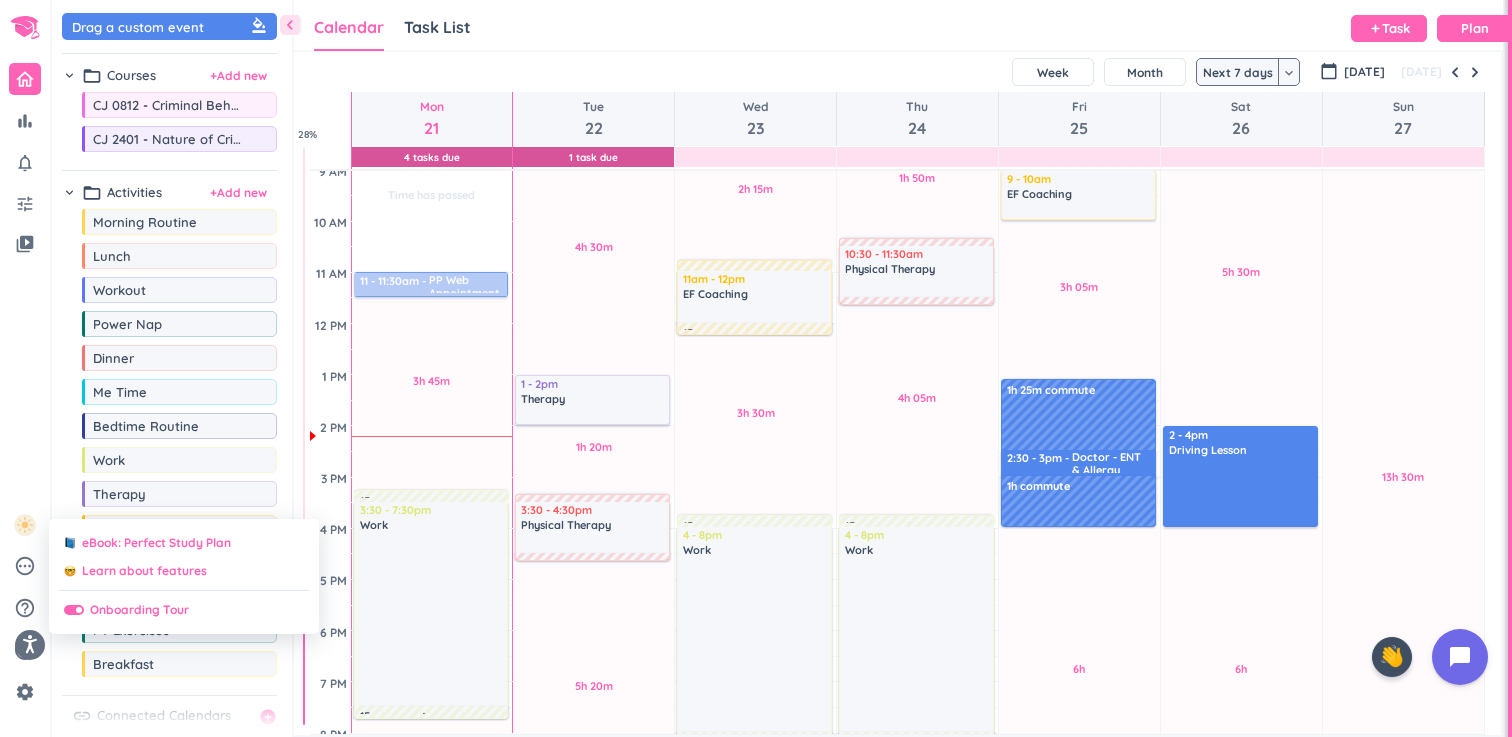 click at bounding box center (756, 368) 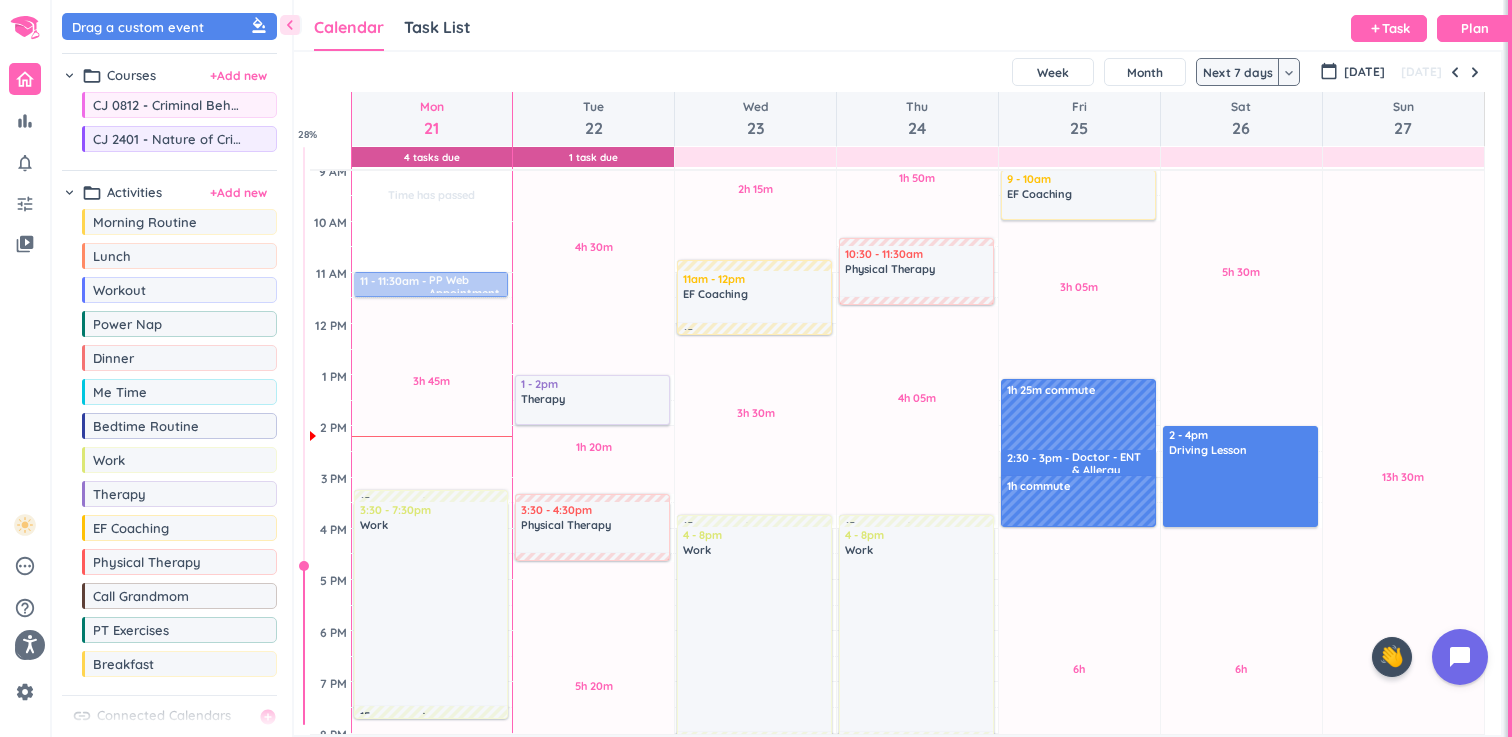 click on "settings" at bounding box center (25, 692) 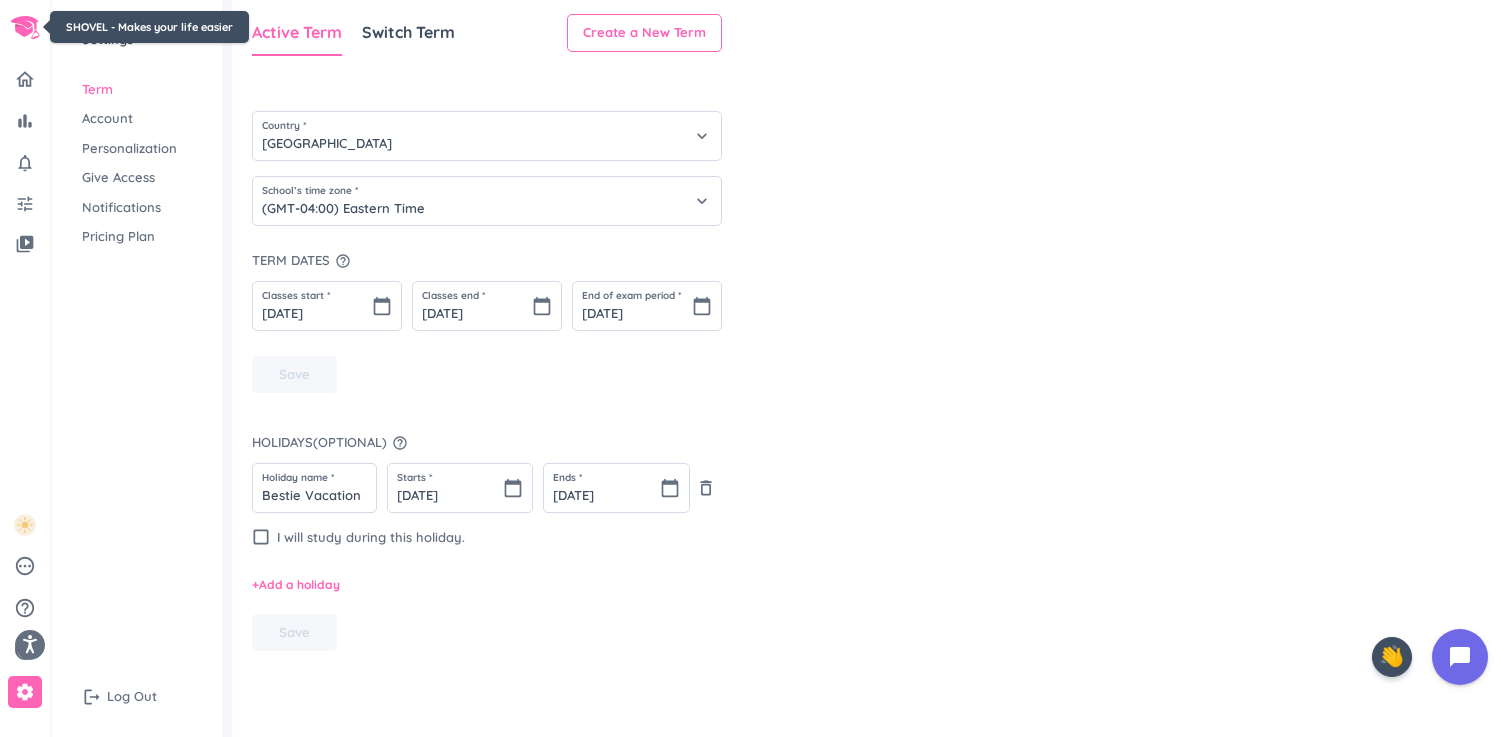 click 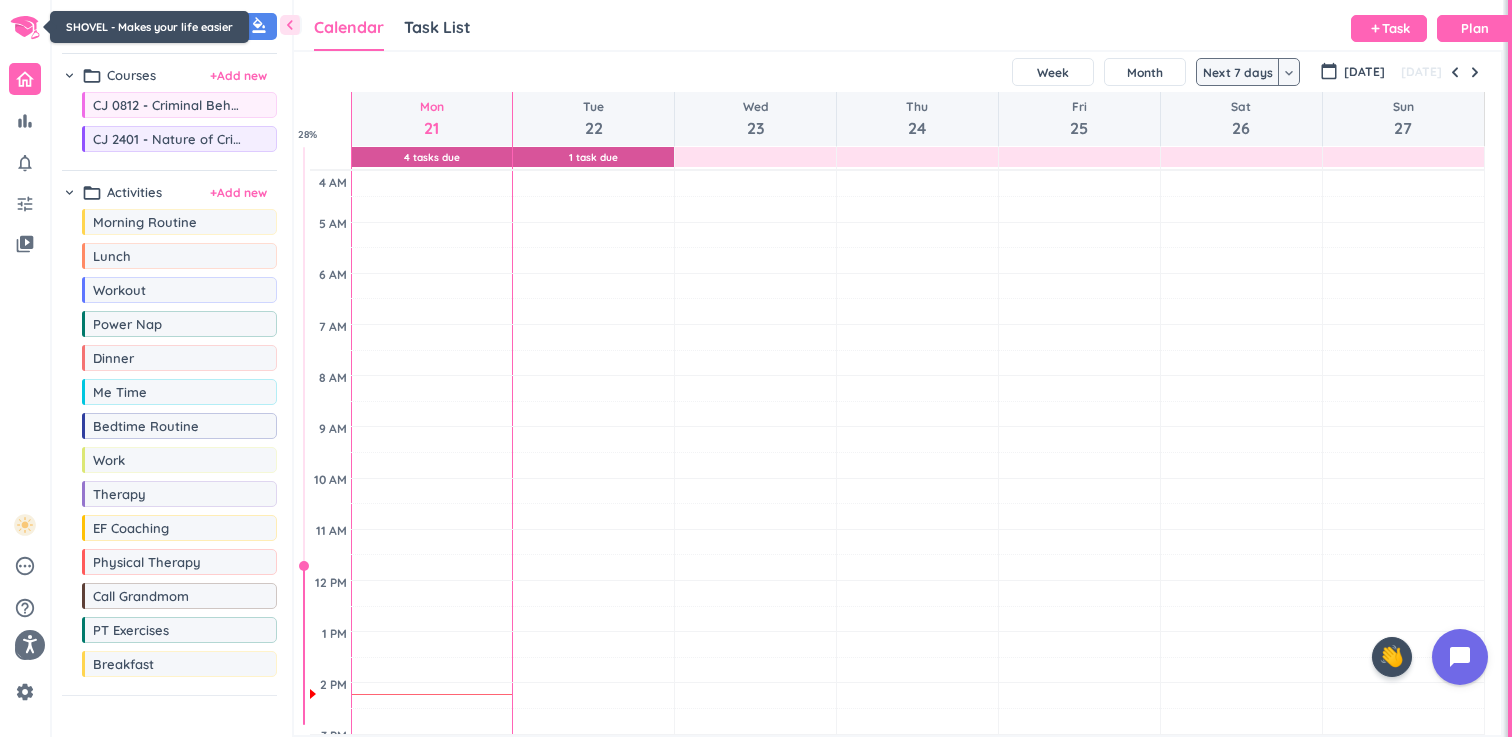 scroll, scrollTop: 1, scrollLeft: 1, axis: both 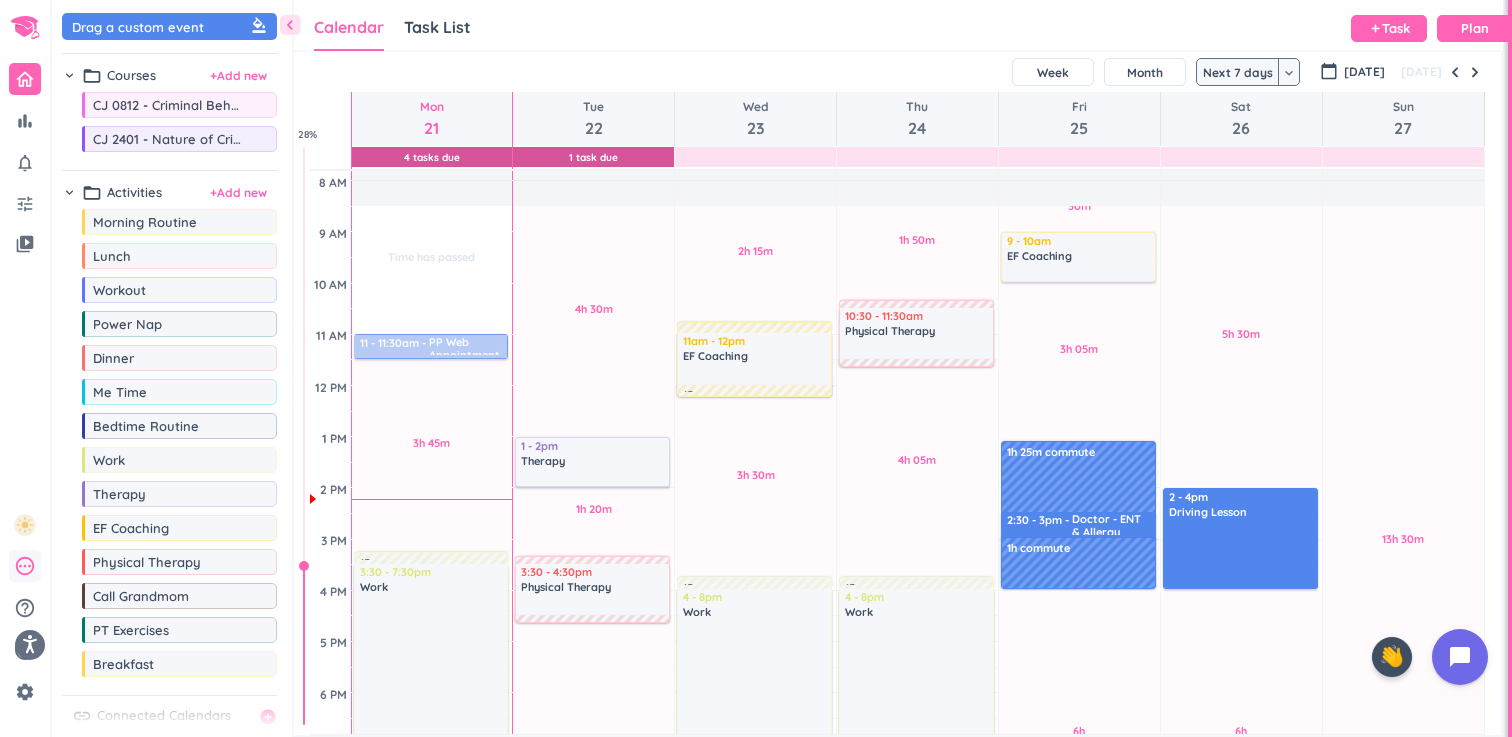click on "pending" at bounding box center [25, 566] 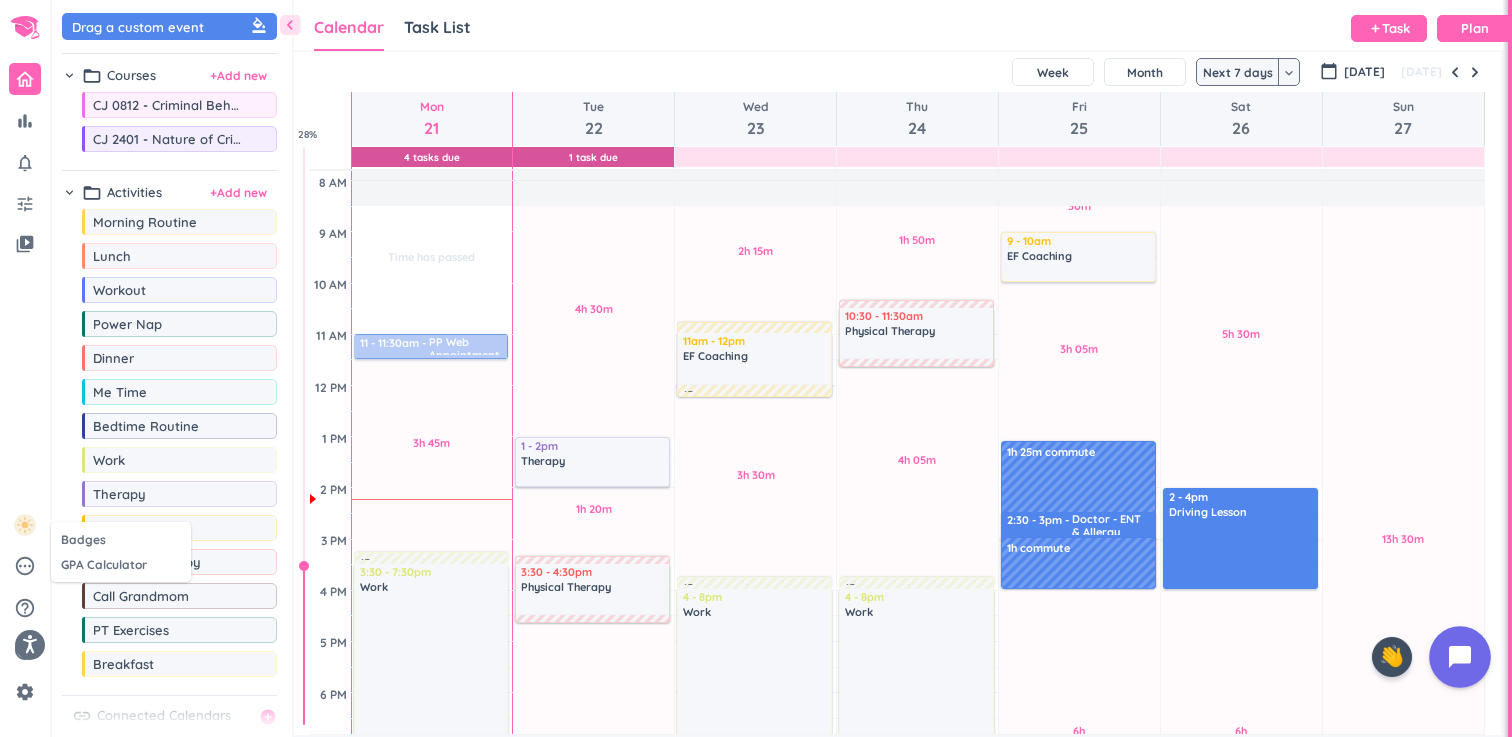 click 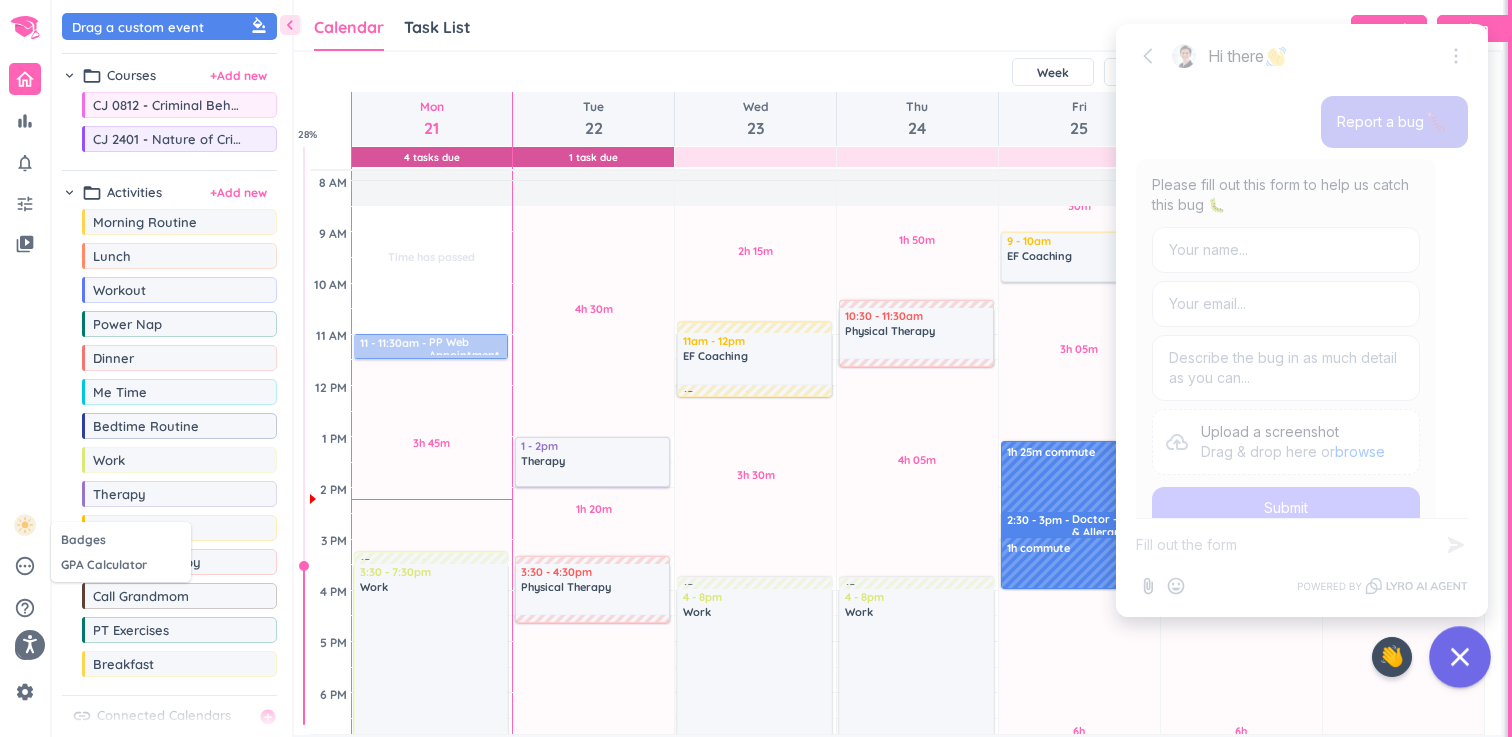 scroll, scrollTop: 44, scrollLeft: 0, axis: vertical 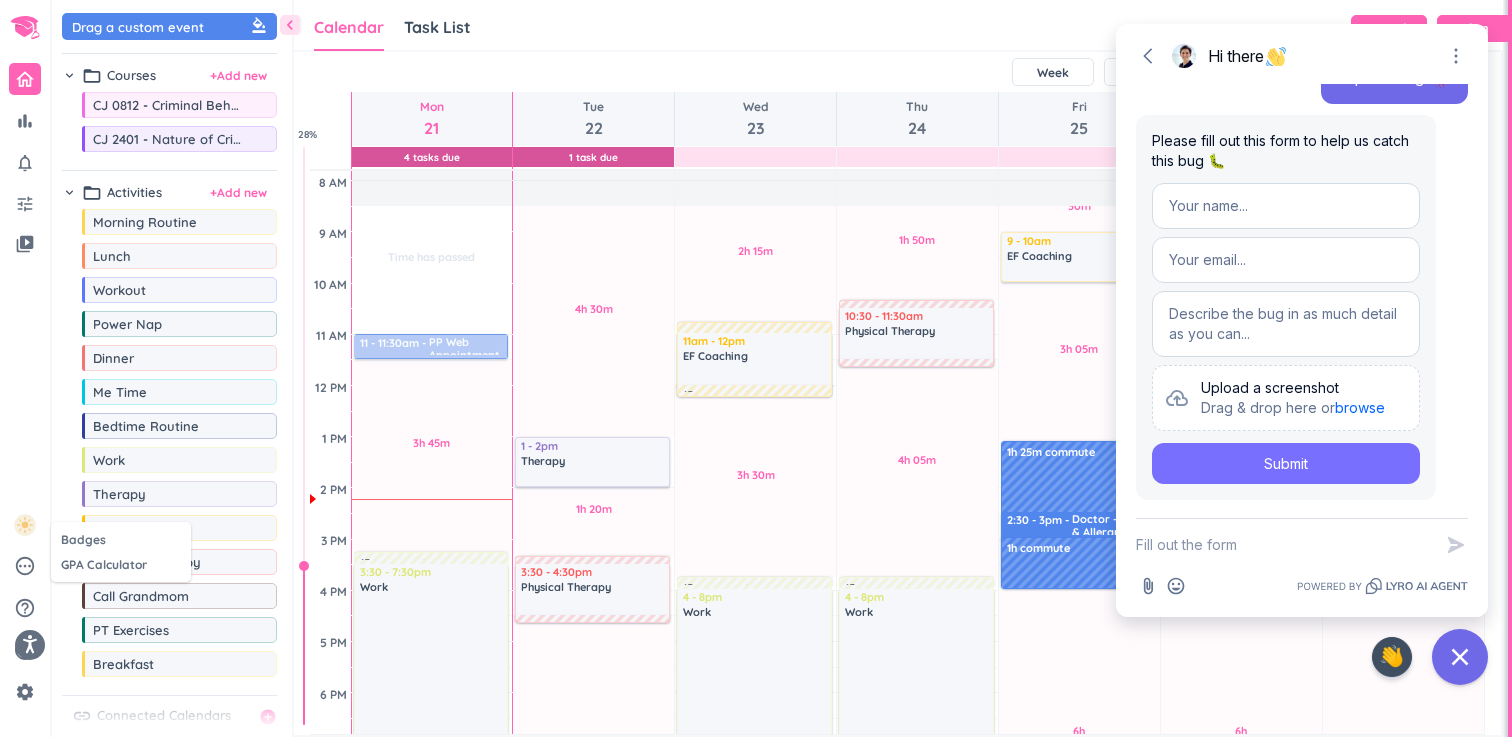 click at bounding box center (1284, 545) 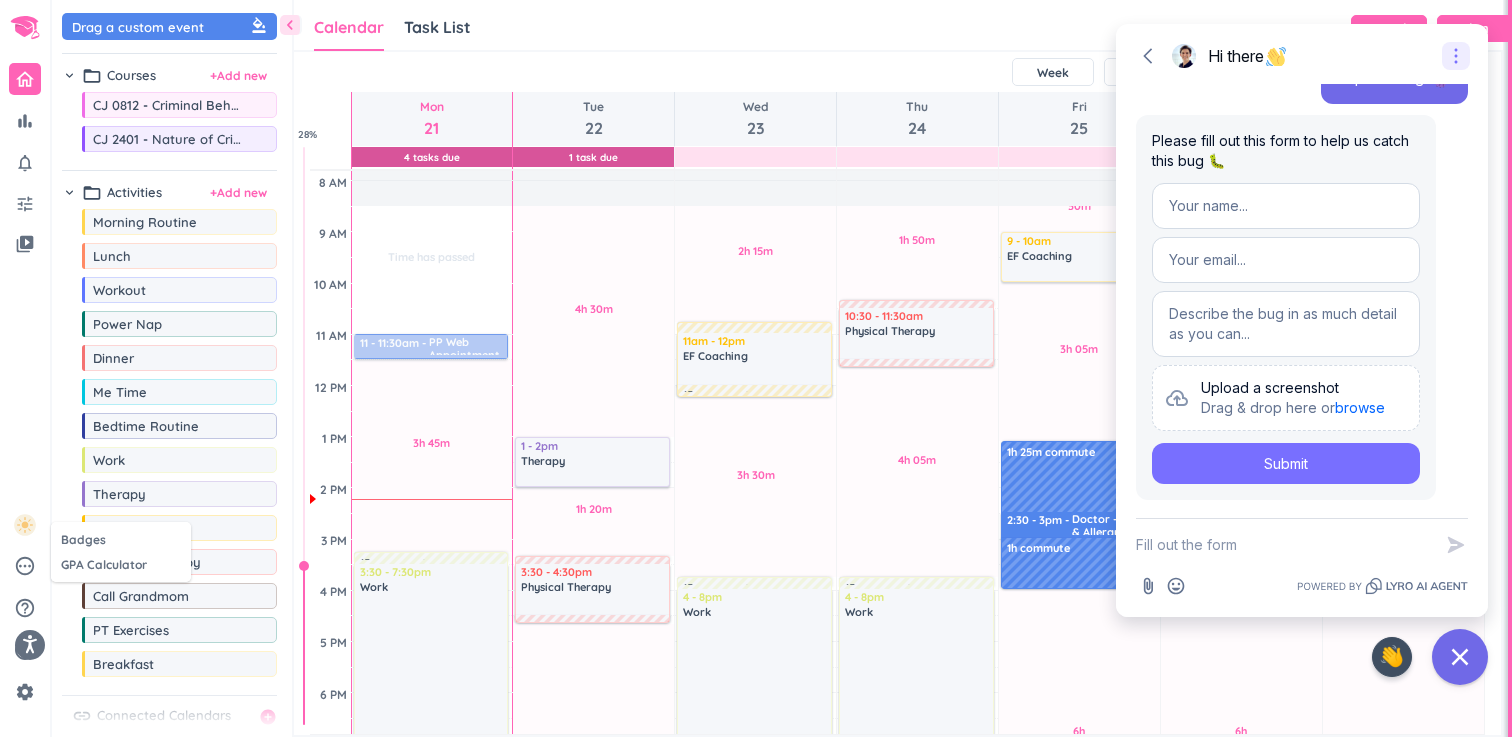 click 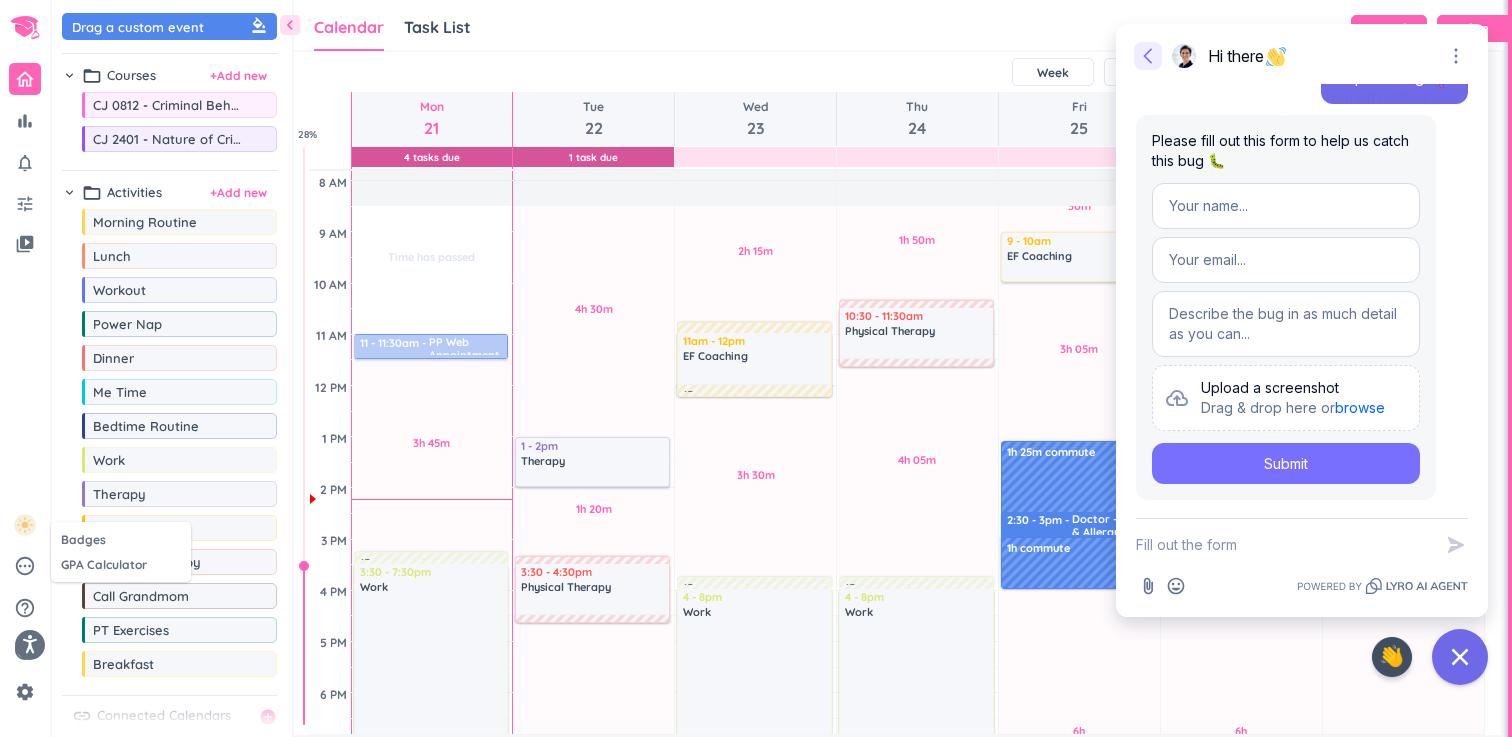 click on "Go back" at bounding box center (1148, 56) 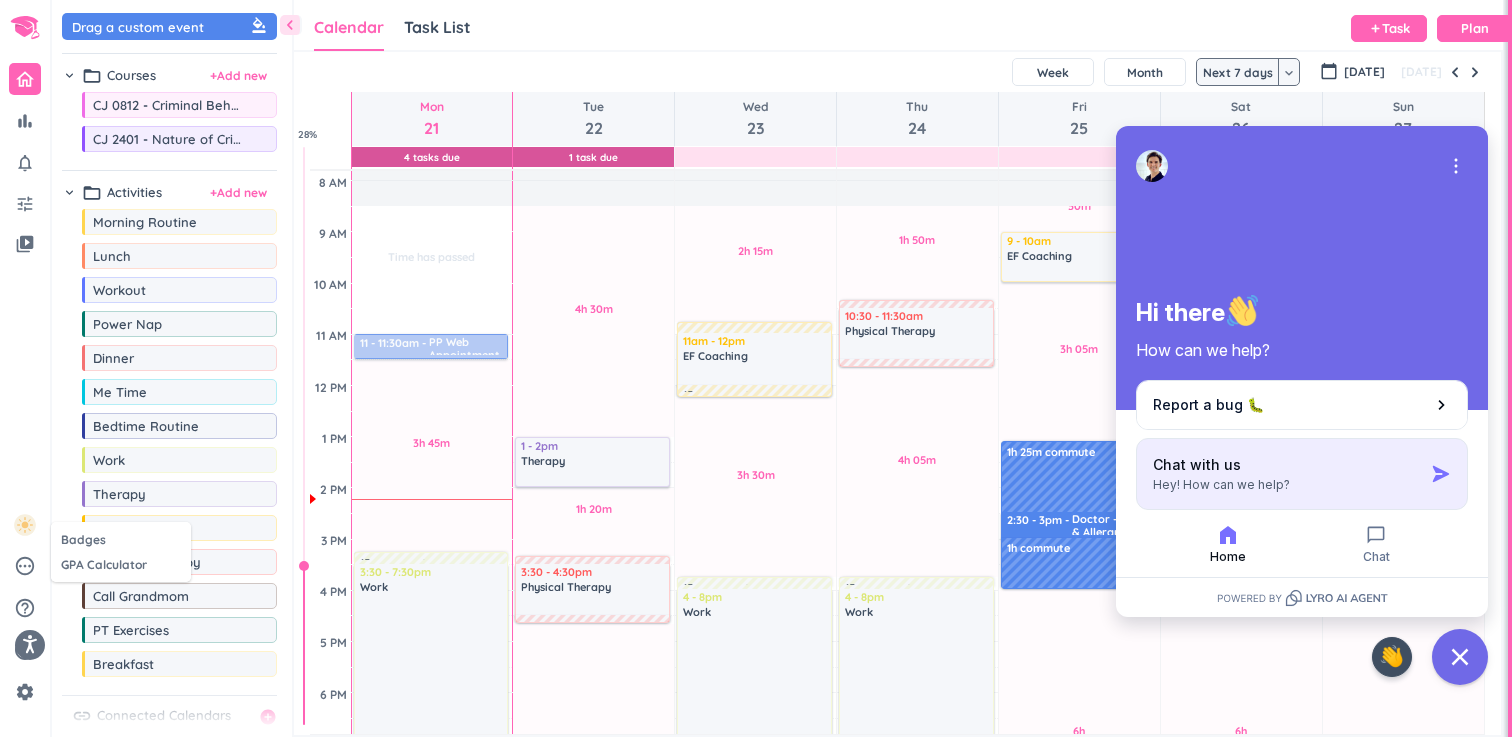 click on "Chat with us" at bounding box center (1197, 465) 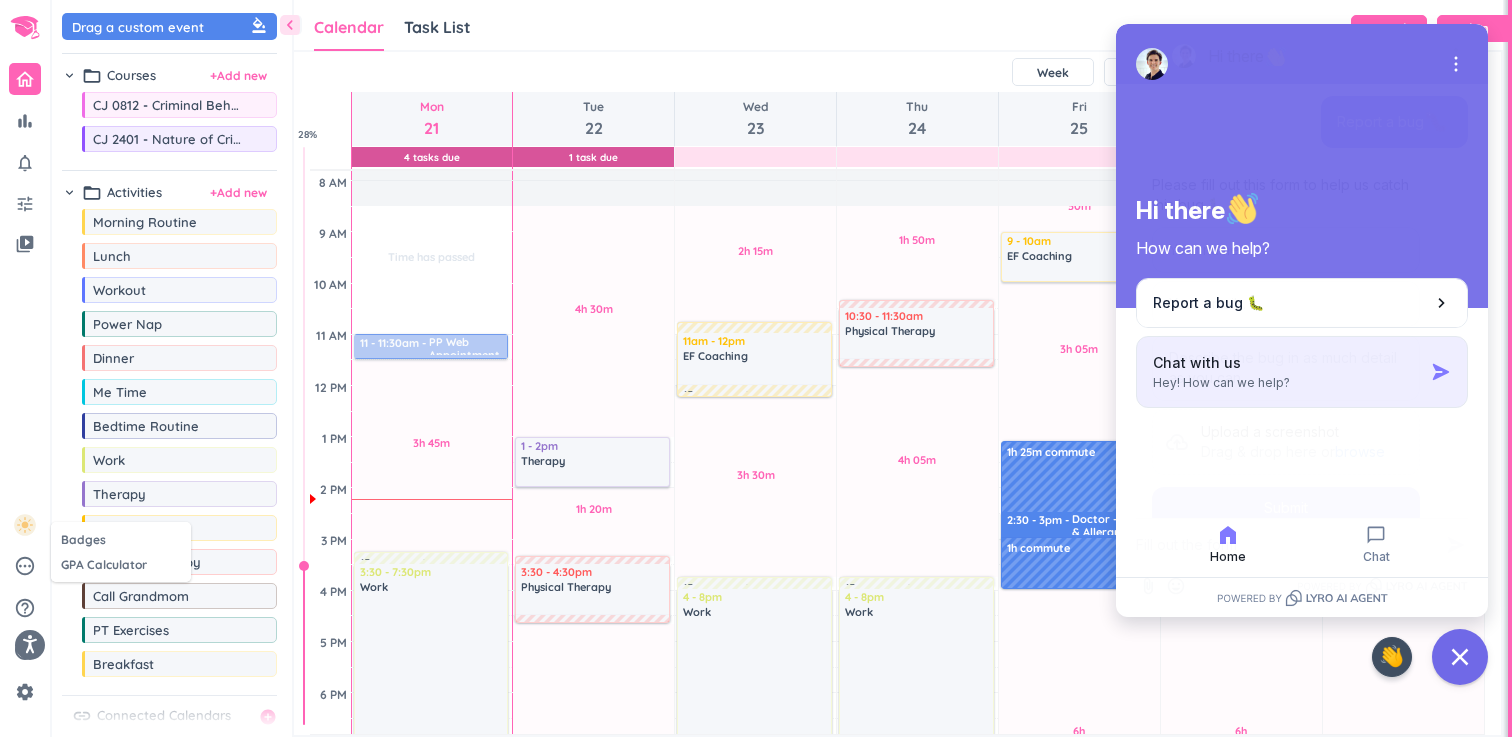 scroll, scrollTop: 44, scrollLeft: 0, axis: vertical 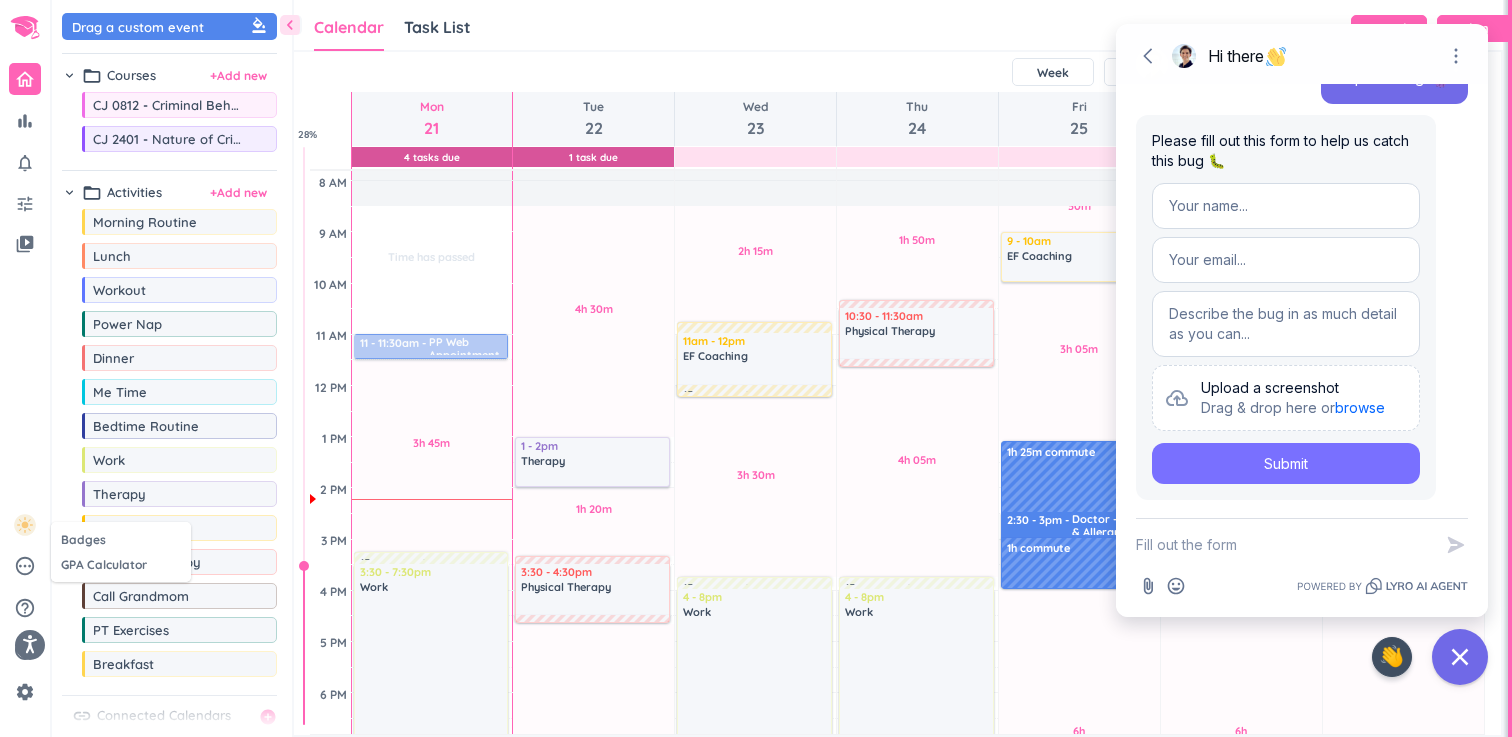 click at bounding box center [1284, 545] 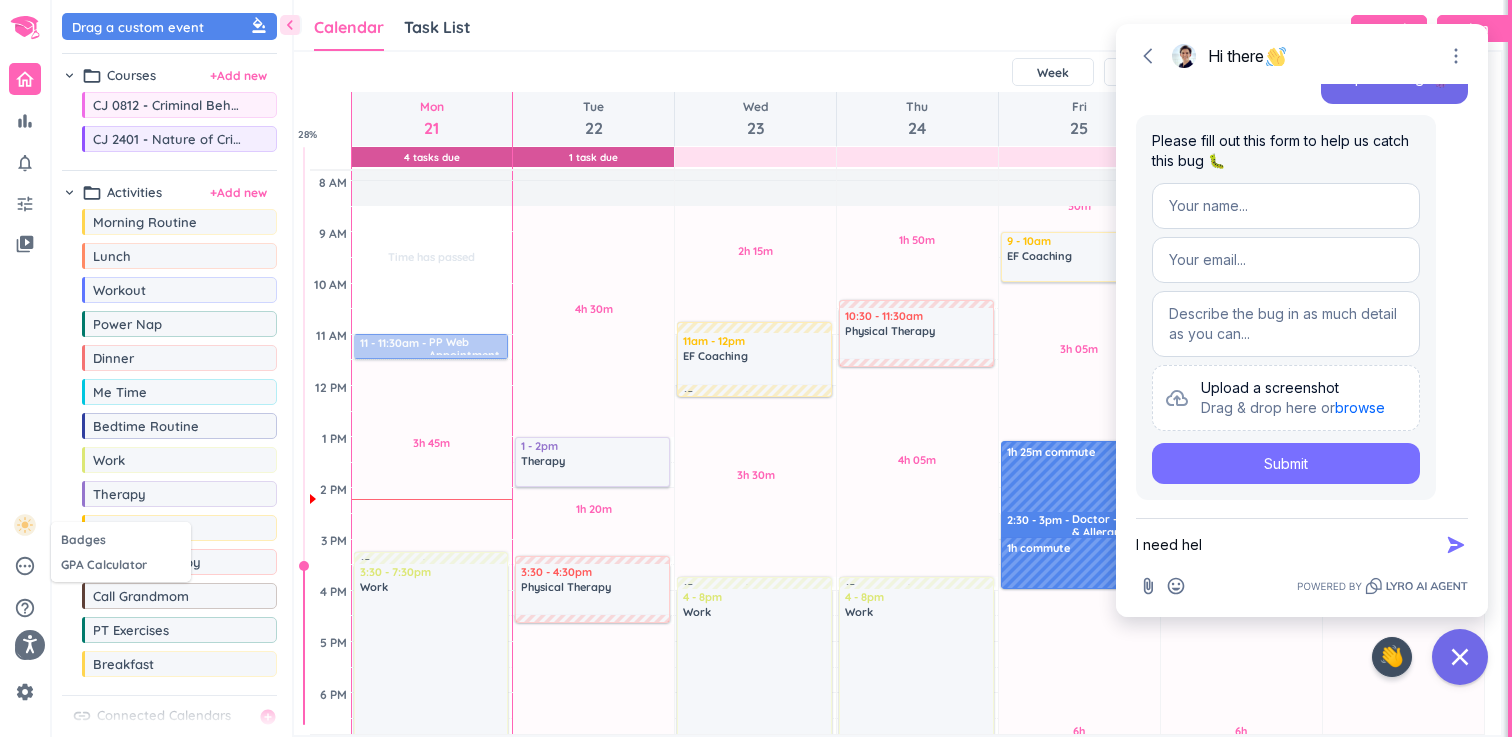 type on "I need help" 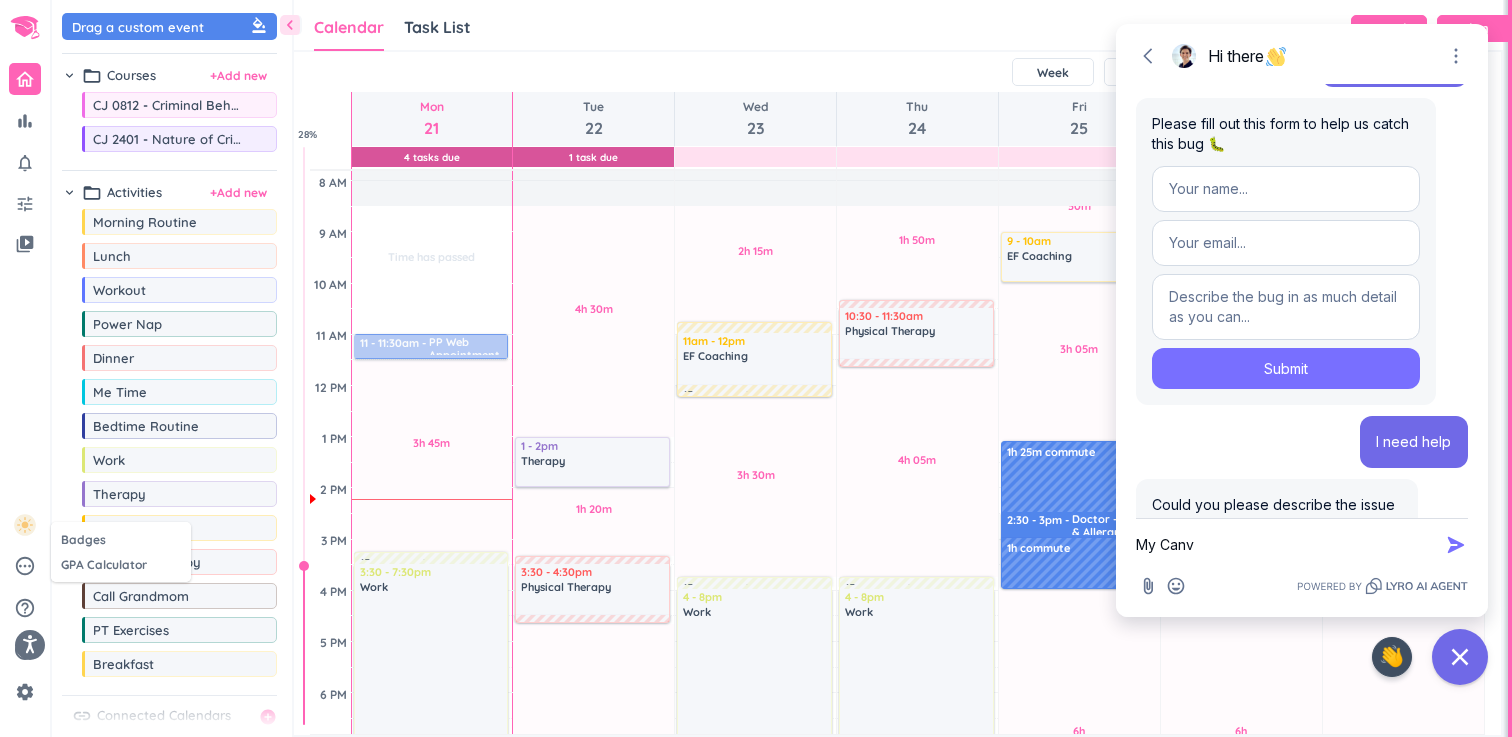 scroll, scrollTop: 158, scrollLeft: 0, axis: vertical 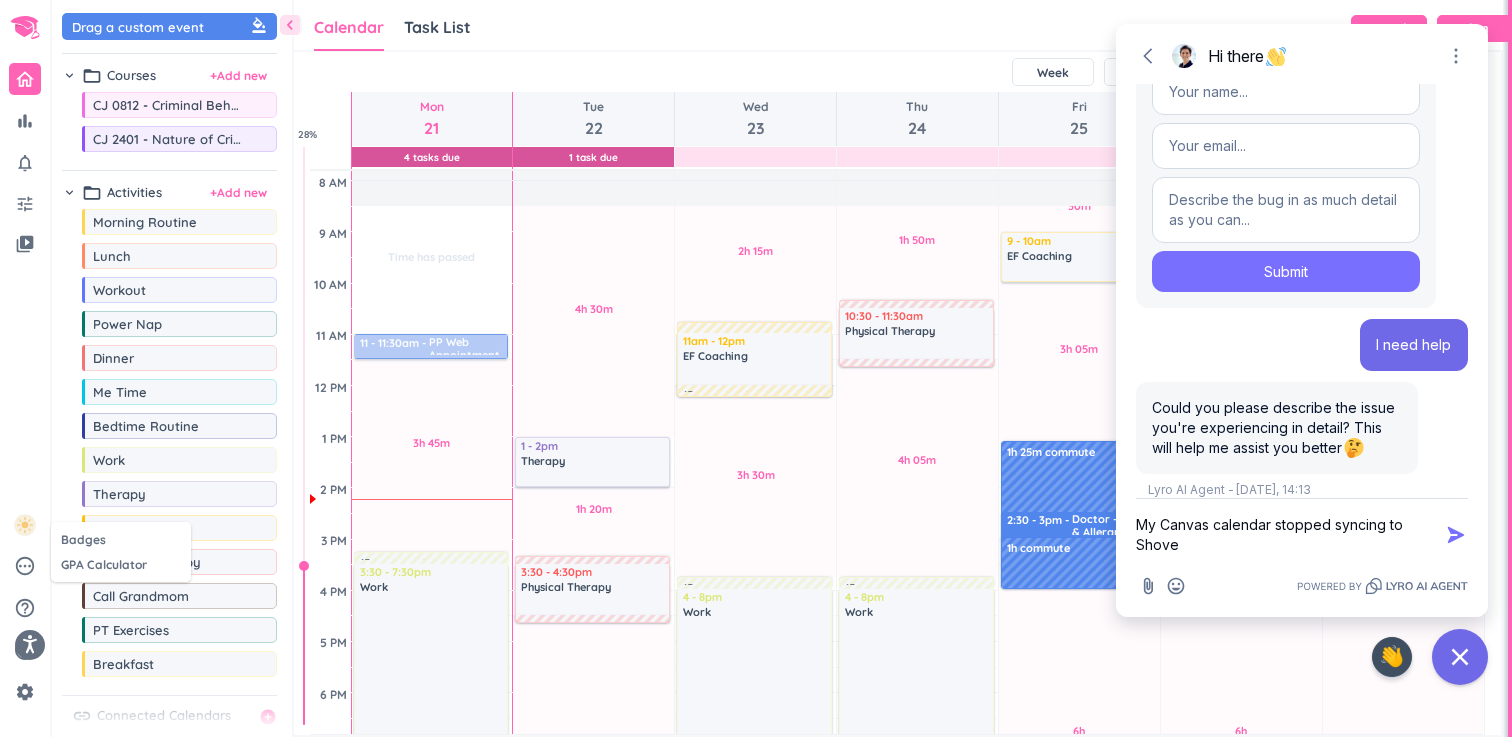 type on "My Canvas calendar stopped syncing to Shovel" 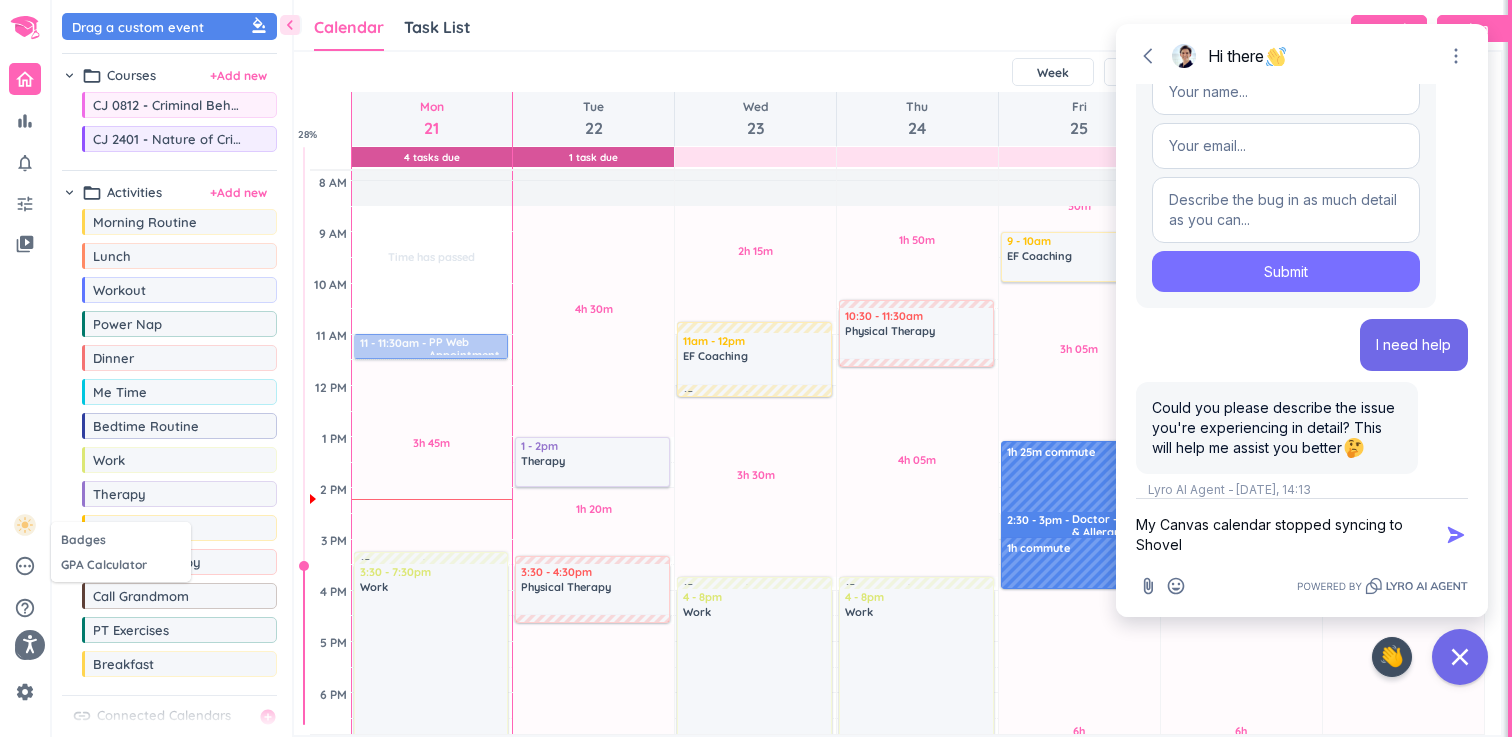 type 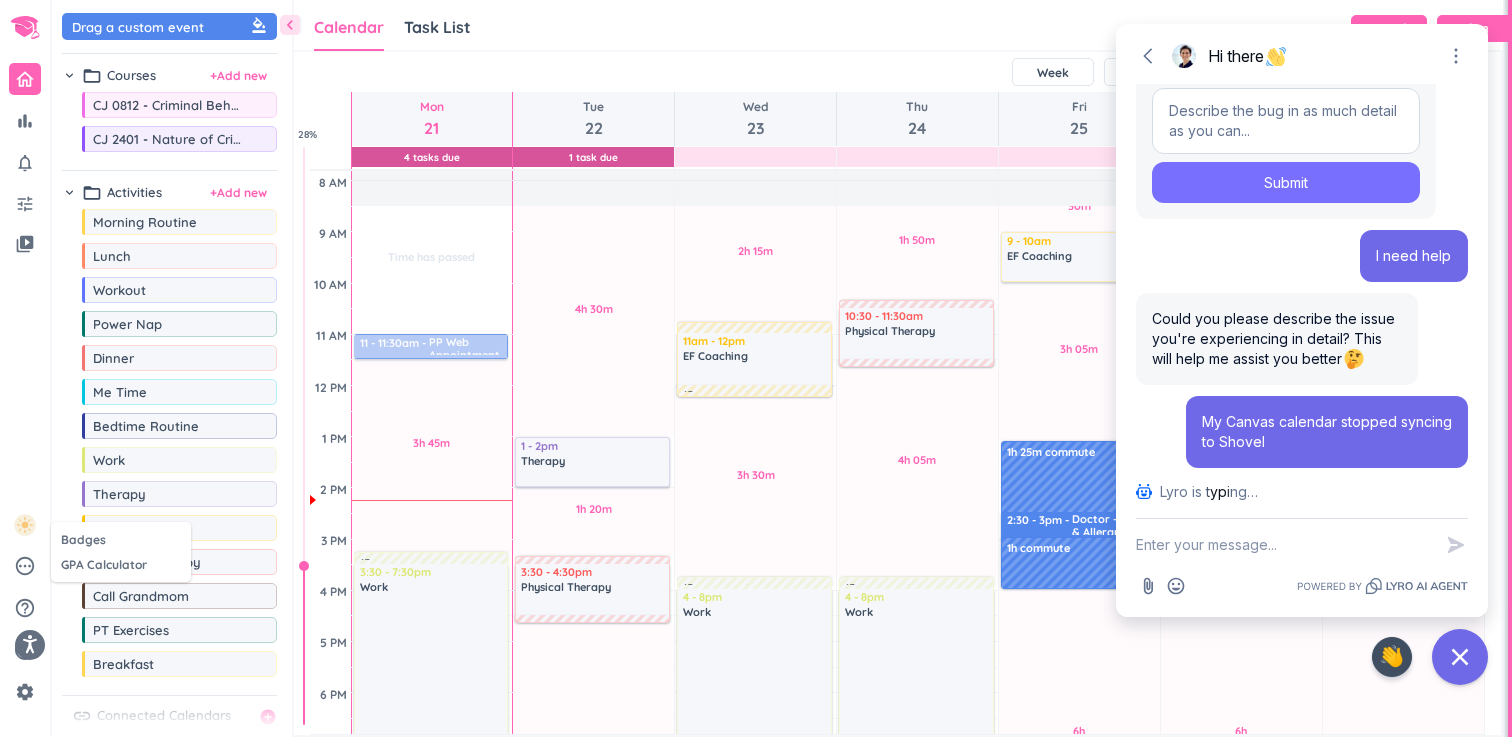 scroll, scrollTop: 444, scrollLeft: 0, axis: vertical 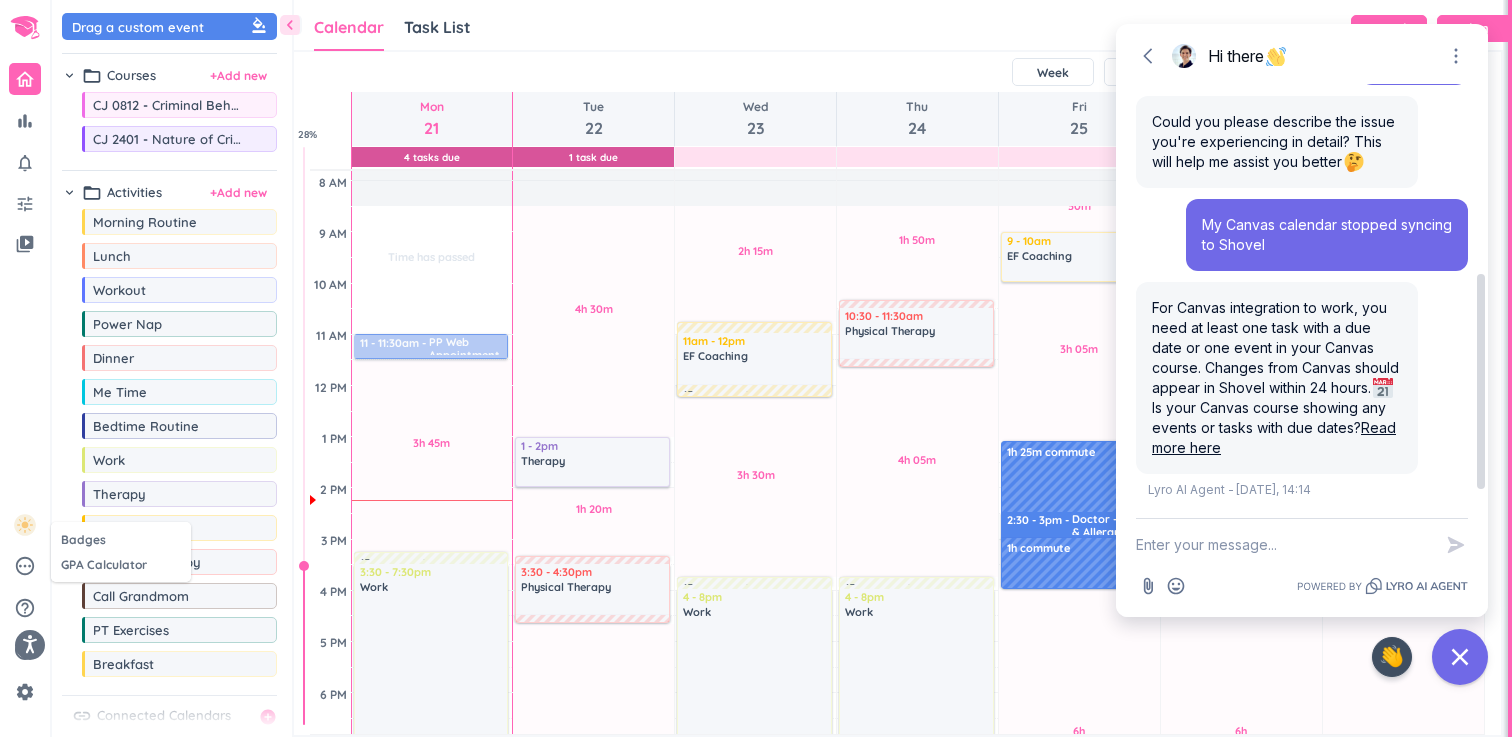 click on "Read more here" at bounding box center [1274, 437] 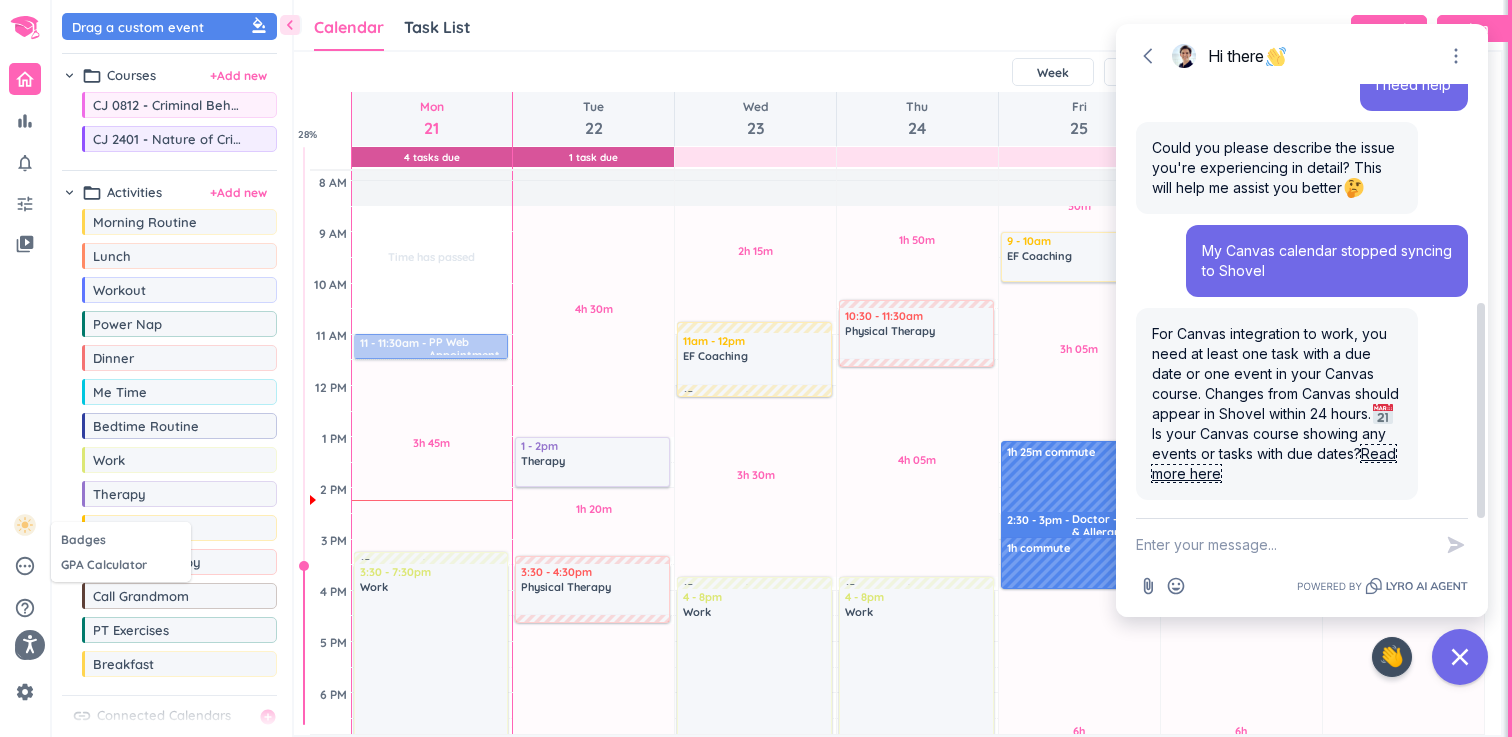 scroll, scrollTop: 418, scrollLeft: 0, axis: vertical 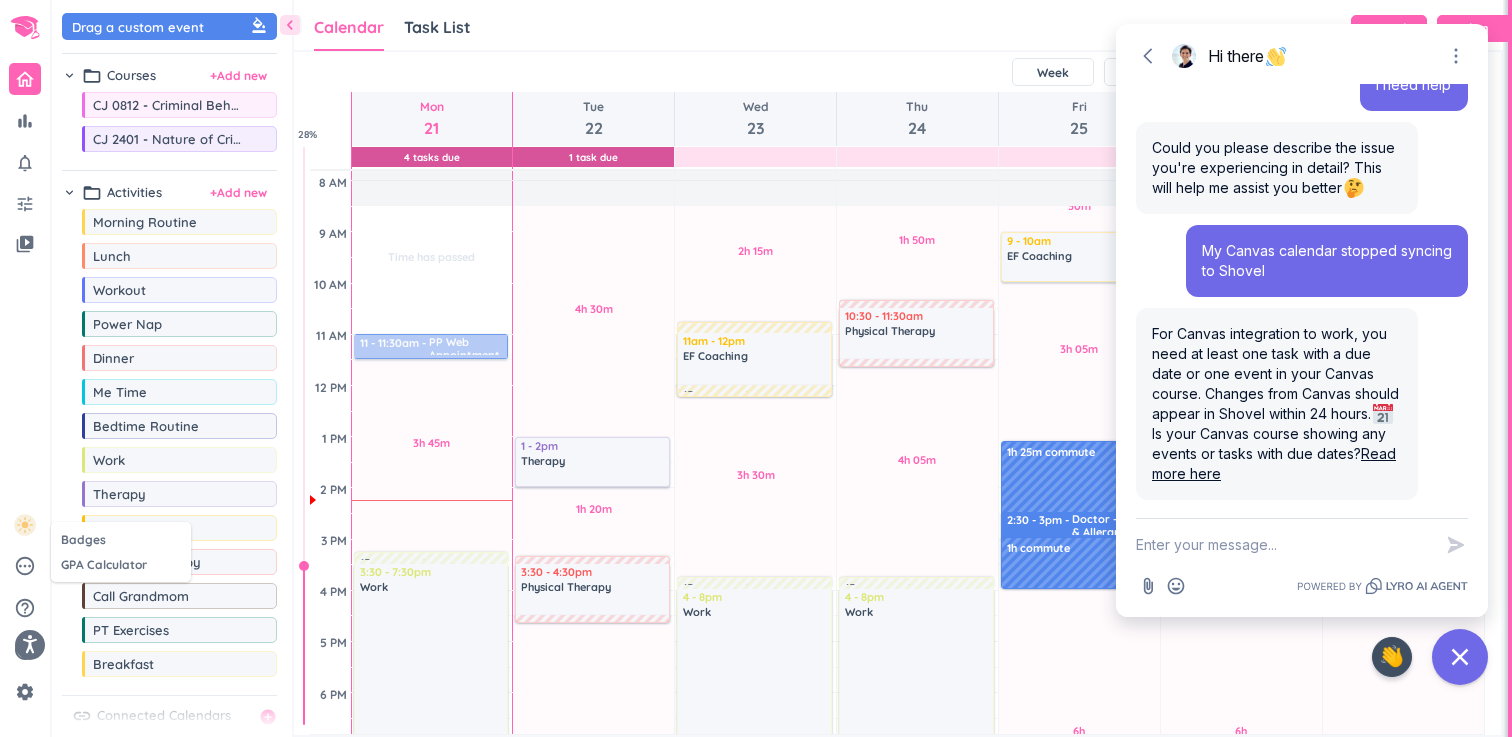 click at bounding box center (756, 368) 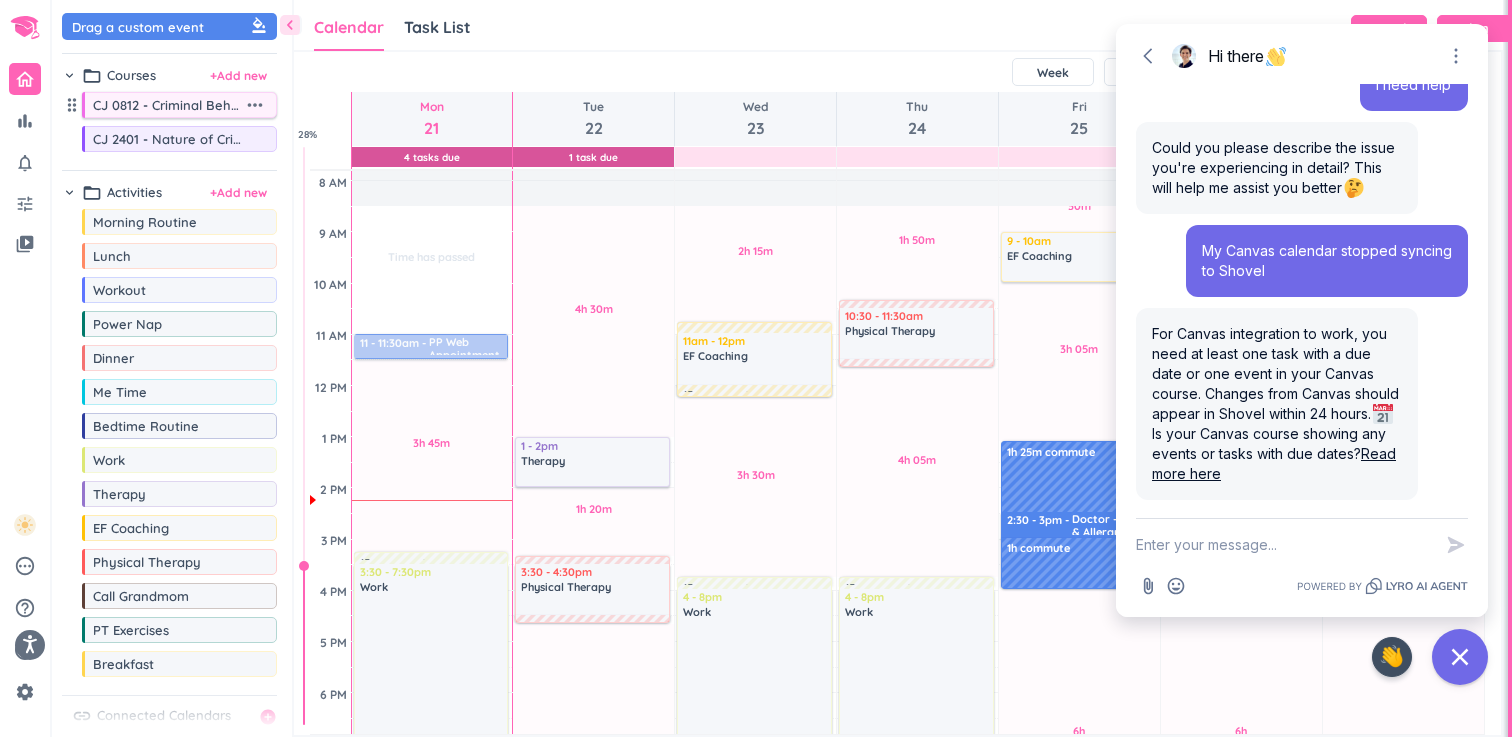 click on "more_horiz" at bounding box center [255, 105] 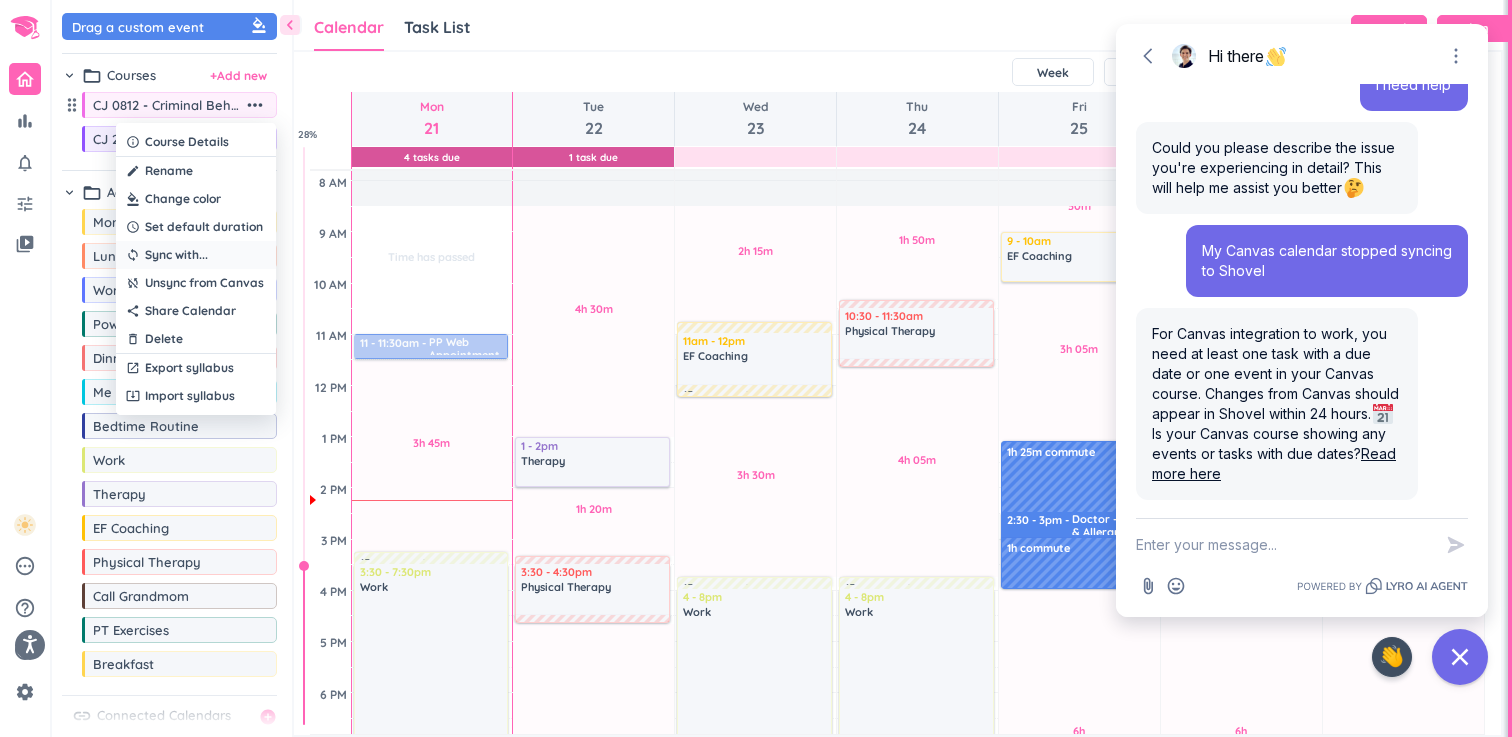 click on "Sync with ..." at bounding box center (176, 255) 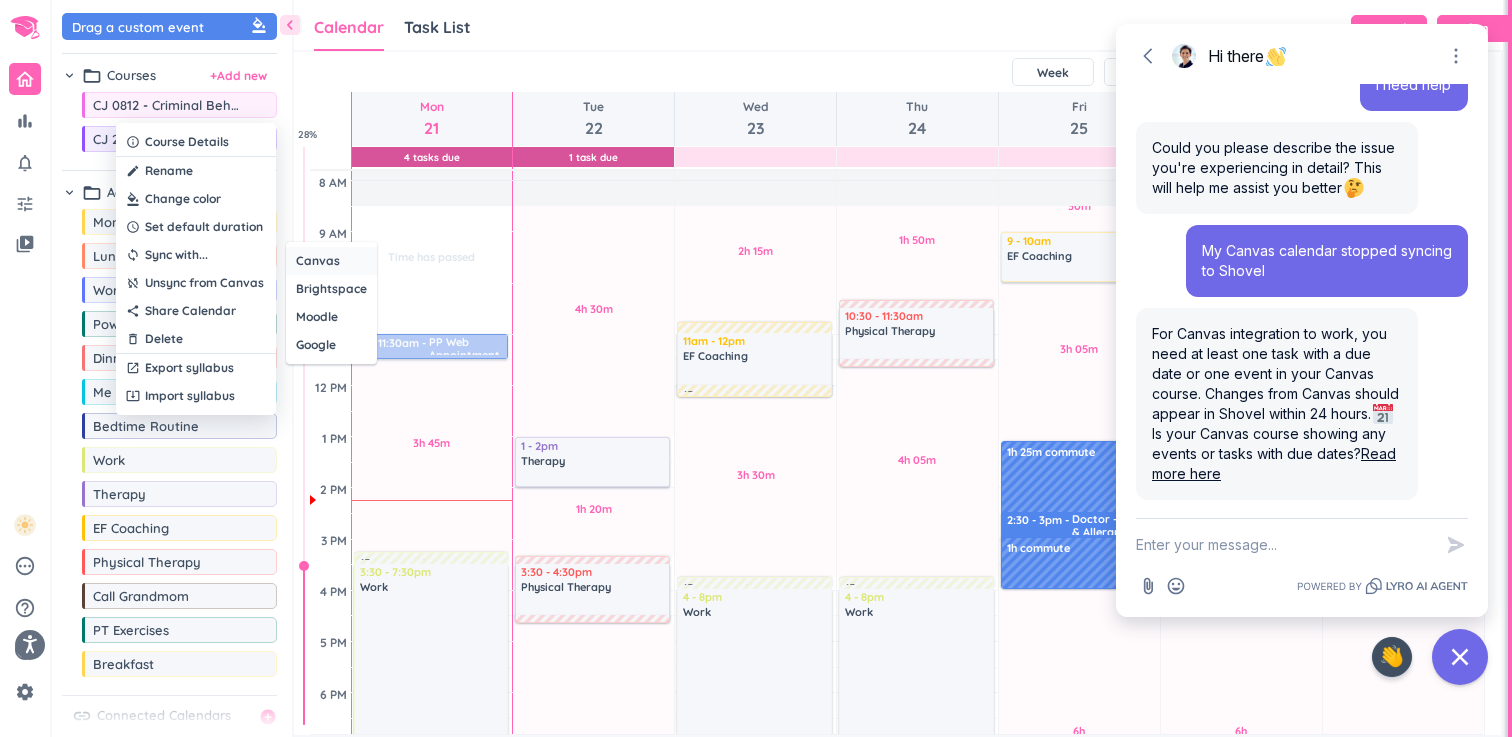 click on "Canvas" at bounding box center [318, 261] 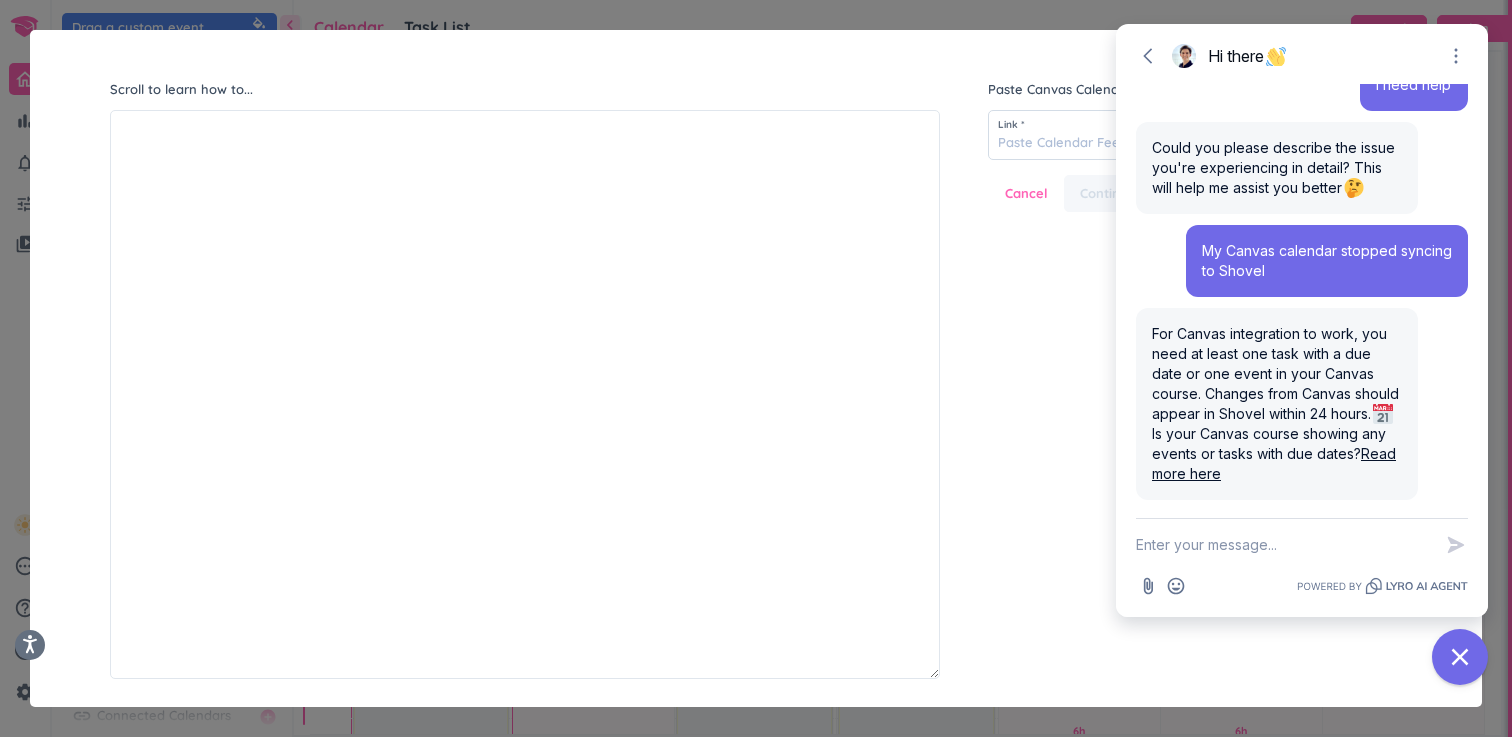 scroll, scrollTop: 1, scrollLeft: 1, axis: both 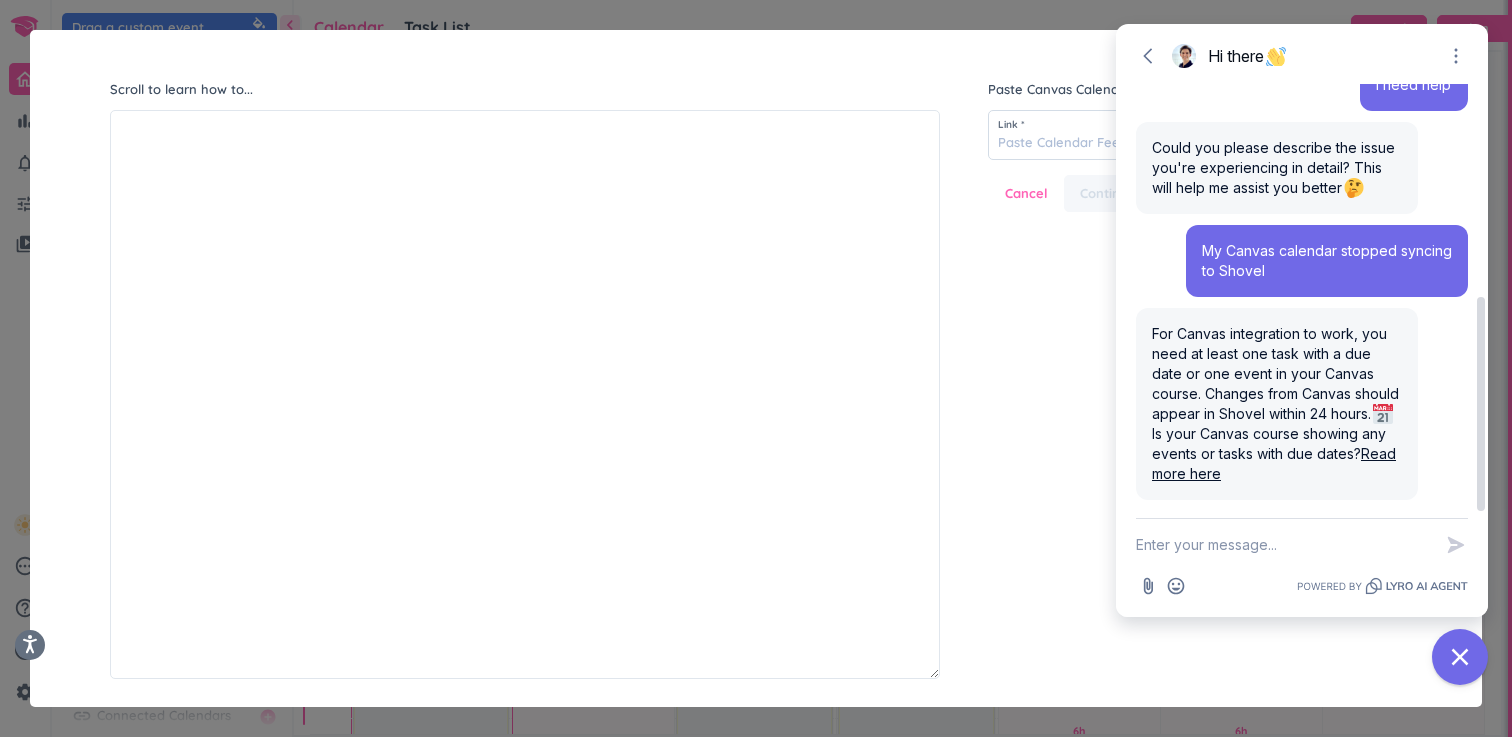 type on "N" 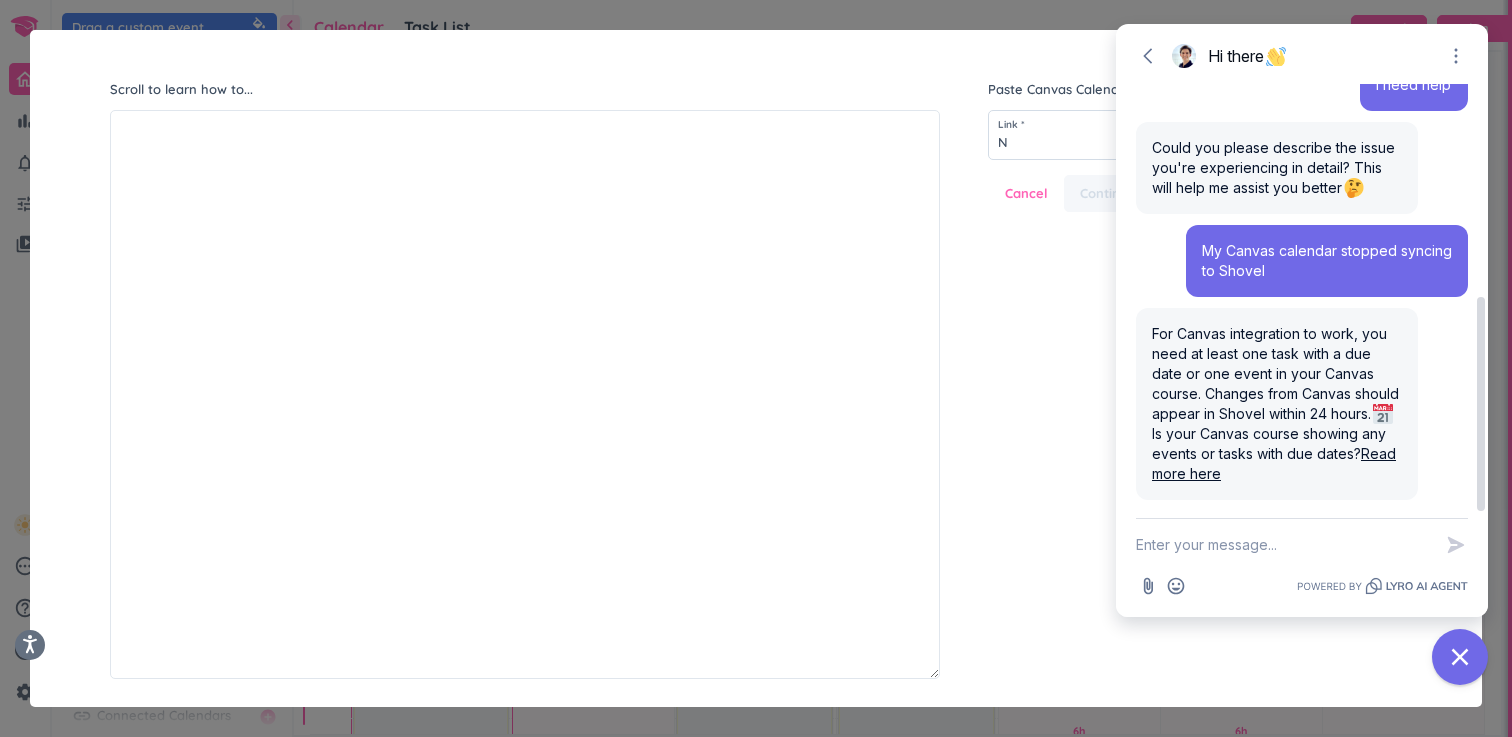 type 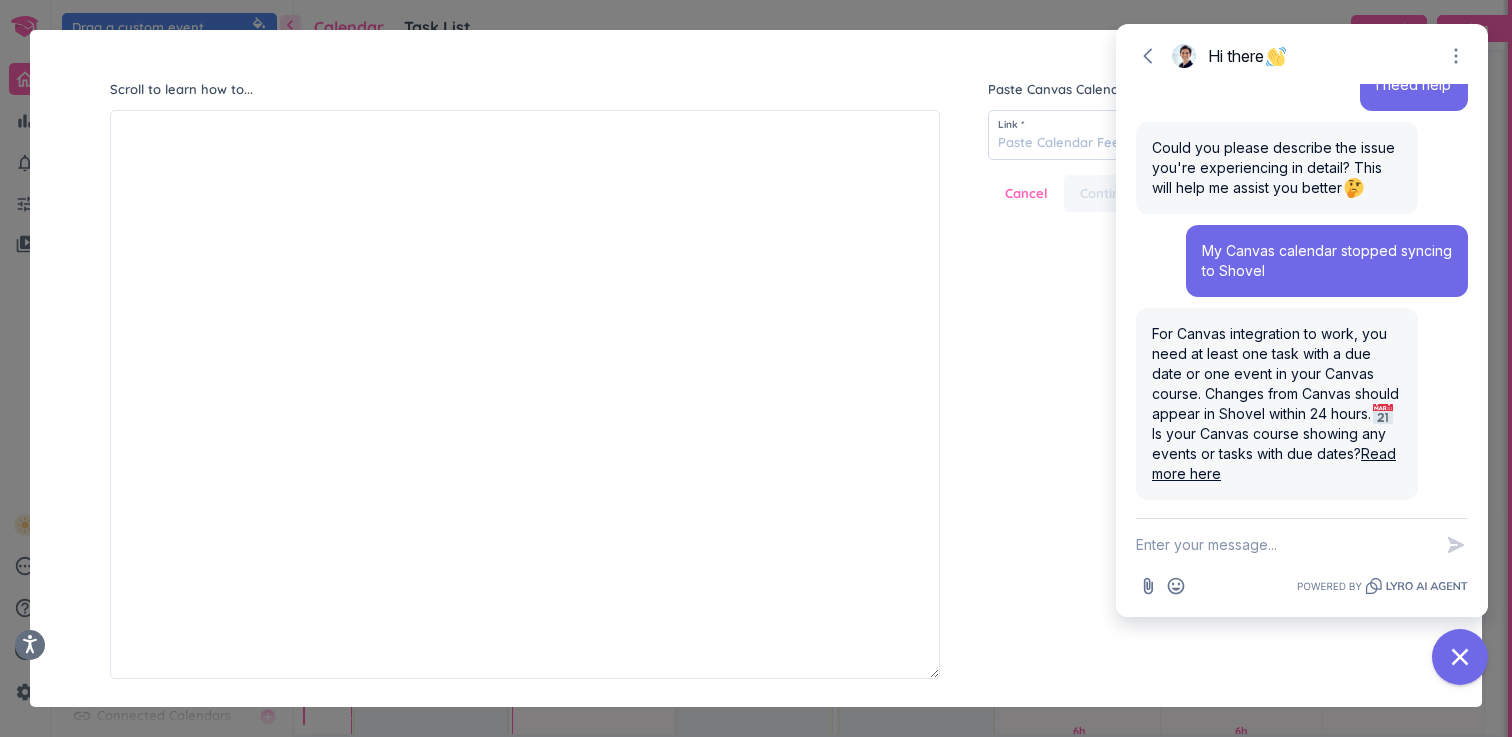 click at bounding box center [1284, 545] 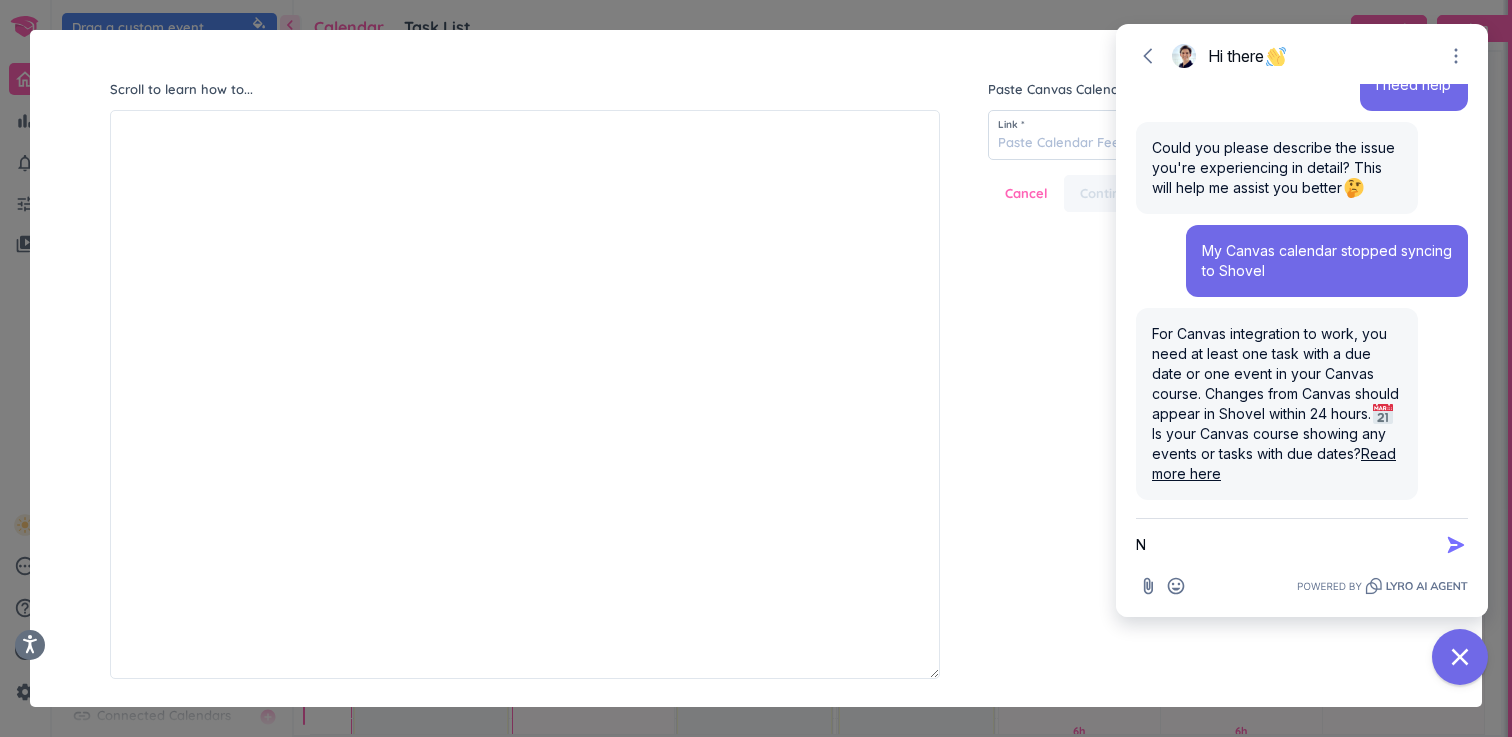 type on "No" 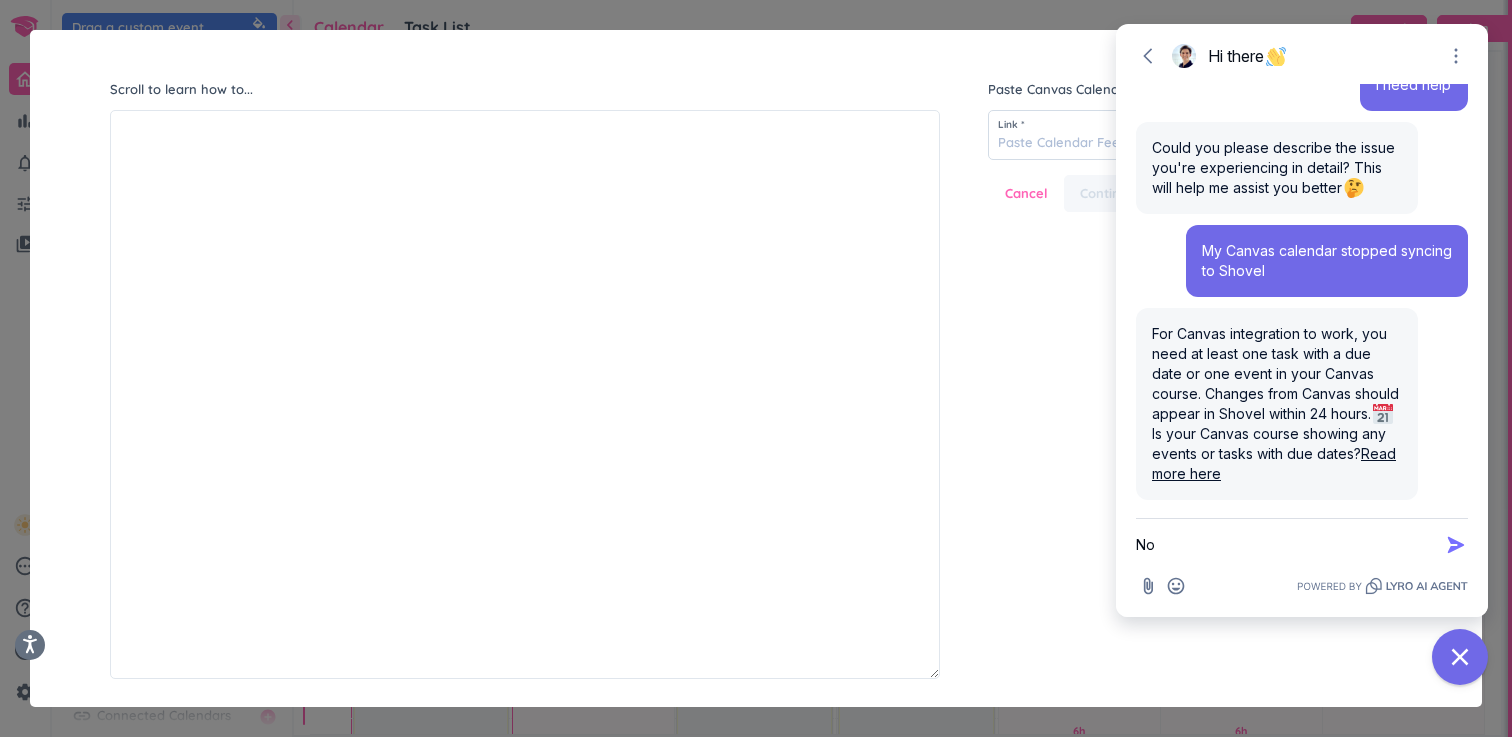 type 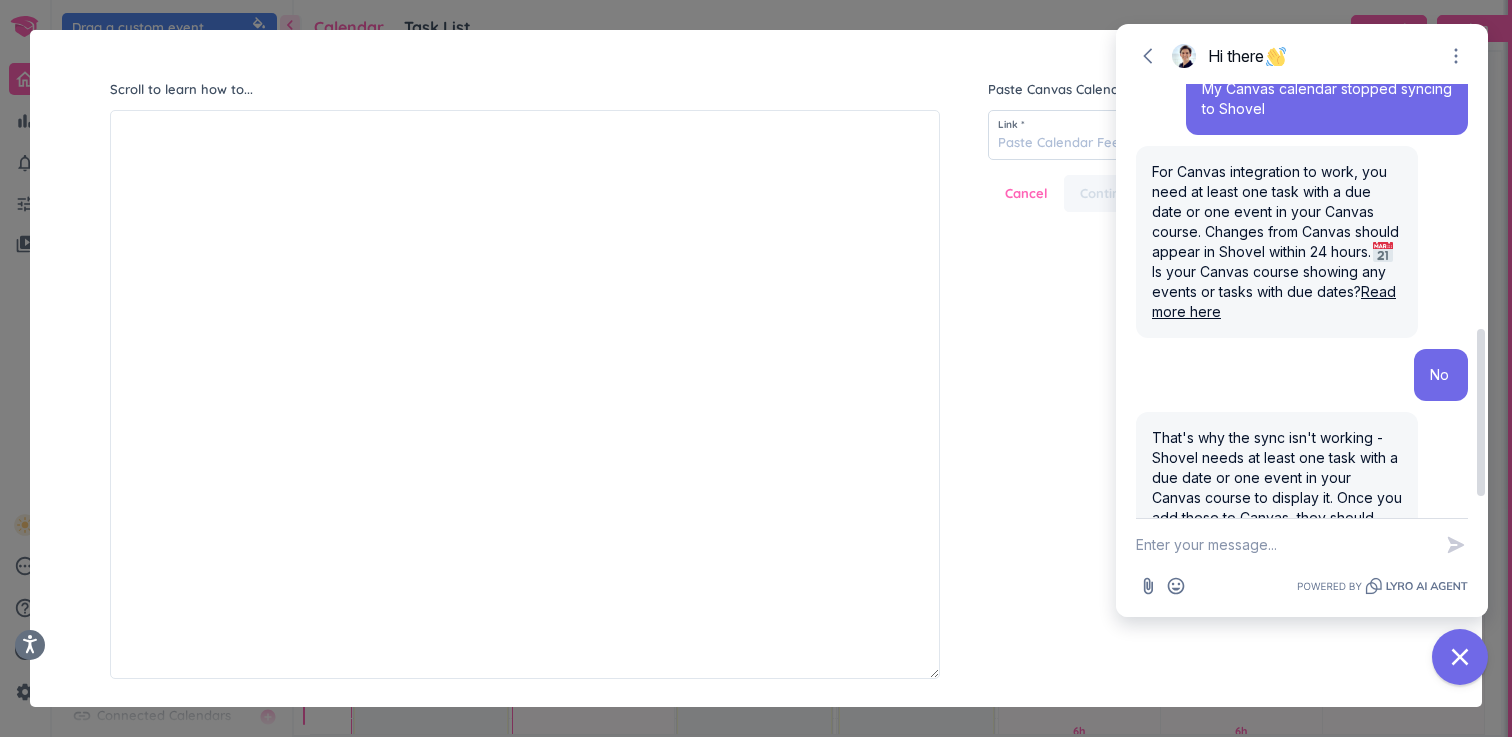scroll, scrollTop: 540, scrollLeft: 0, axis: vertical 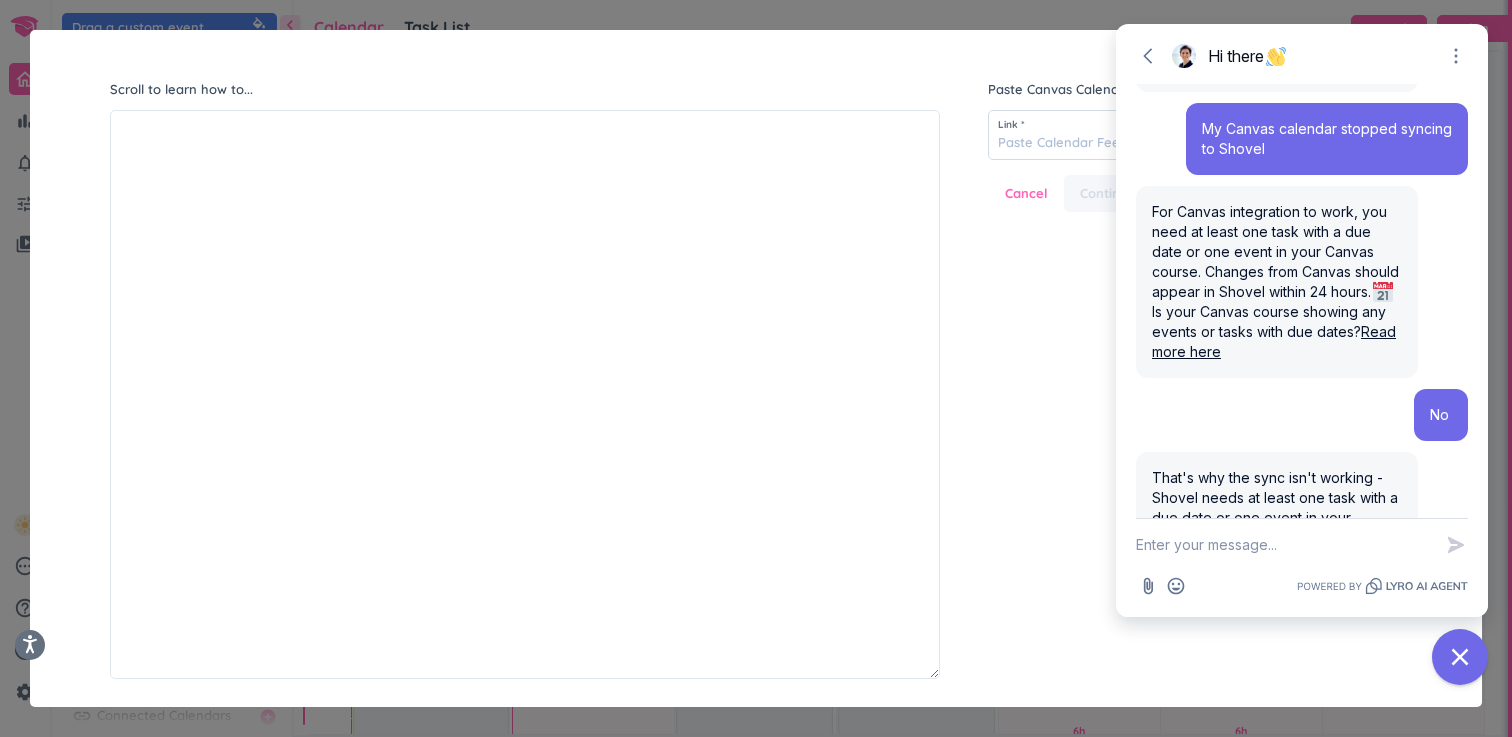 click on "close Scroll to learn how to... Paste Canvas Calendar Link Below 👇 Link * Cancel Continue" at bounding box center [756, 368] 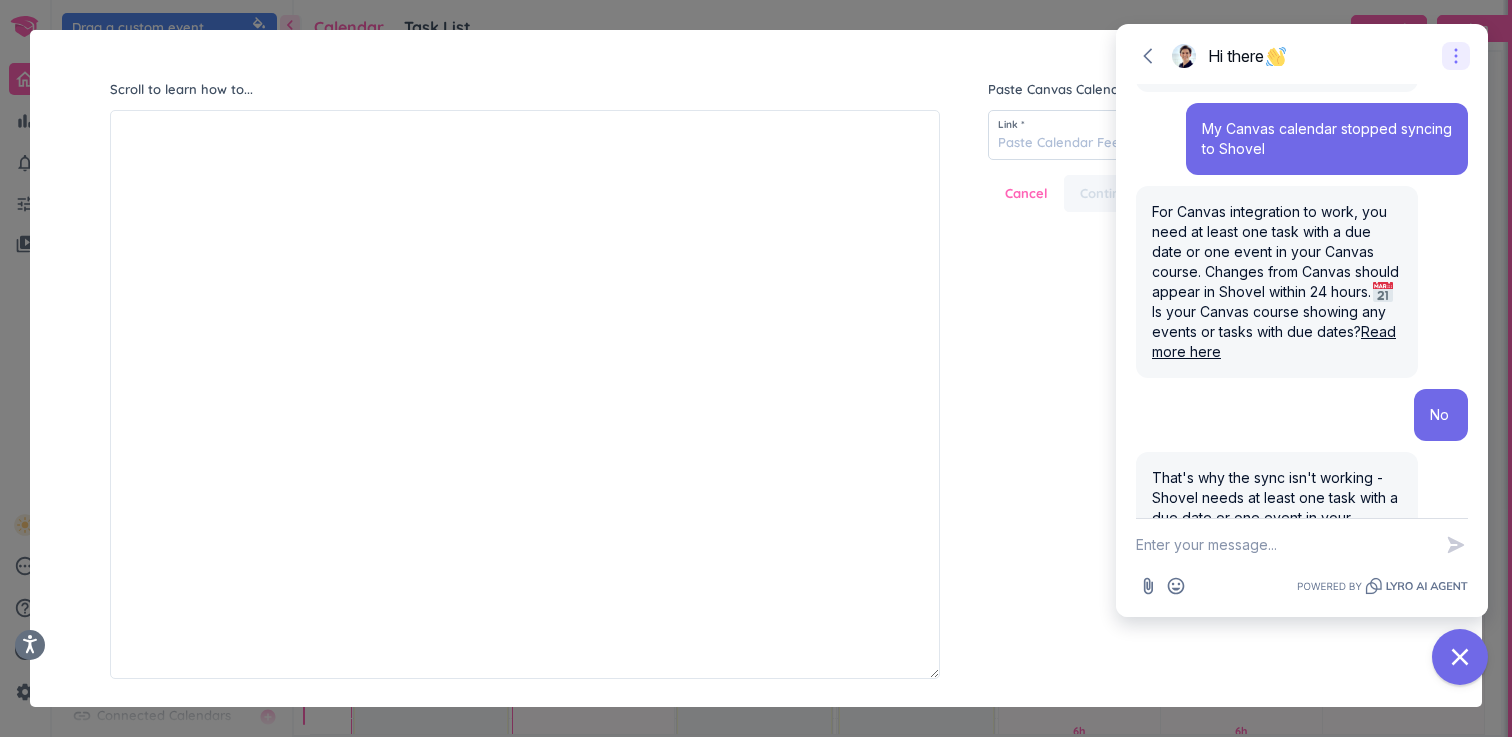 click 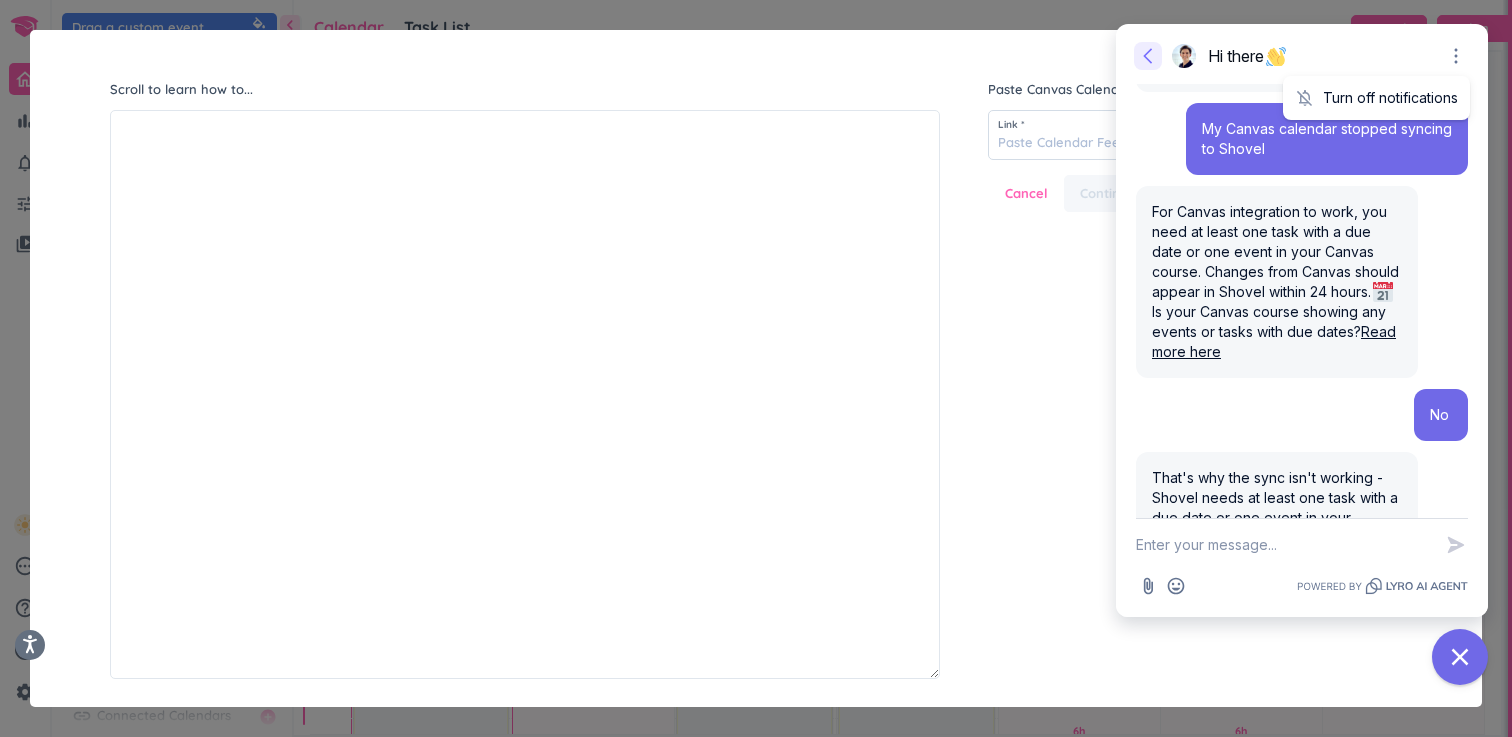 click on "Go back" at bounding box center (1148, 56) 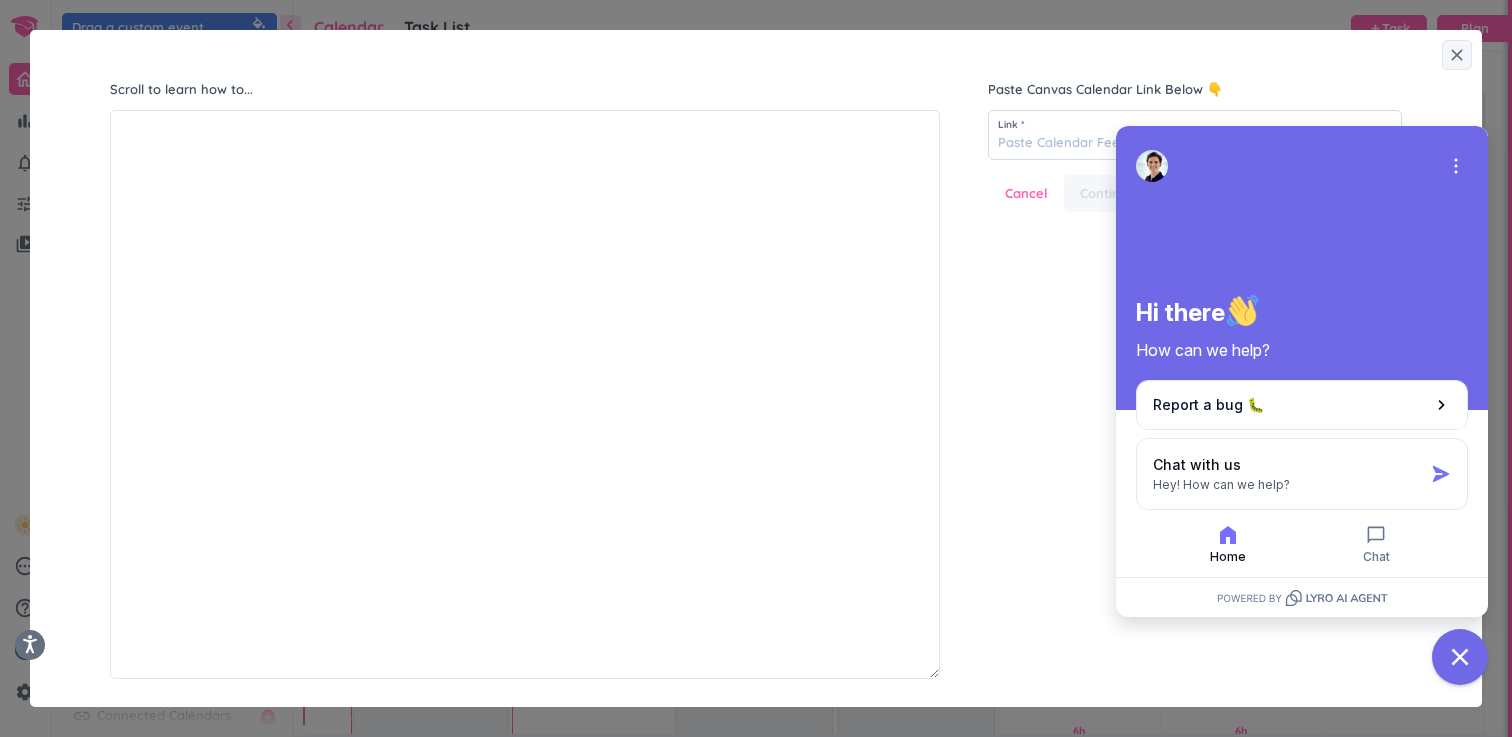 click on "Scroll to learn how to... Paste Canvas Calendar Link Below 👇 Link * Cancel Continue" at bounding box center [756, 363] 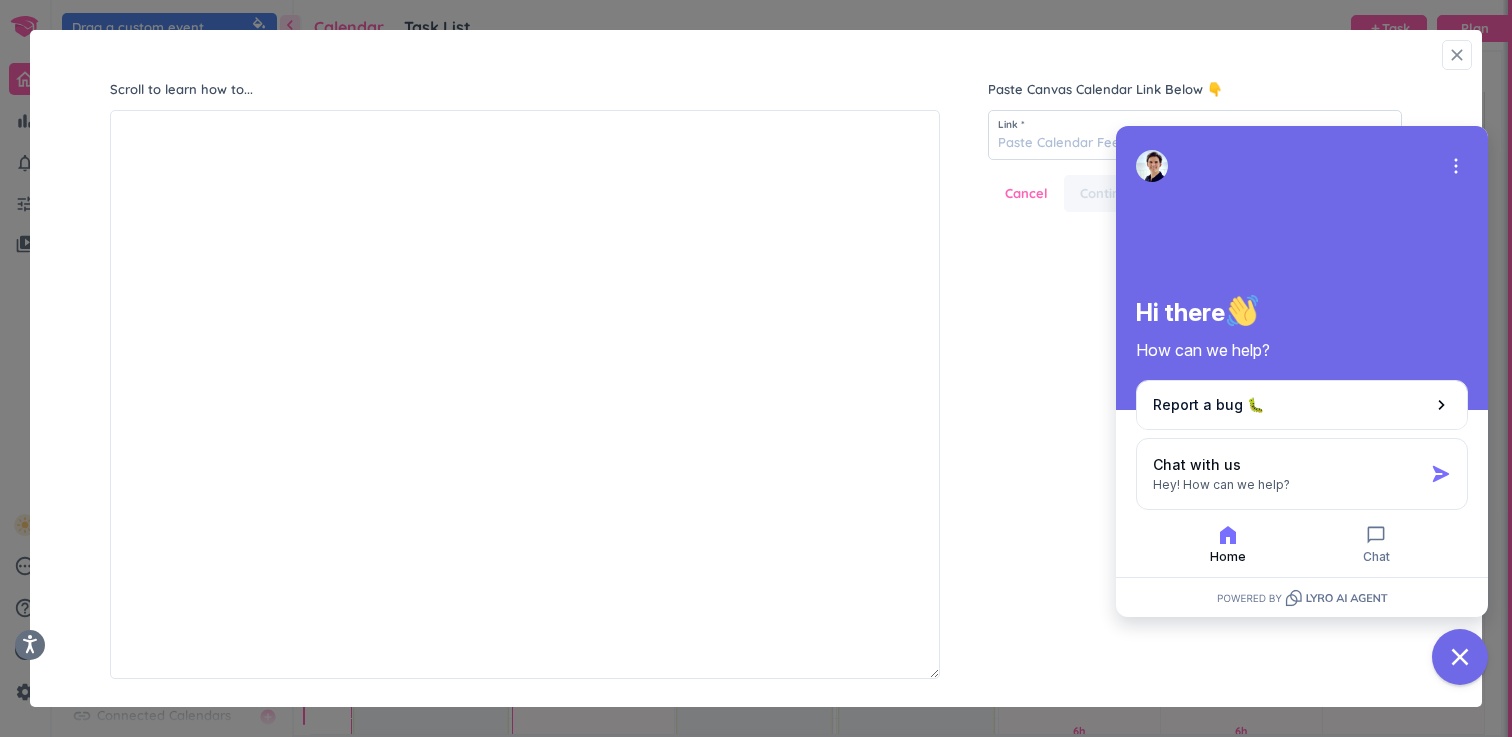 click on "close" at bounding box center (1457, 55) 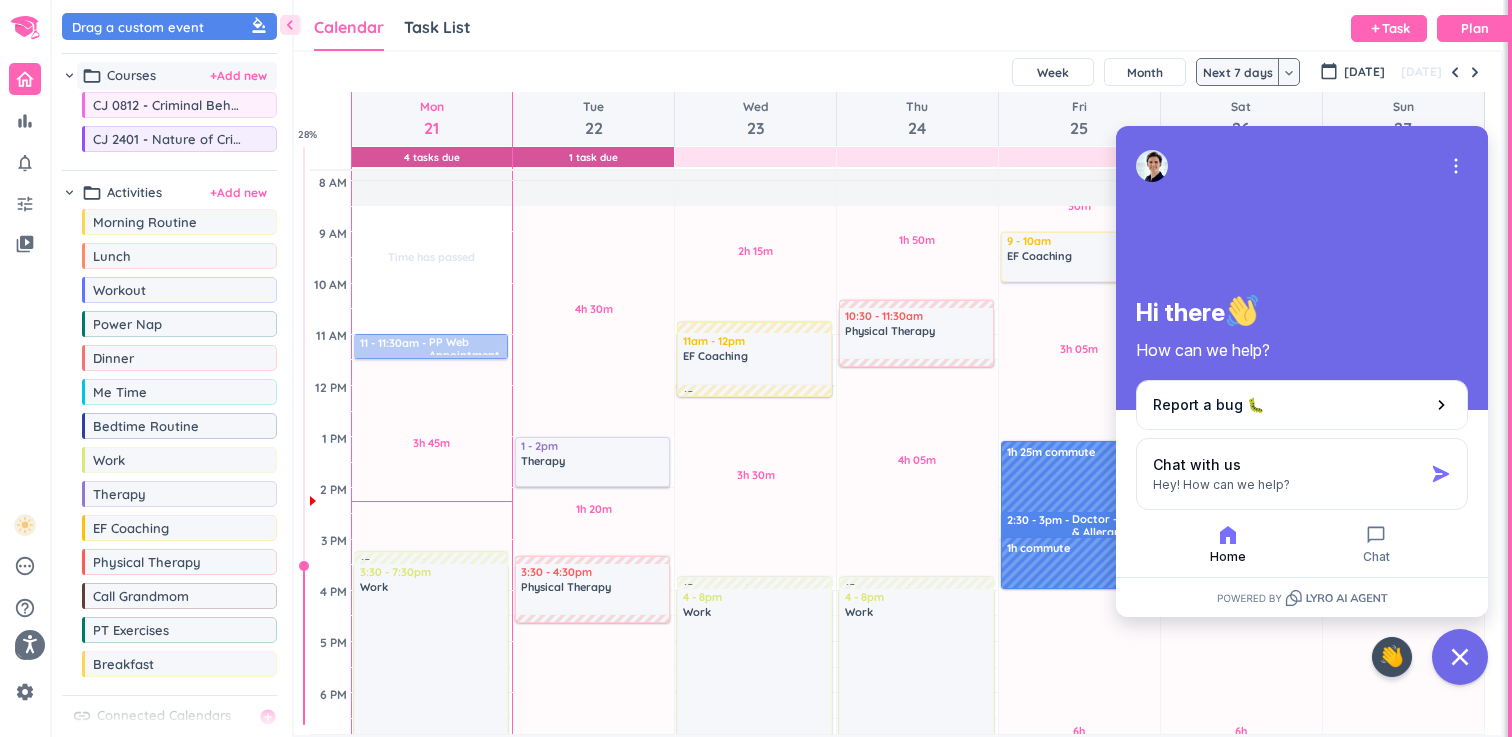 click on "Courses" at bounding box center (131, 76) 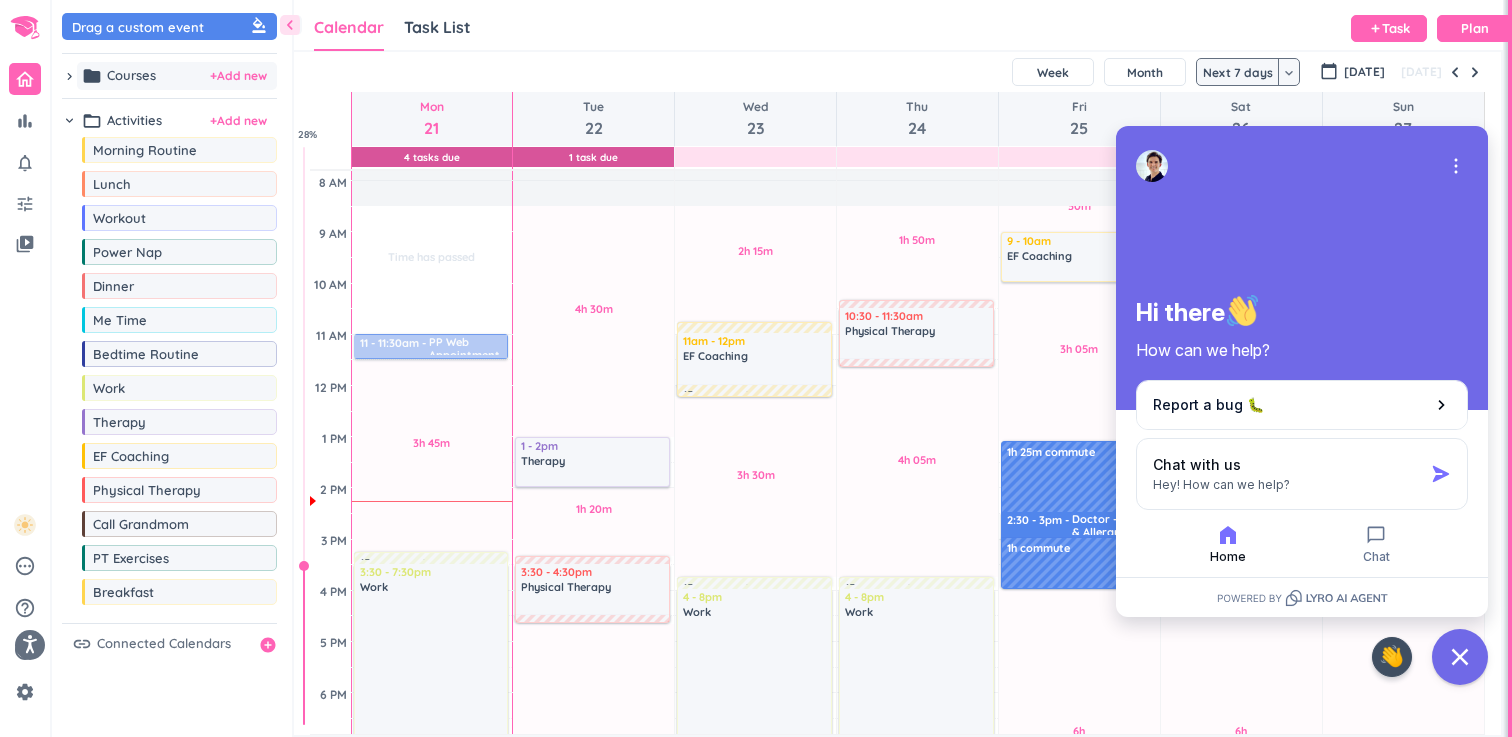 click on "Courses" at bounding box center (131, 76) 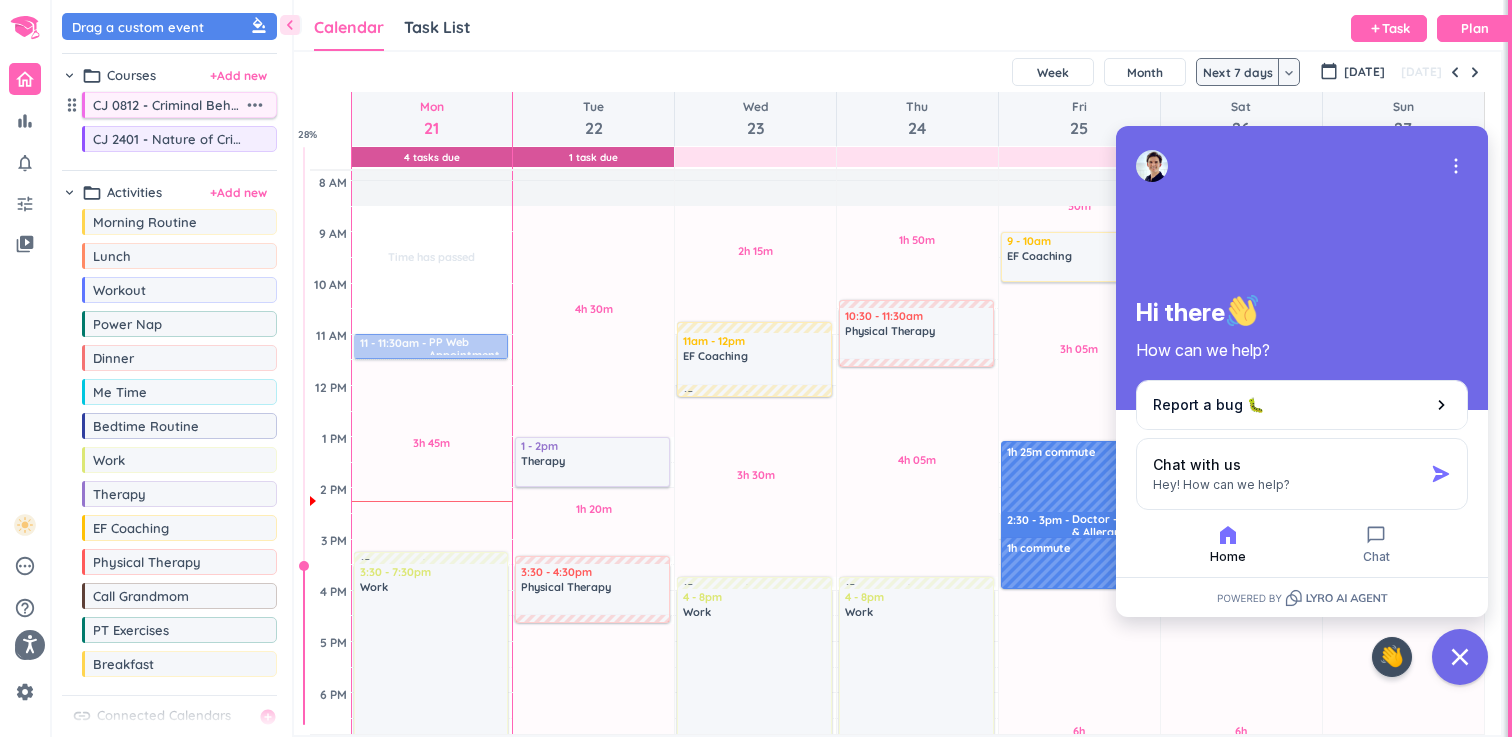 click on "more_horiz" at bounding box center [255, 105] 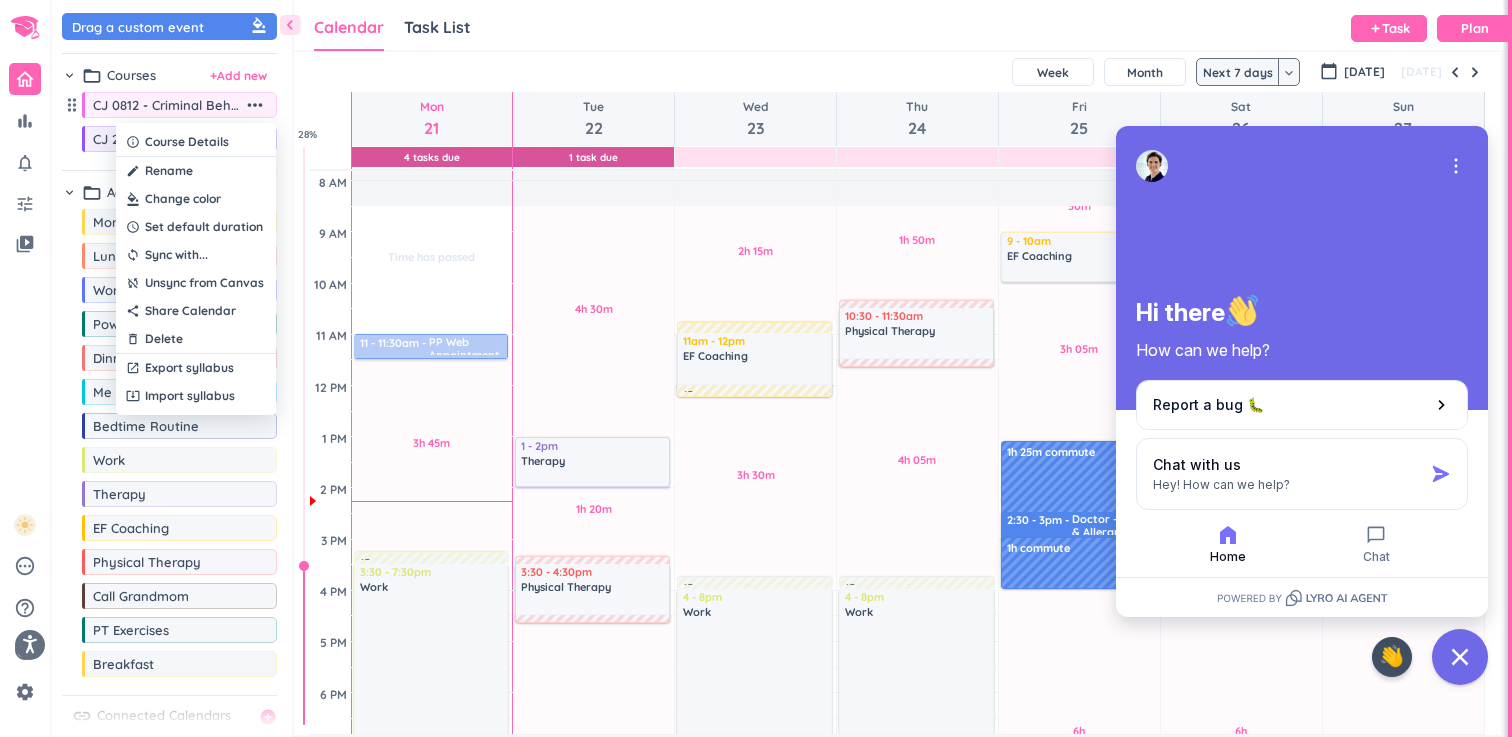 click at bounding box center (756, 368) 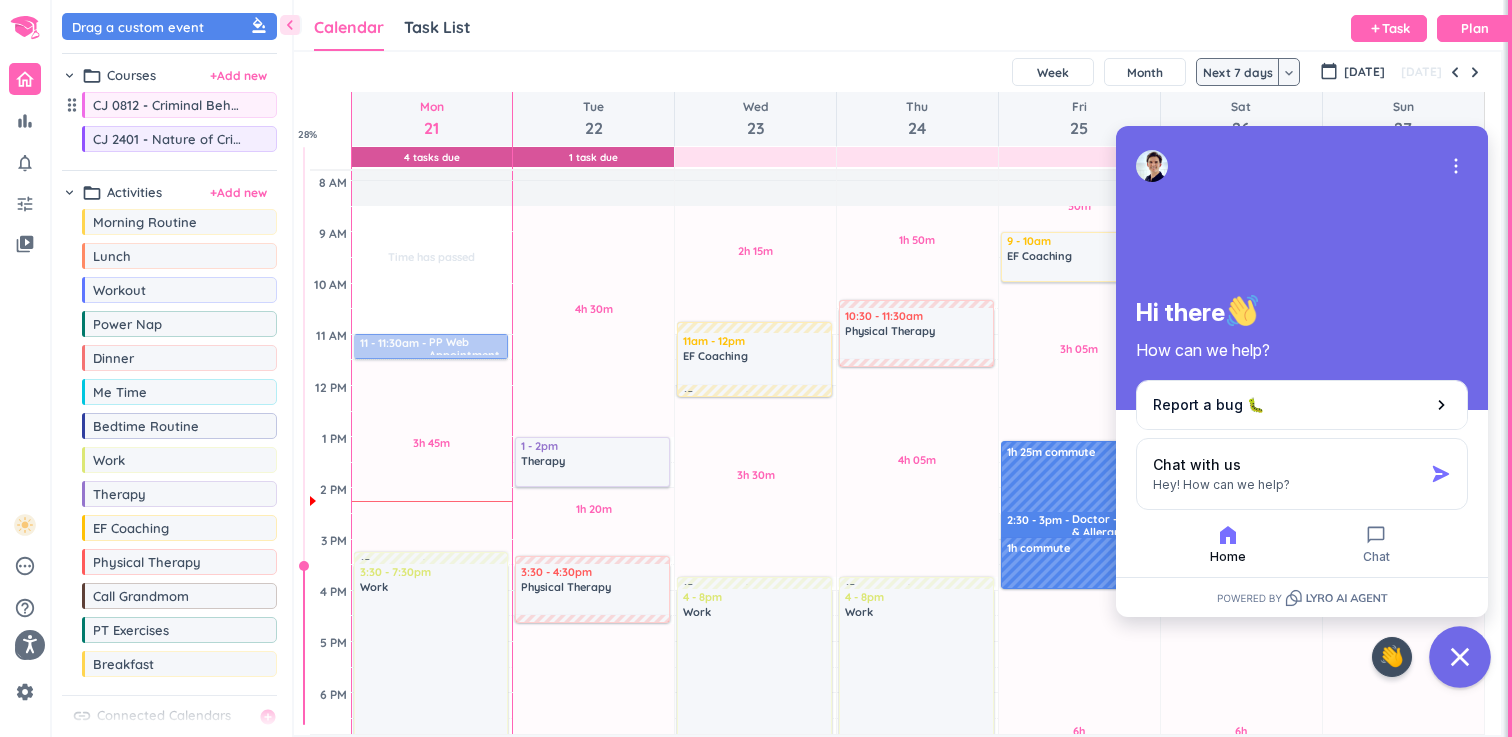 click at bounding box center (1460, 657) 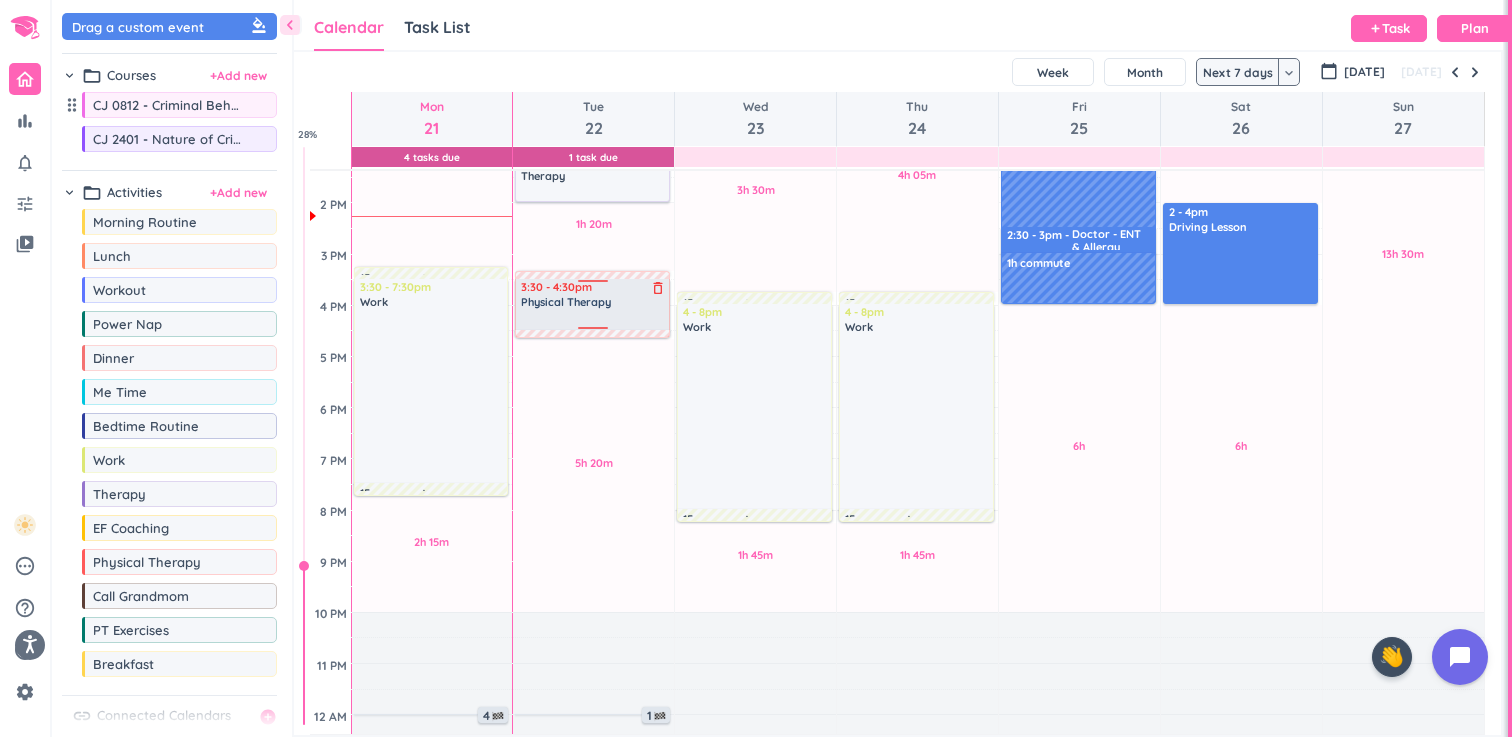 scroll, scrollTop: 489, scrollLeft: 0, axis: vertical 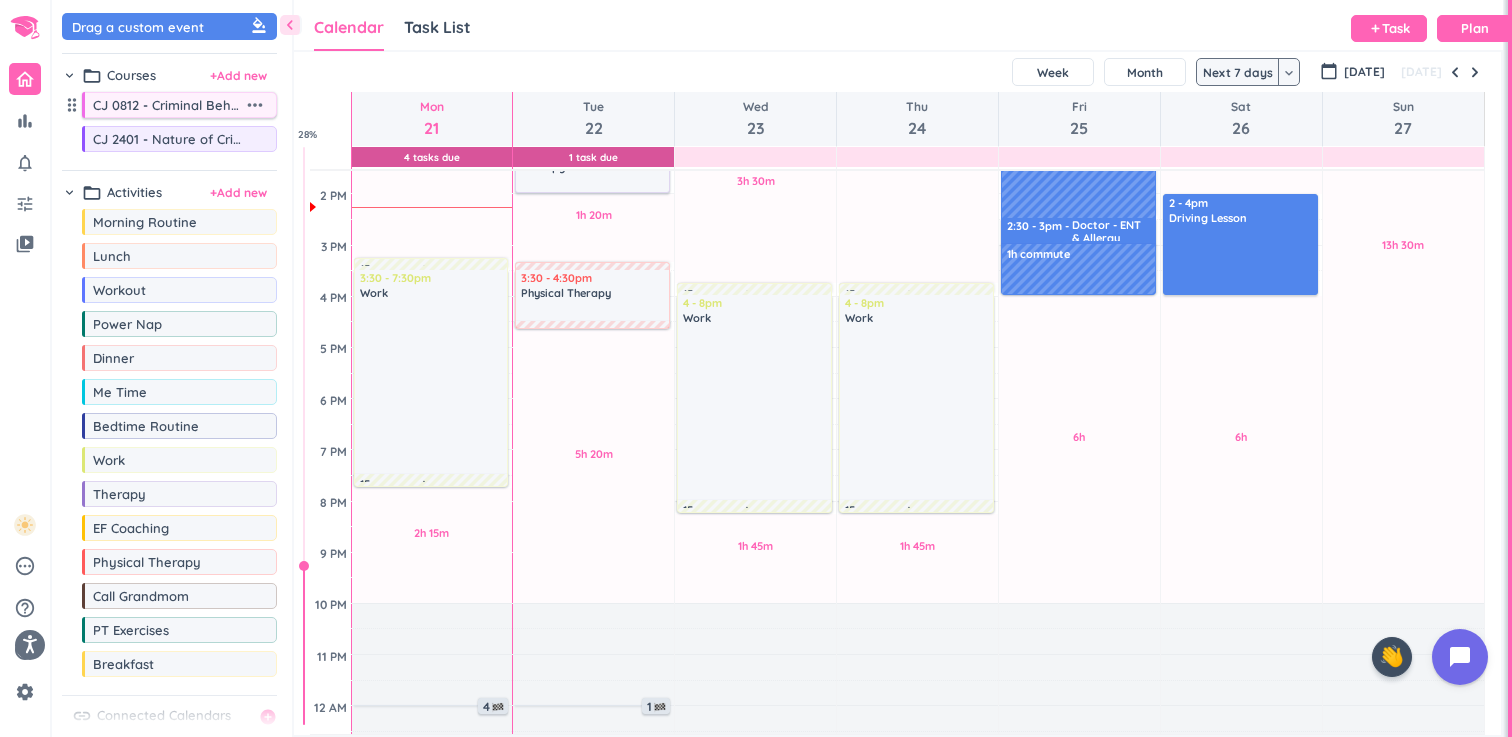 click on "more_horiz" at bounding box center [255, 105] 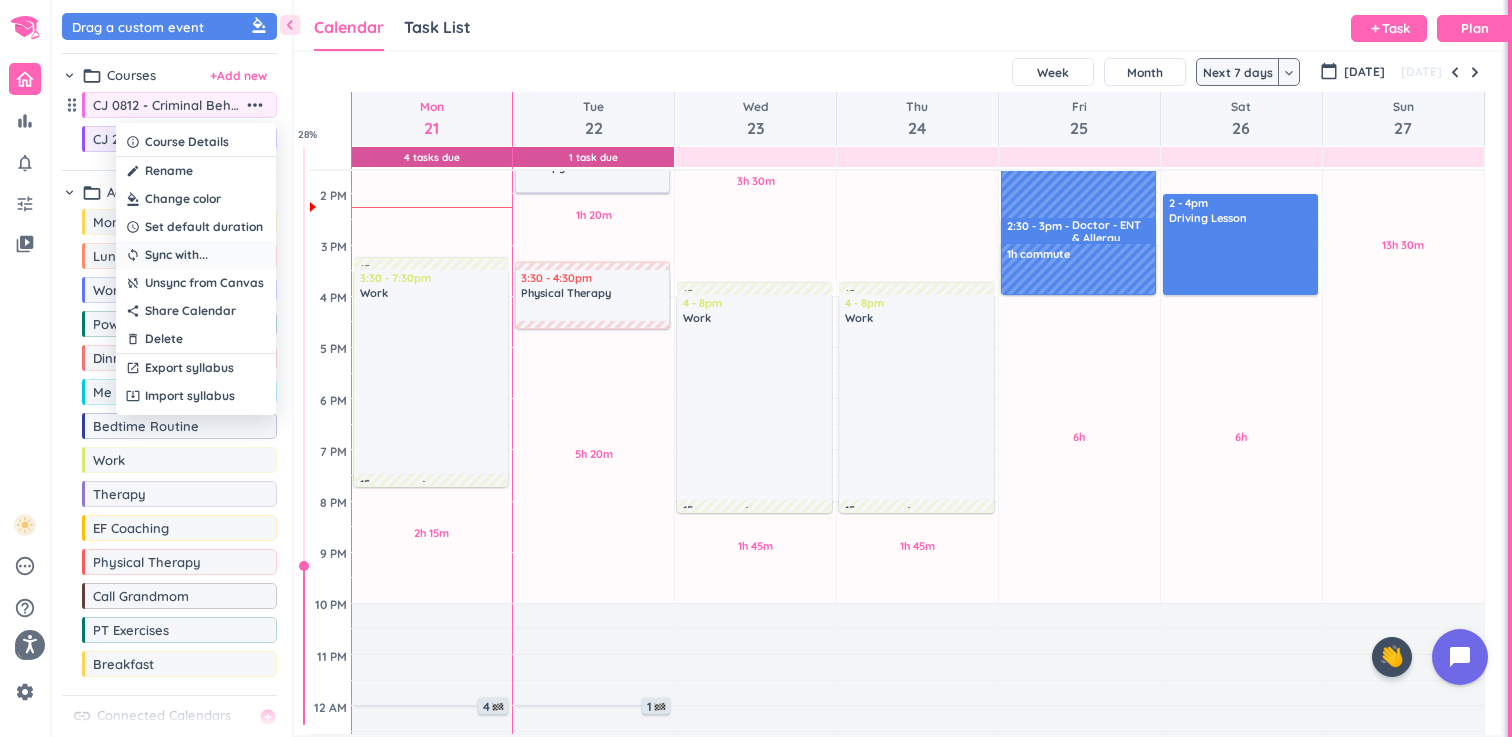 click on "sync Sync with ..." at bounding box center (196, 255) 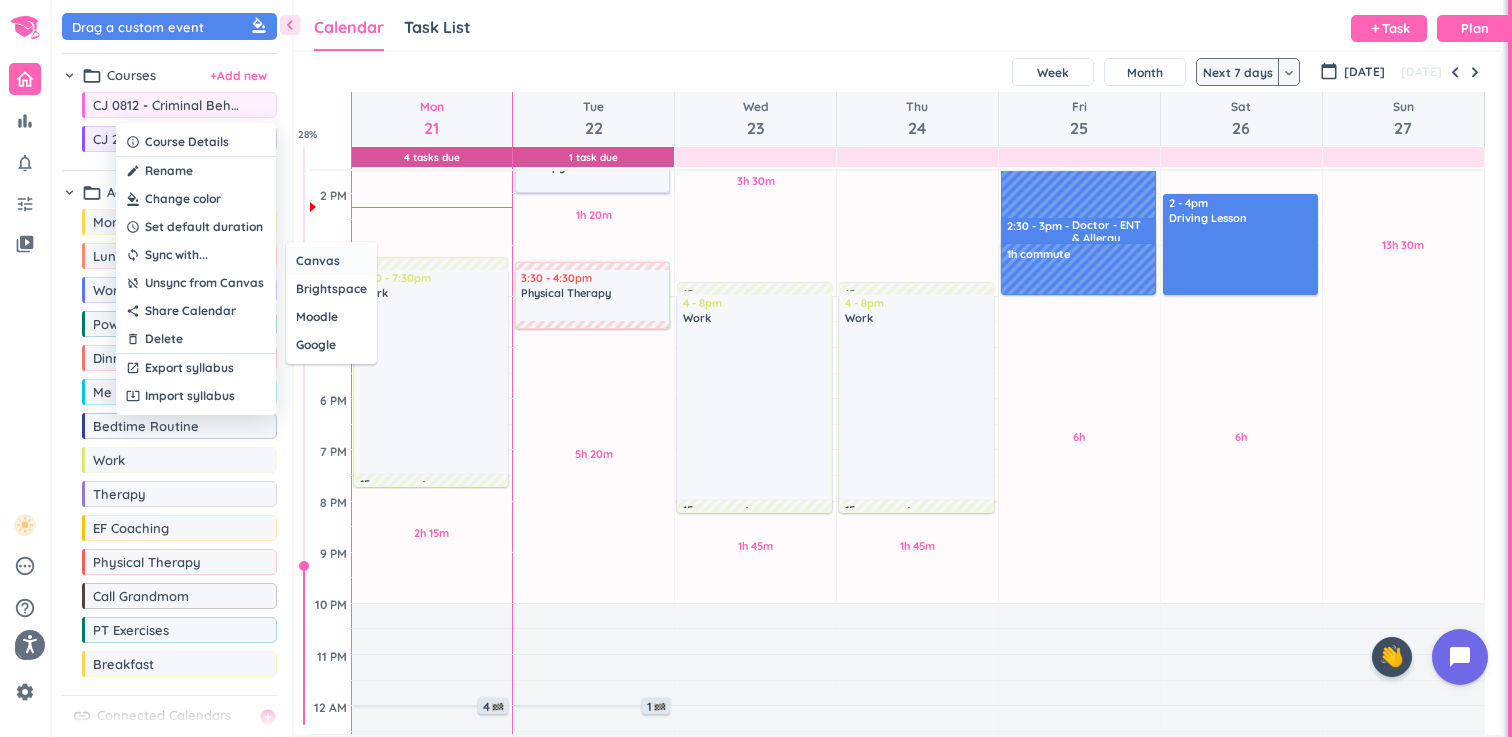 click on "Canvas" at bounding box center [331, 261] 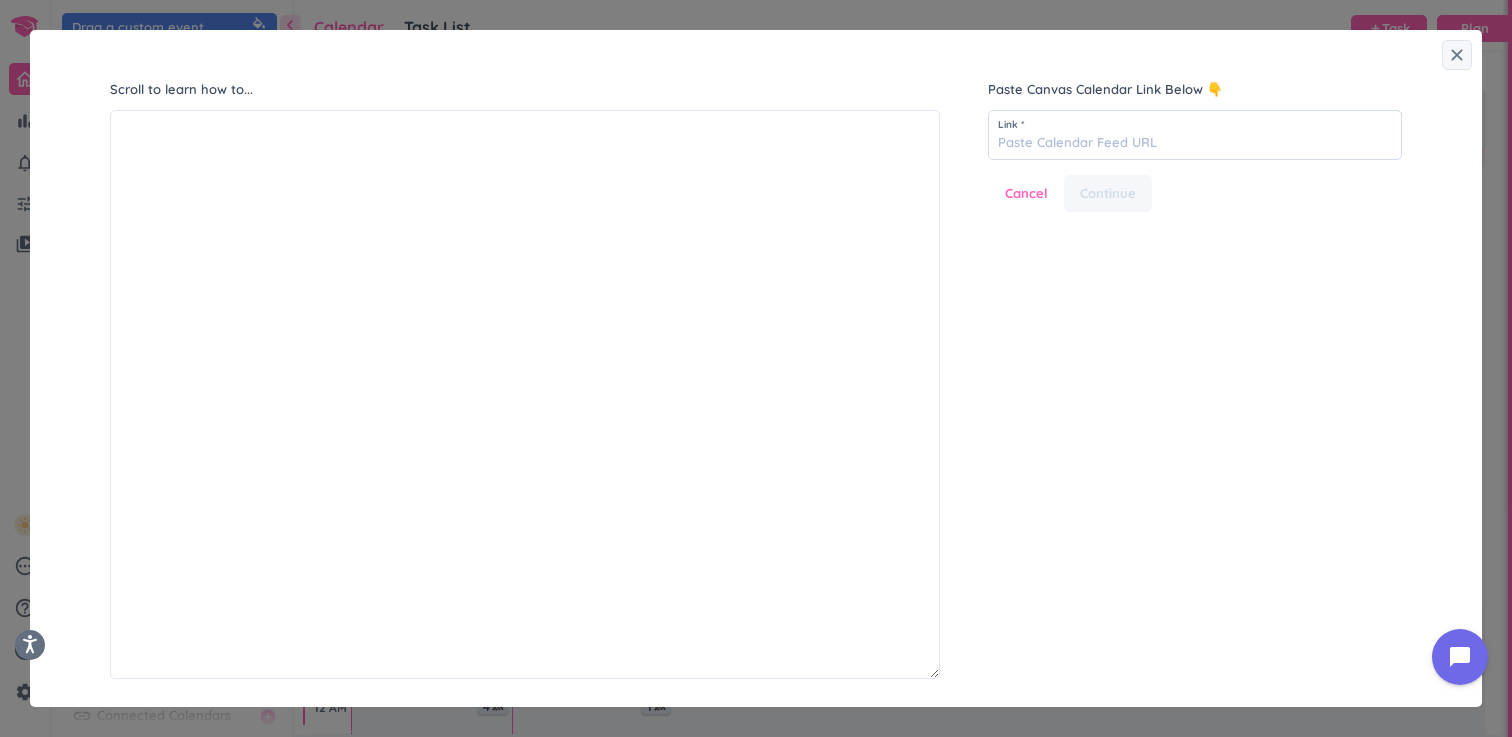 scroll, scrollTop: 1, scrollLeft: 1, axis: both 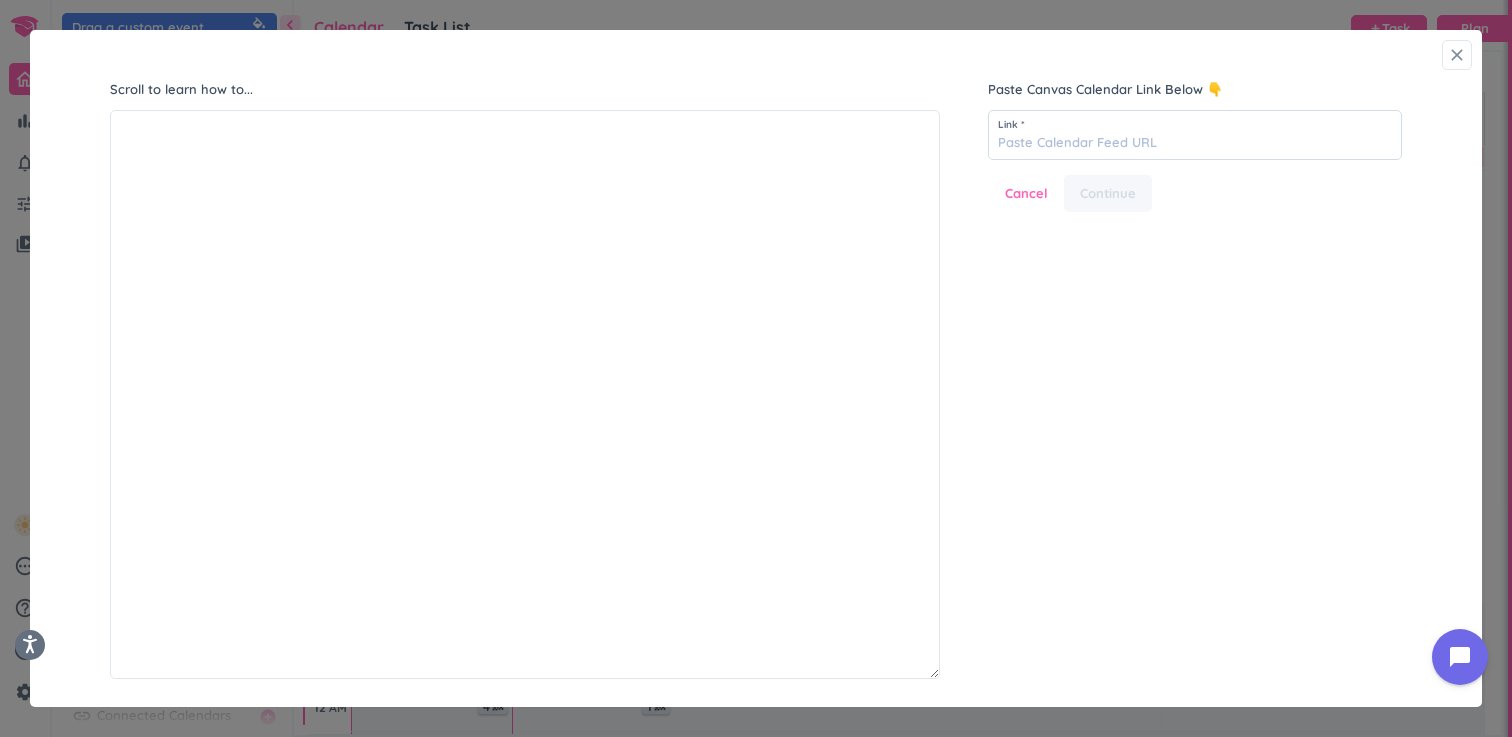 click on "close" at bounding box center [1457, 55] 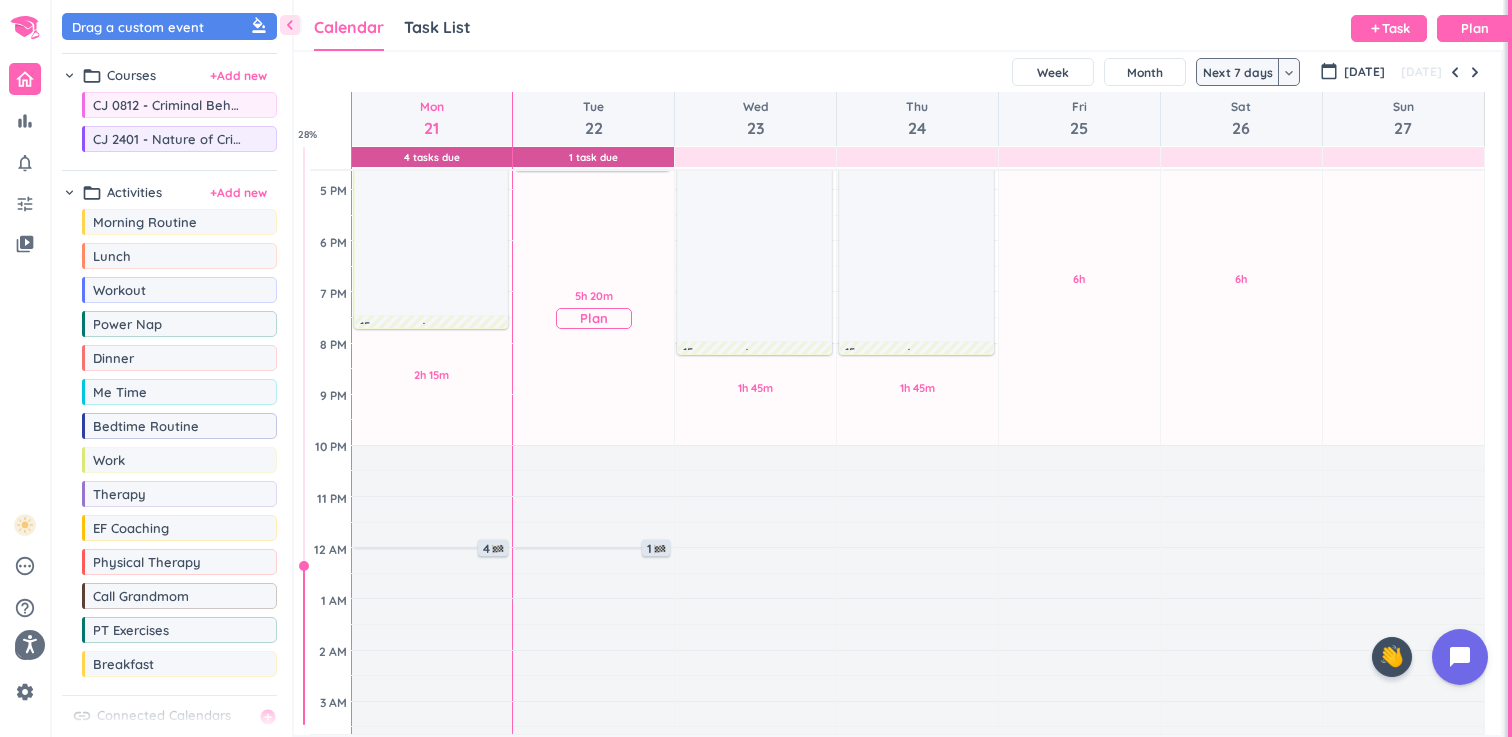scroll, scrollTop: 658, scrollLeft: 0, axis: vertical 